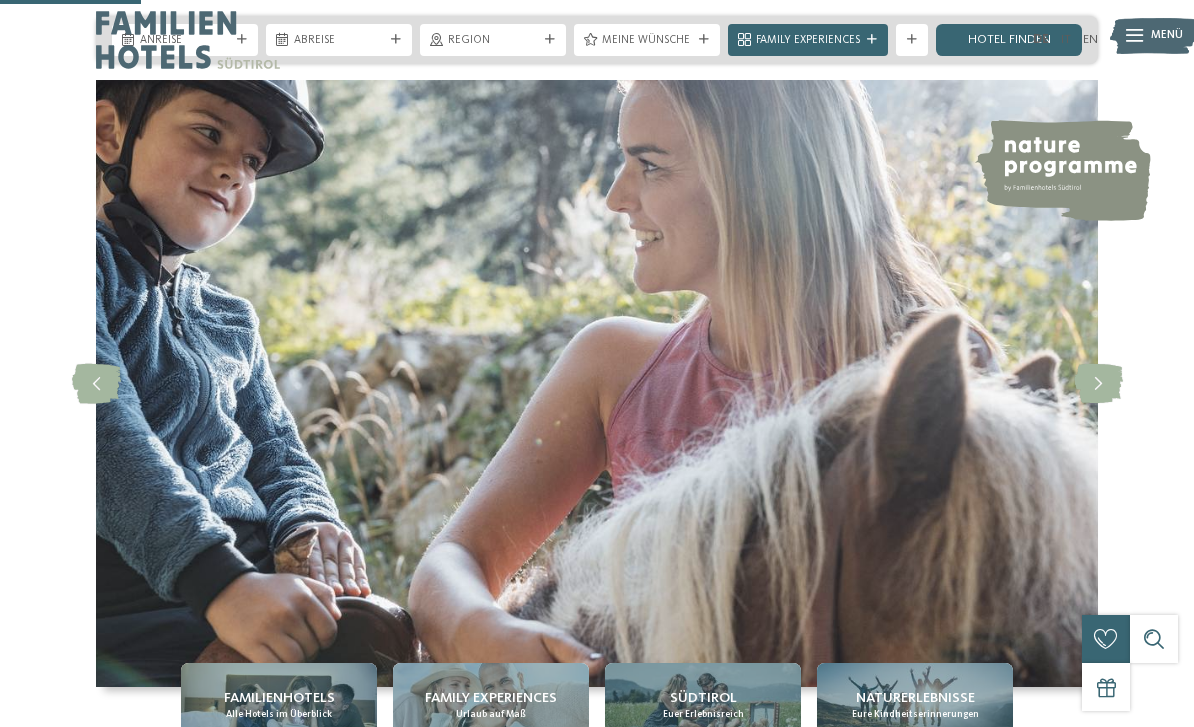 scroll, scrollTop: 1153, scrollLeft: 0, axis: vertical 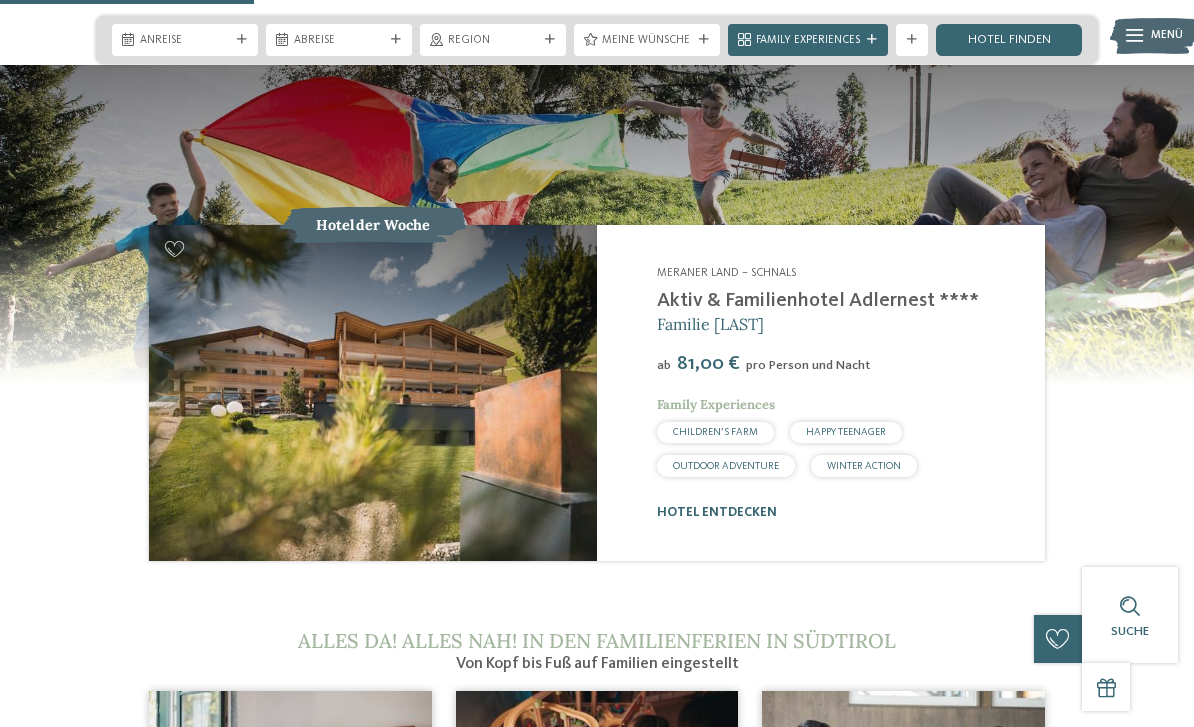 click at bounding box center (373, 393) 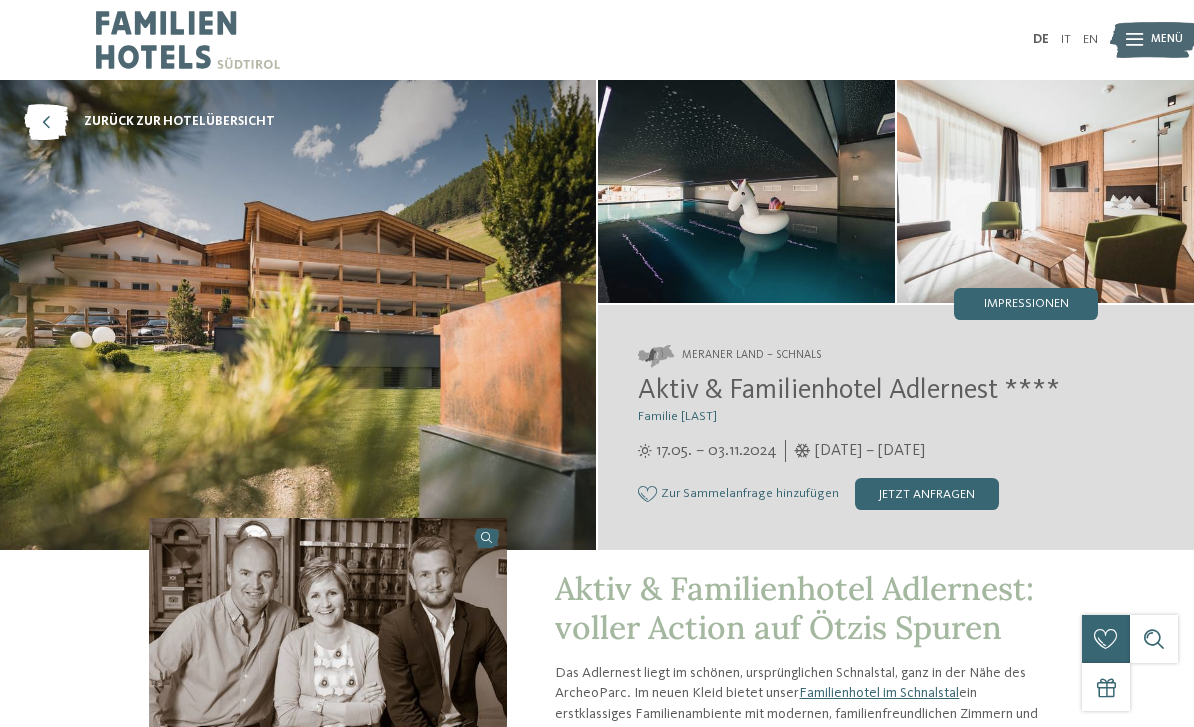scroll, scrollTop: 0, scrollLeft: 0, axis: both 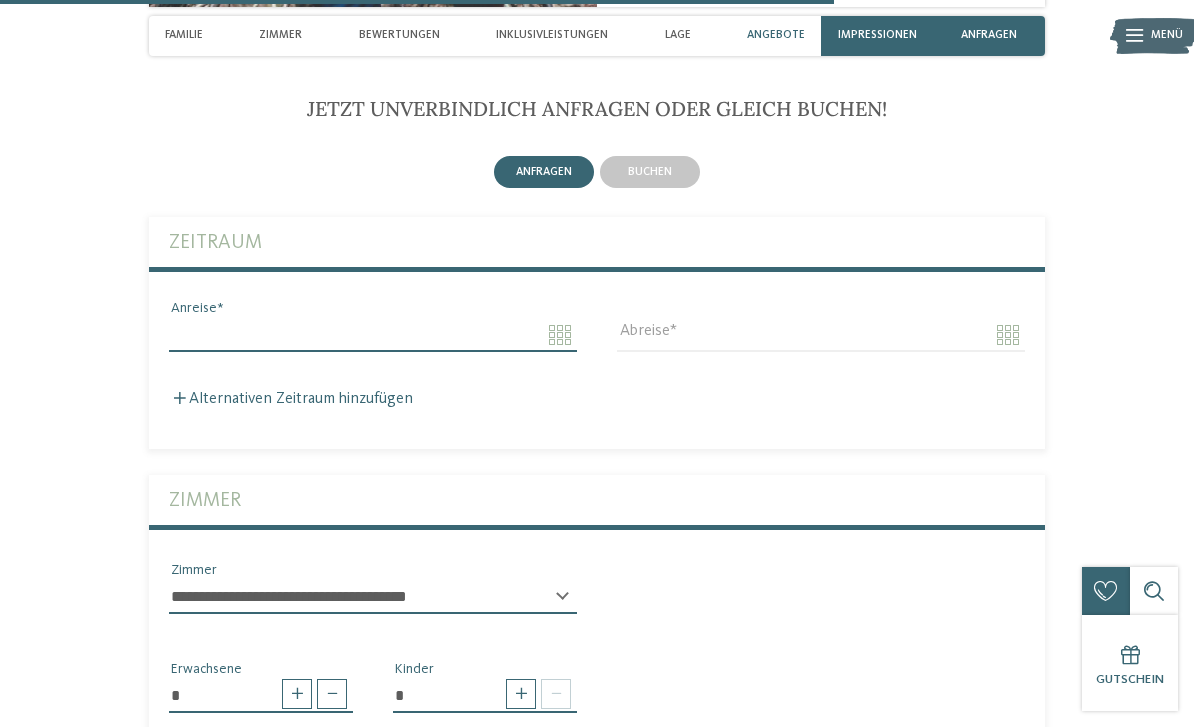 click on "Anreise" at bounding box center [373, 335] 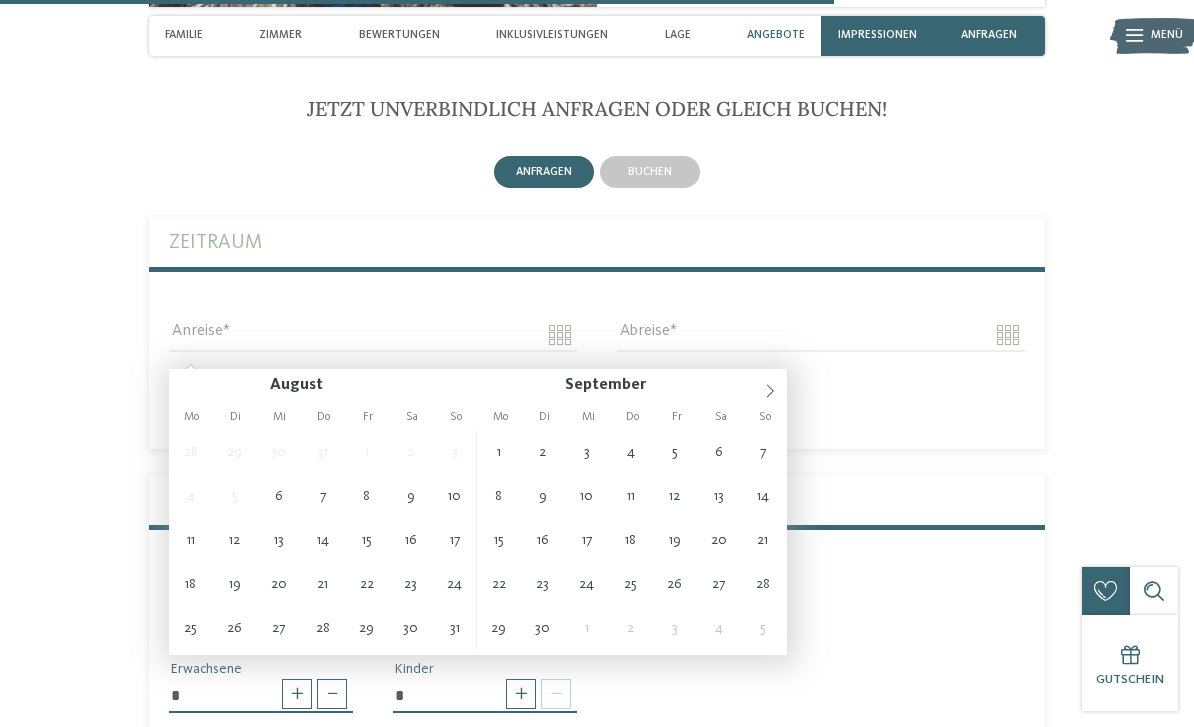 click on "Jetzt unverbindlich anfragen oder gleich buchen!
anfragen" at bounding box center (597, 804) 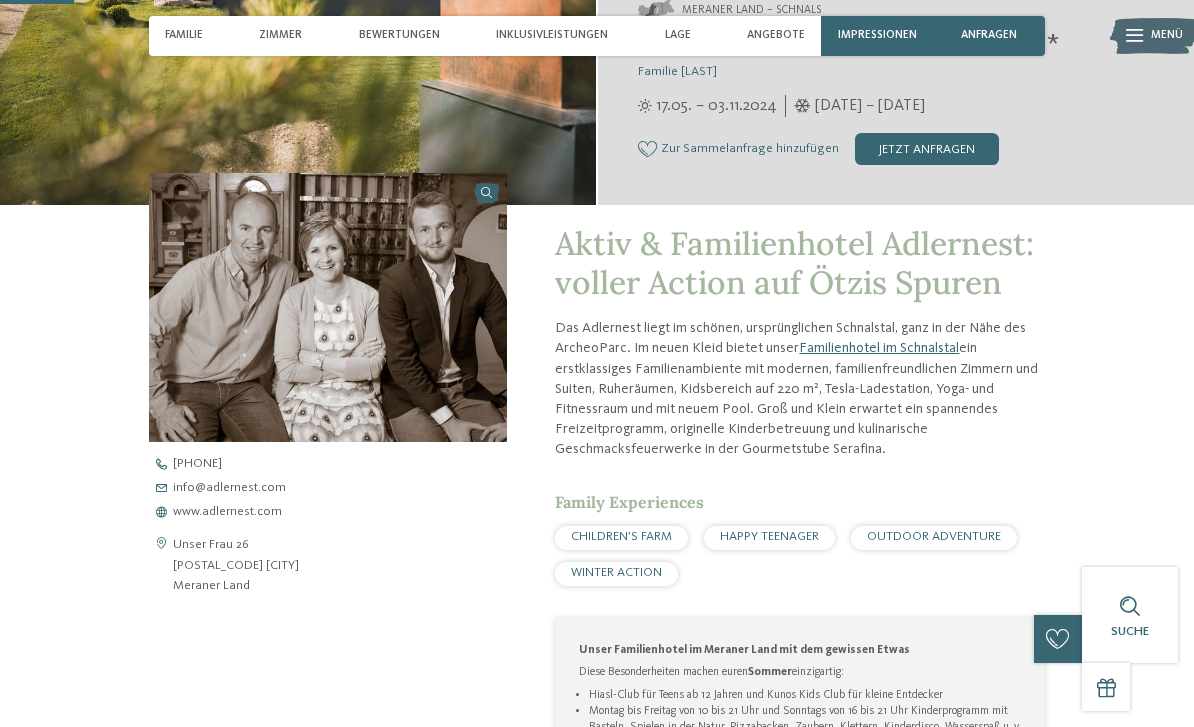 scroll, scrollTop: 0, scrollLeft: 0, axis: both 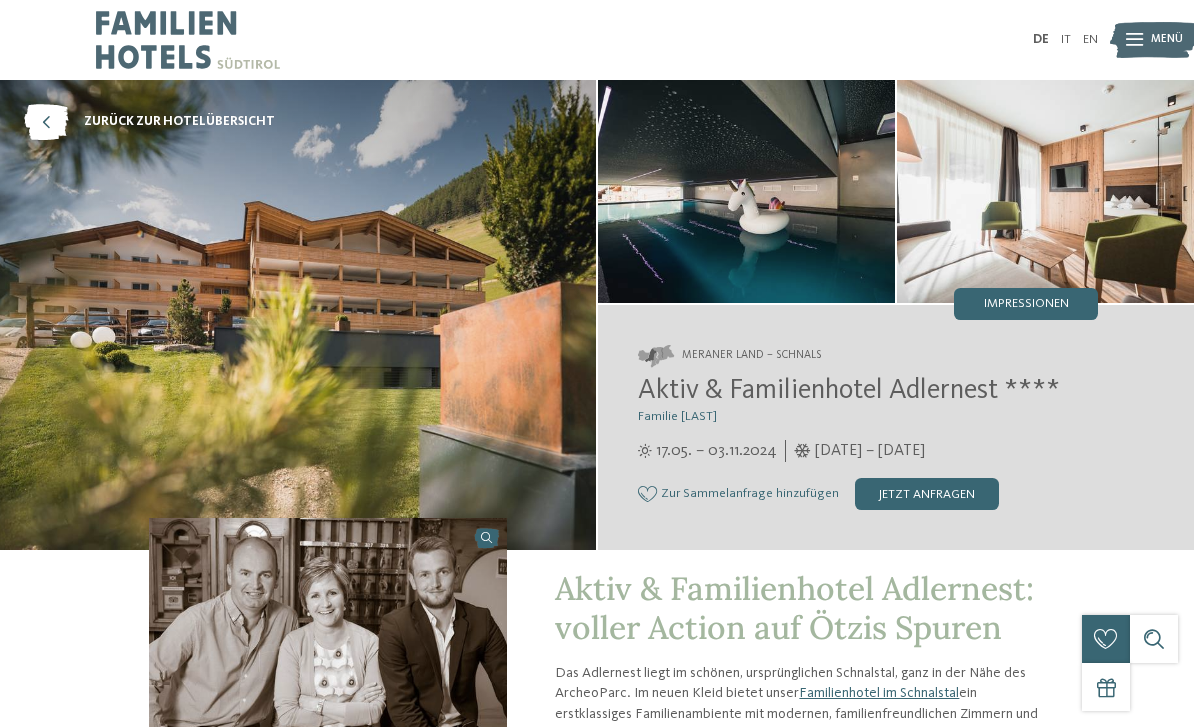click at bounding box center [1154, 40] 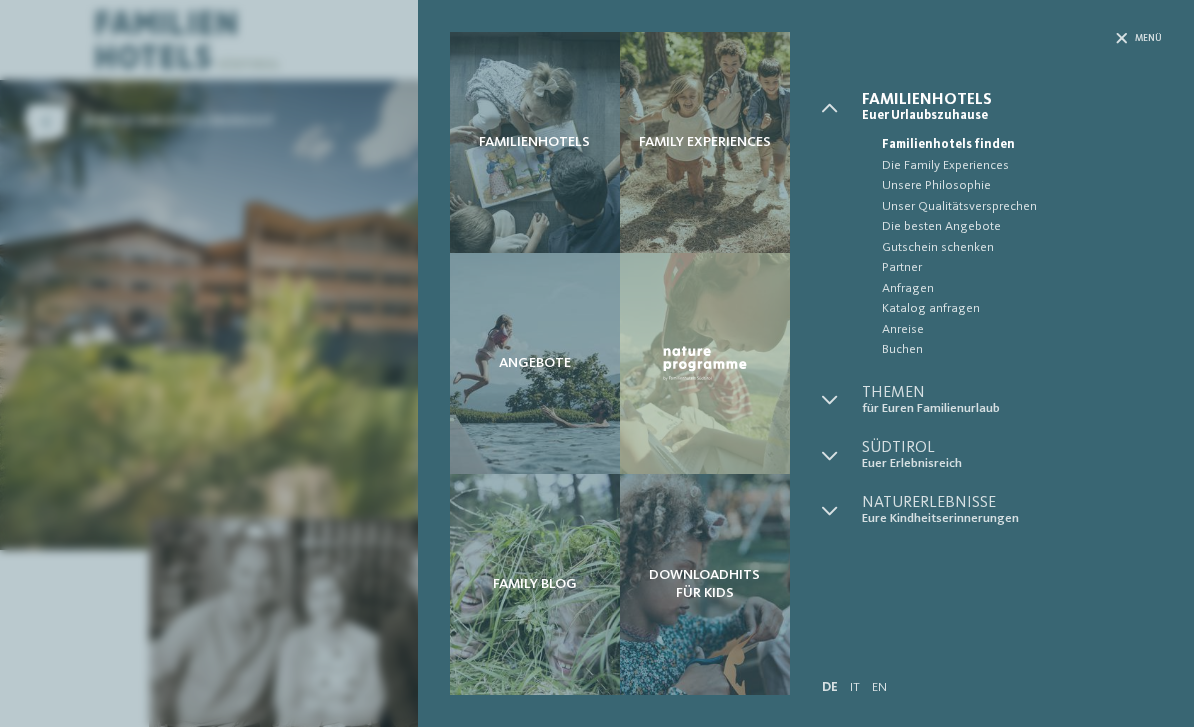 click on "Familienhotels
Family Experiences
Angebote" at bounding box center [597, 363] 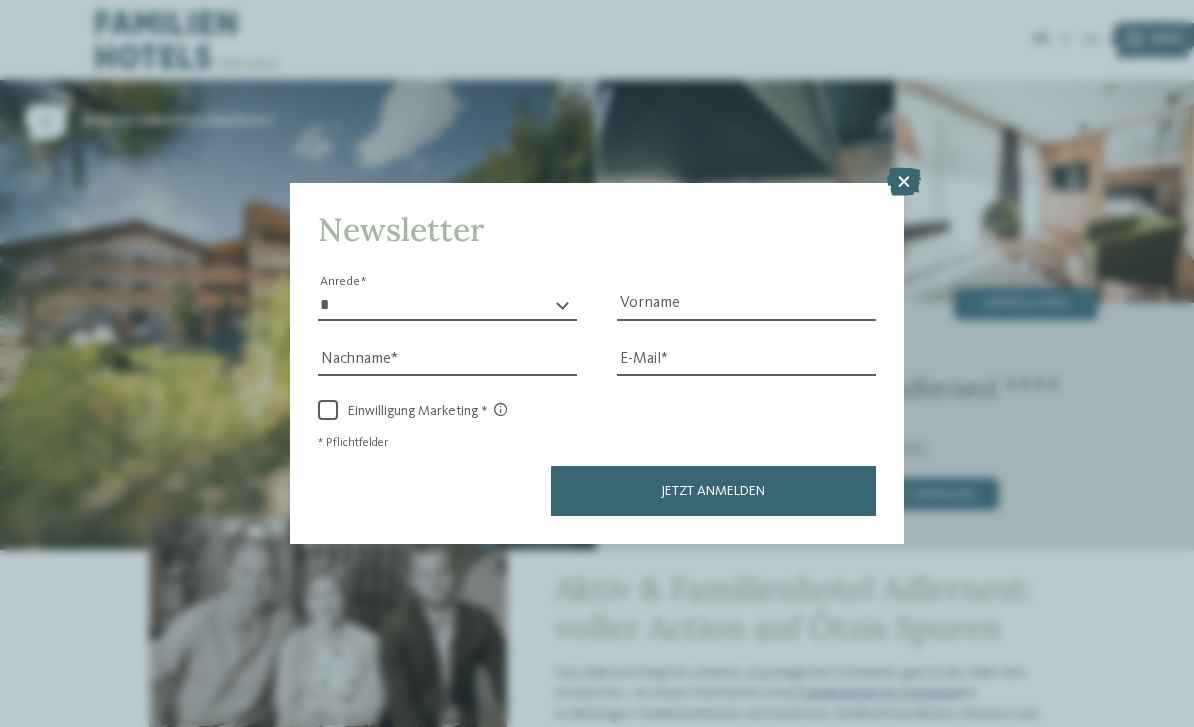 click on "Newsletter
* **** **** ******* ******
Anrede
Vorname
Nachname
Link" at bounding box center [597, 363] 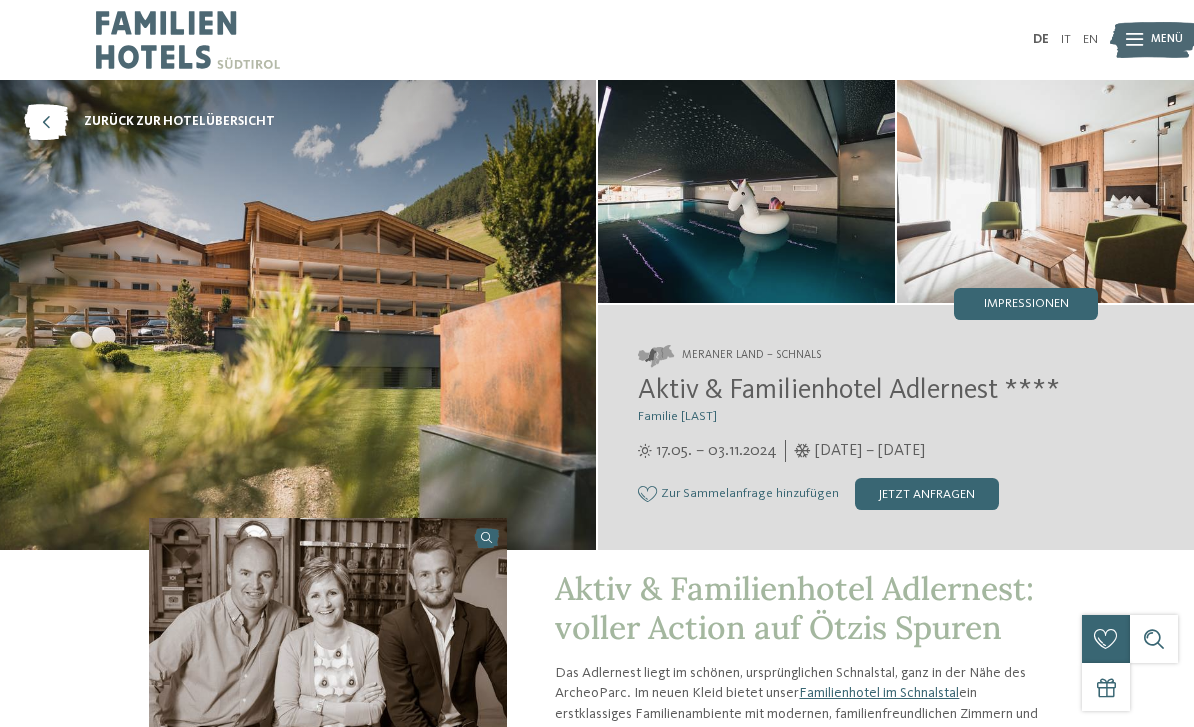 click at bounding box center [1045, 191] 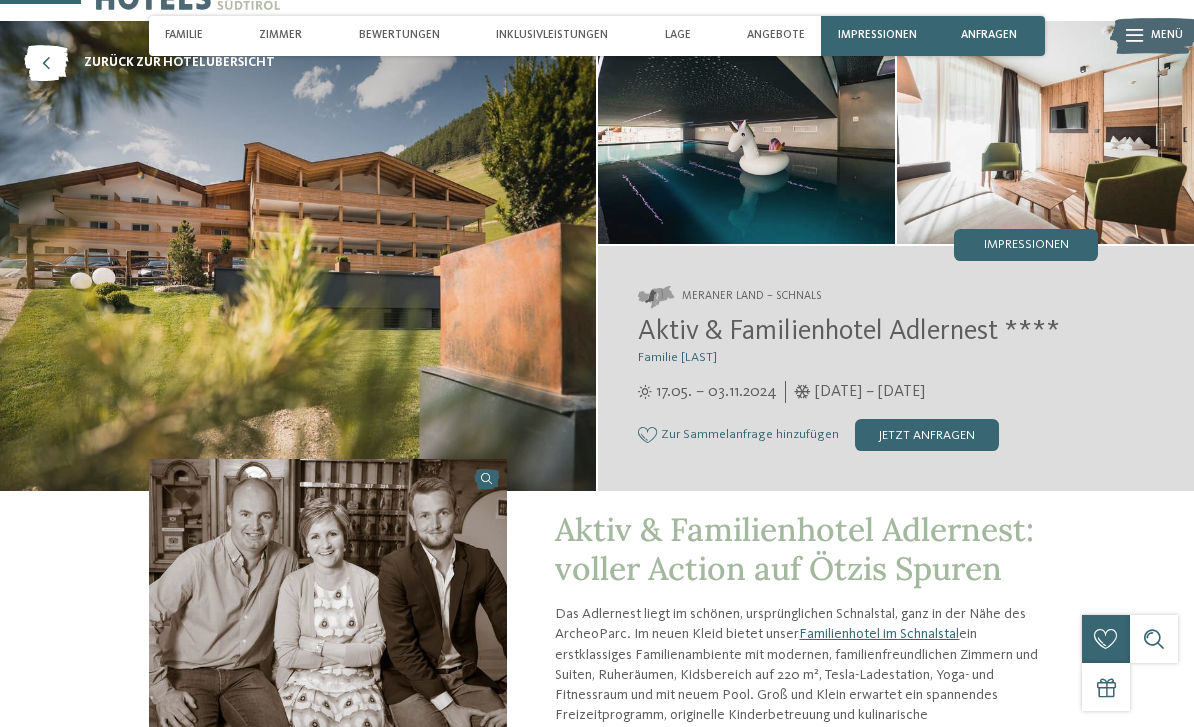 scroll, scrollTop: 0, scrollLeft: 0, axis: both 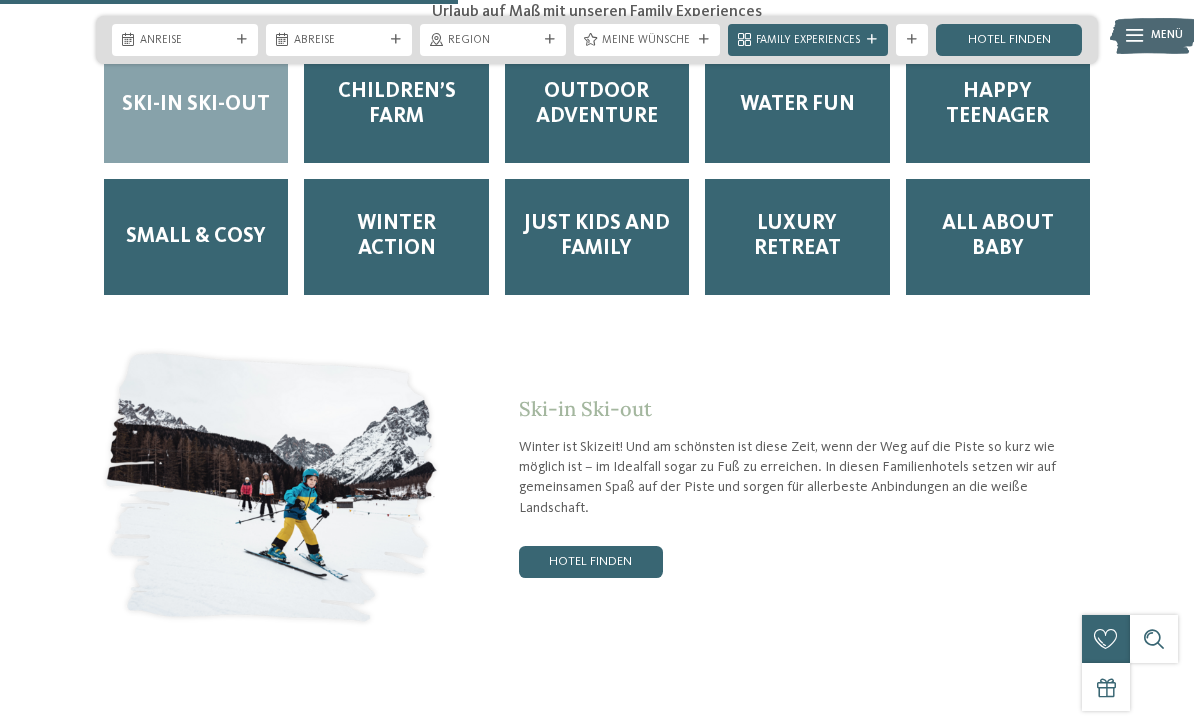 click on "Water Fun" at bounding box center [797, 105] 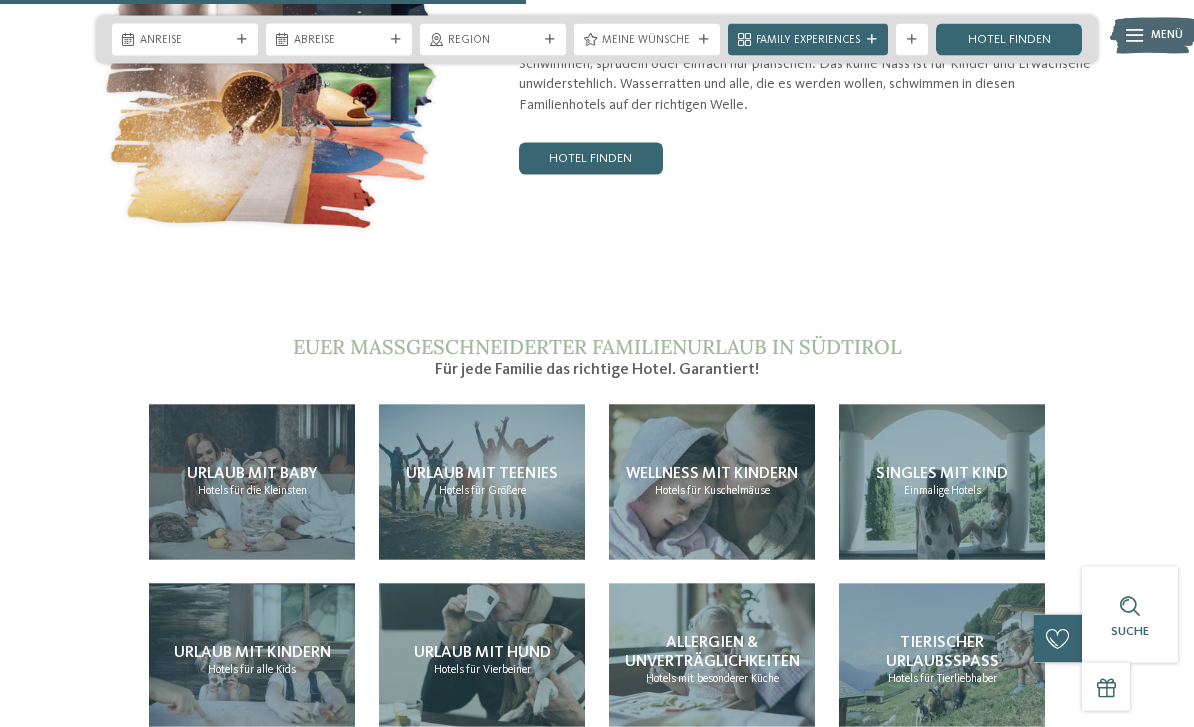 scroll, scrollTop: 3165, scrollLeft: 0, axis: vertical 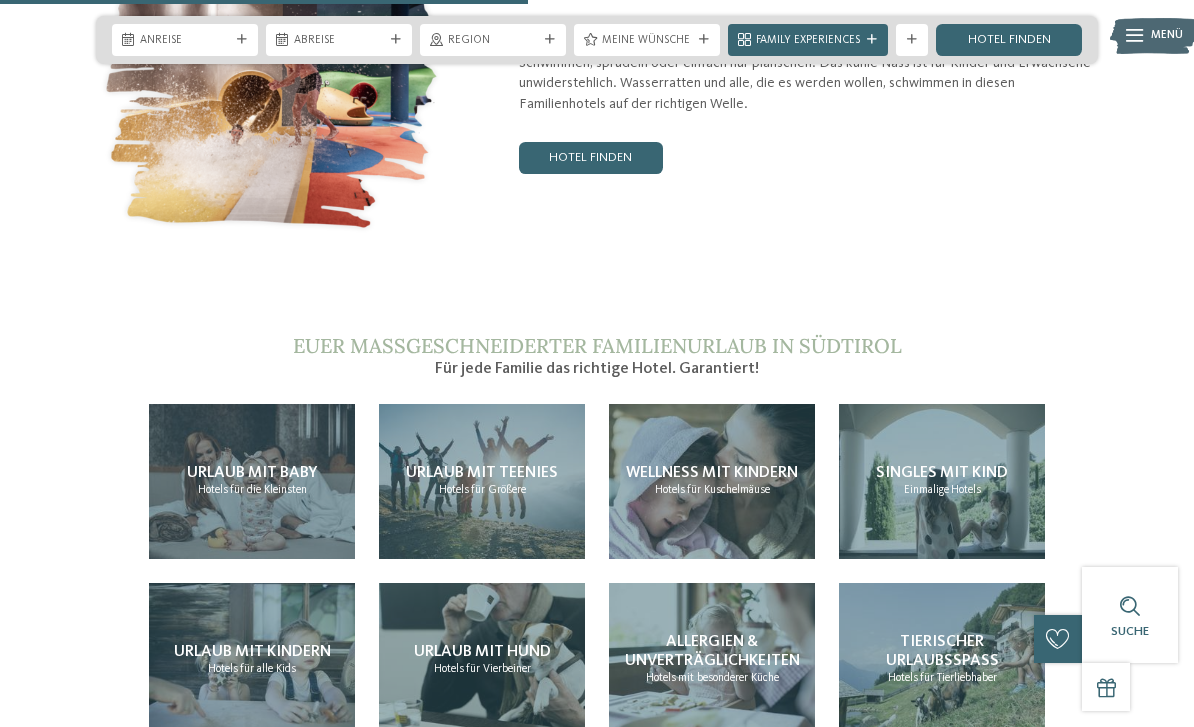 click on "Hotel finden" at bounding box center (591, 158) 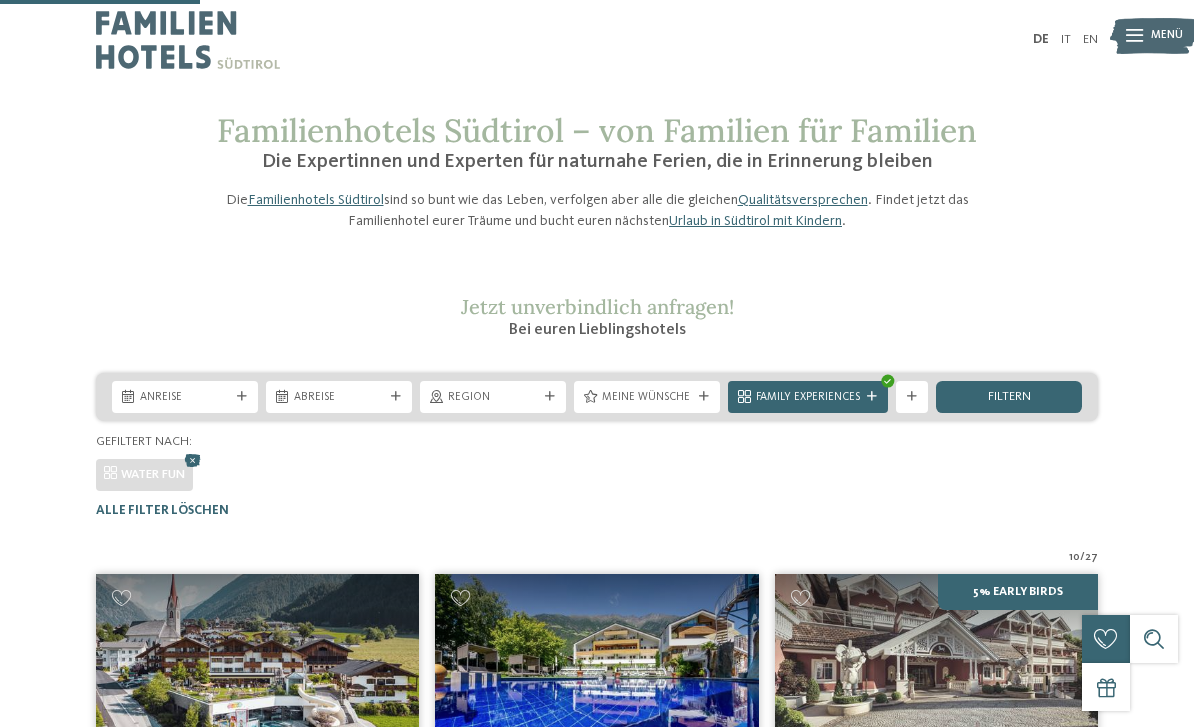 scroll, scrollTop: 491, scrollLeft: 0, axis: vertical 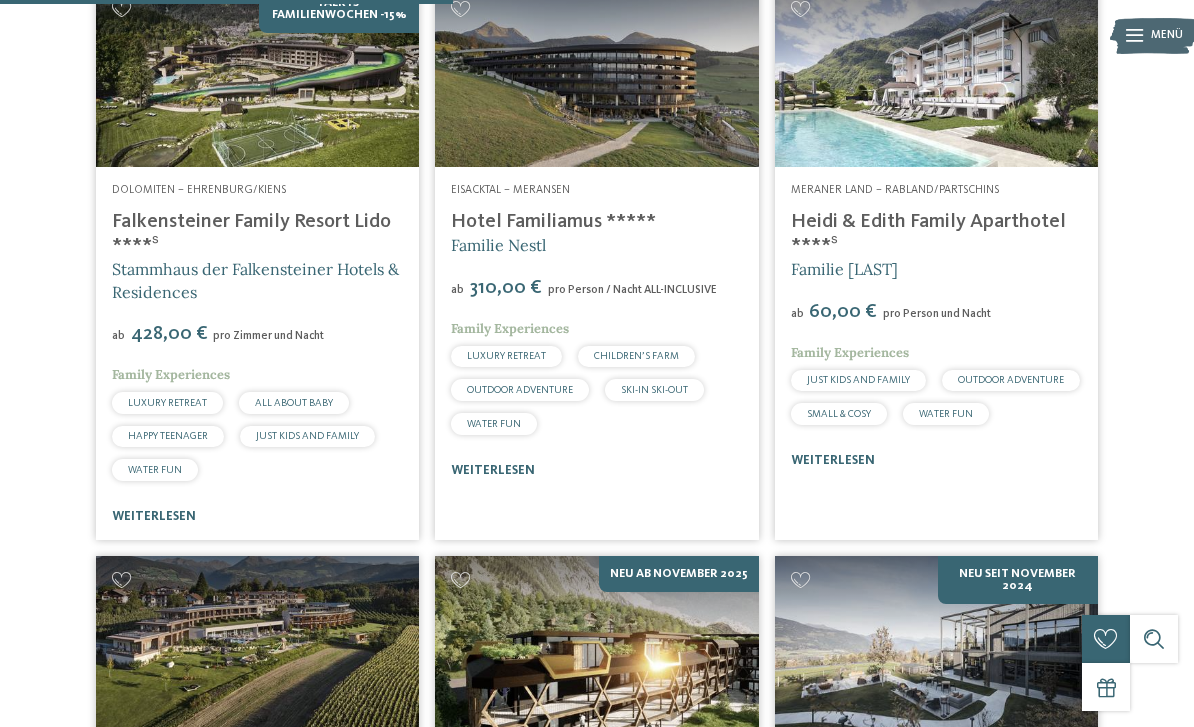 click at bounding box center (596, 76) 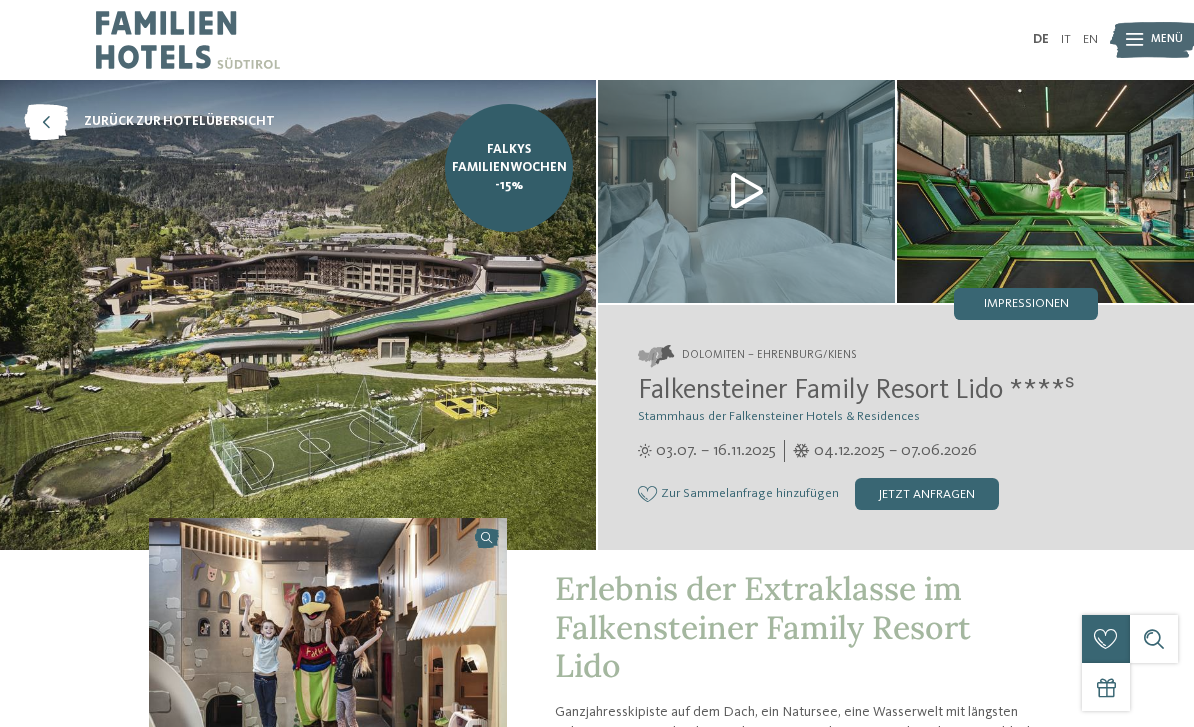 scroll, scrollTop: 0, scrollLeft: 0, axis: both 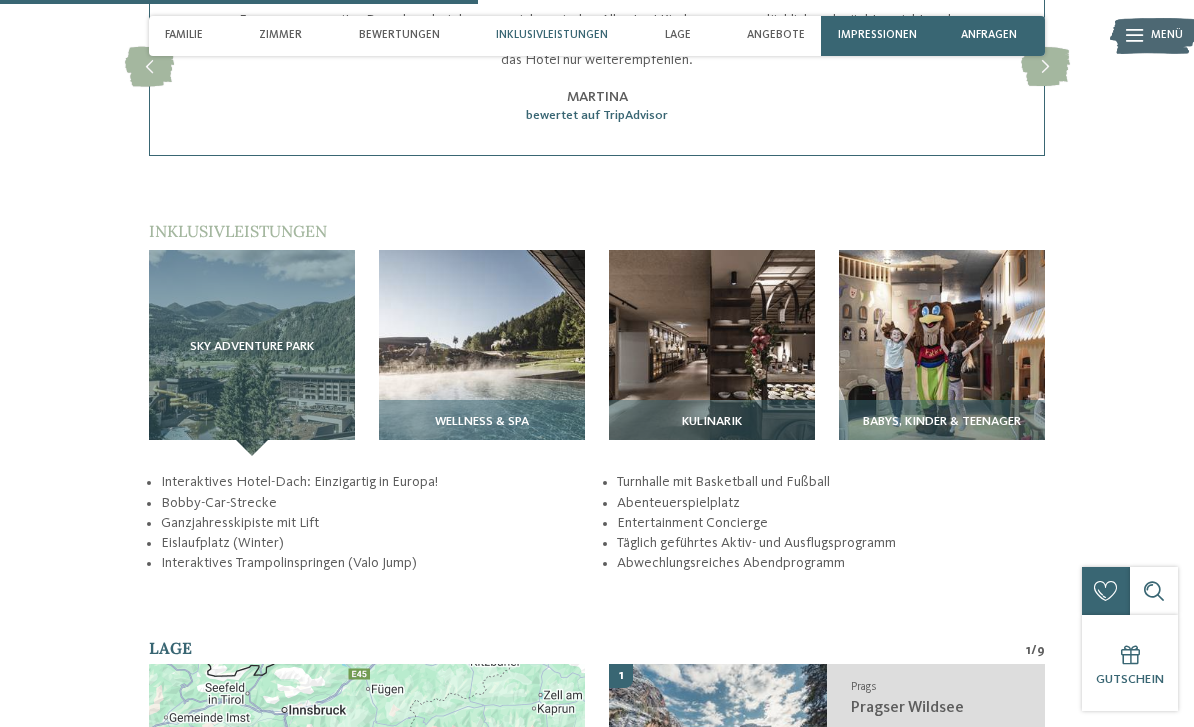 click at bounding box center (482, 353) 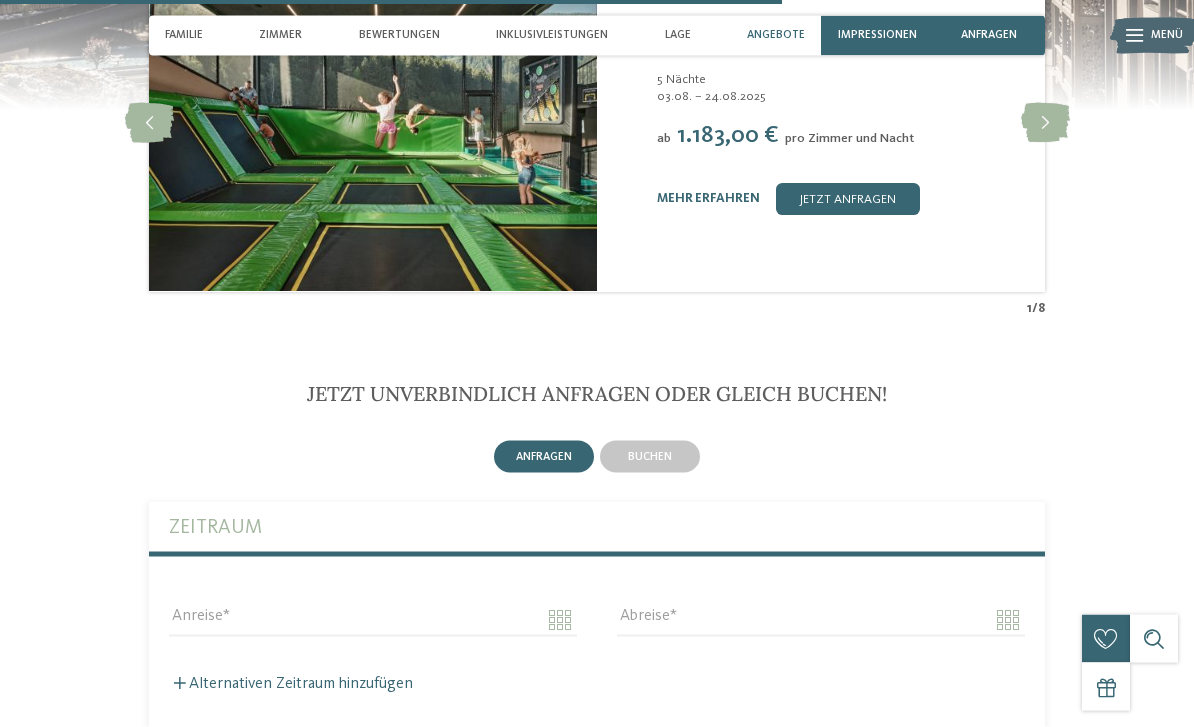 scroll, scrollTop: 3767, scrollLeft: 0, axis: vertical 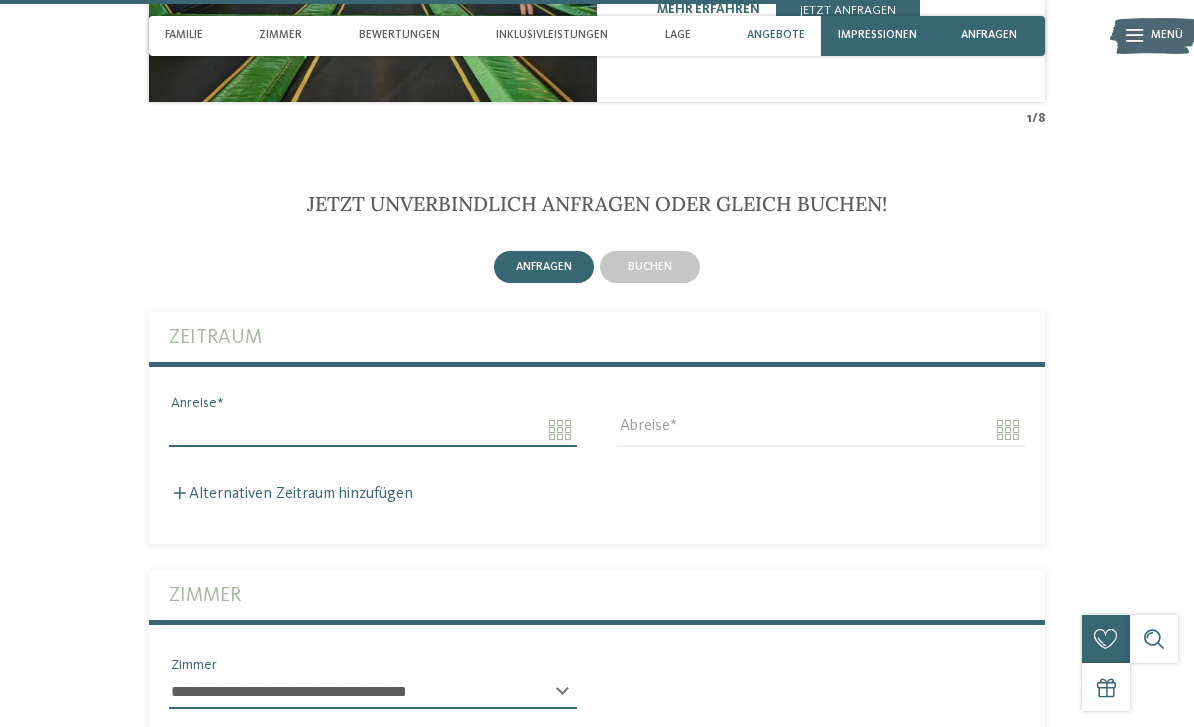 click on "Anreise" at bounding box center (373, 430) 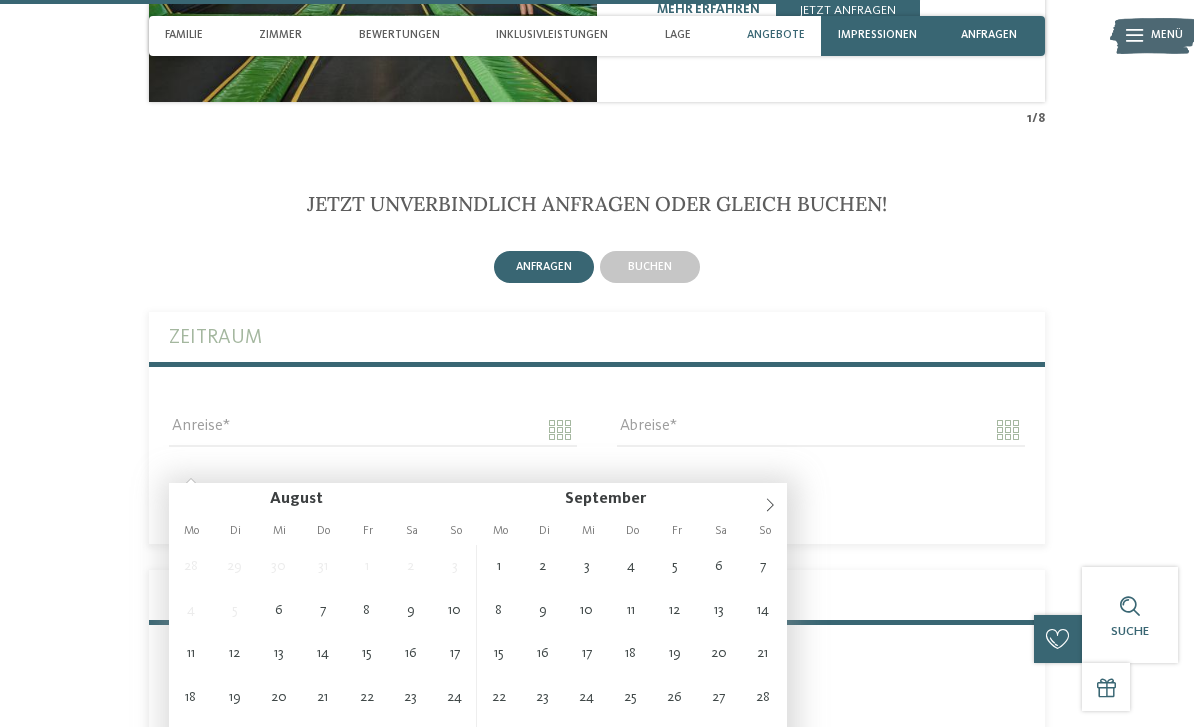 type on "**********" 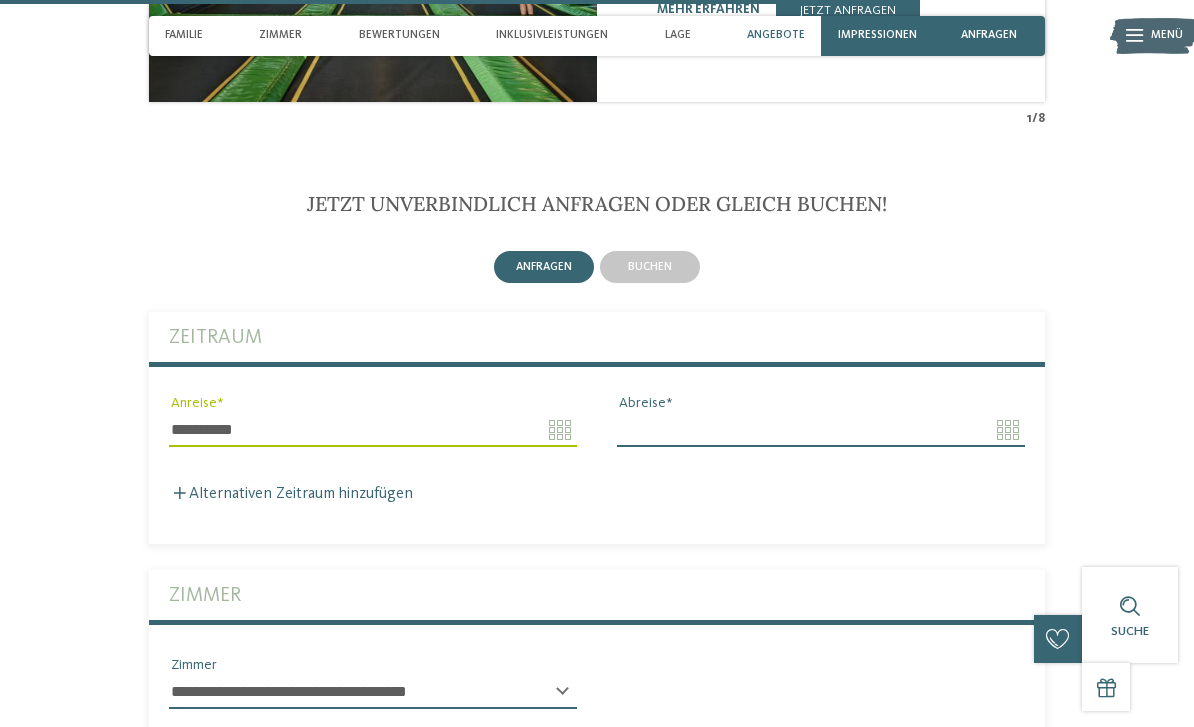 click on "Abreise" at bounding box center [821, 430] 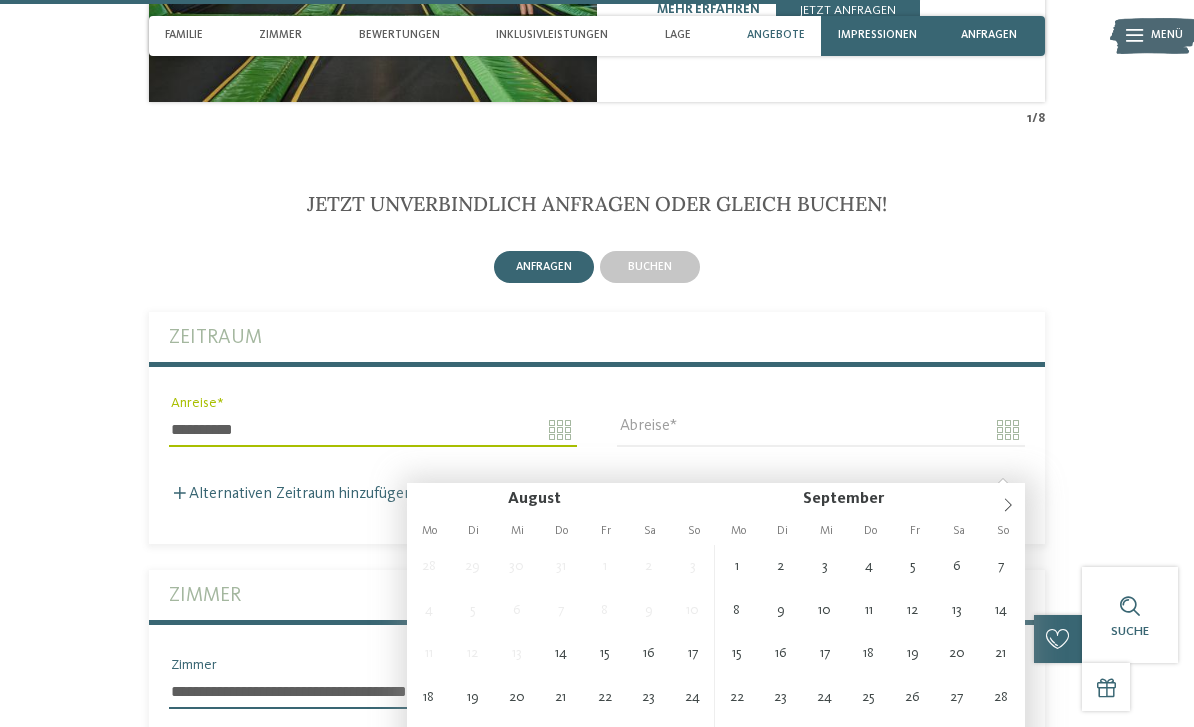 type on "**********" 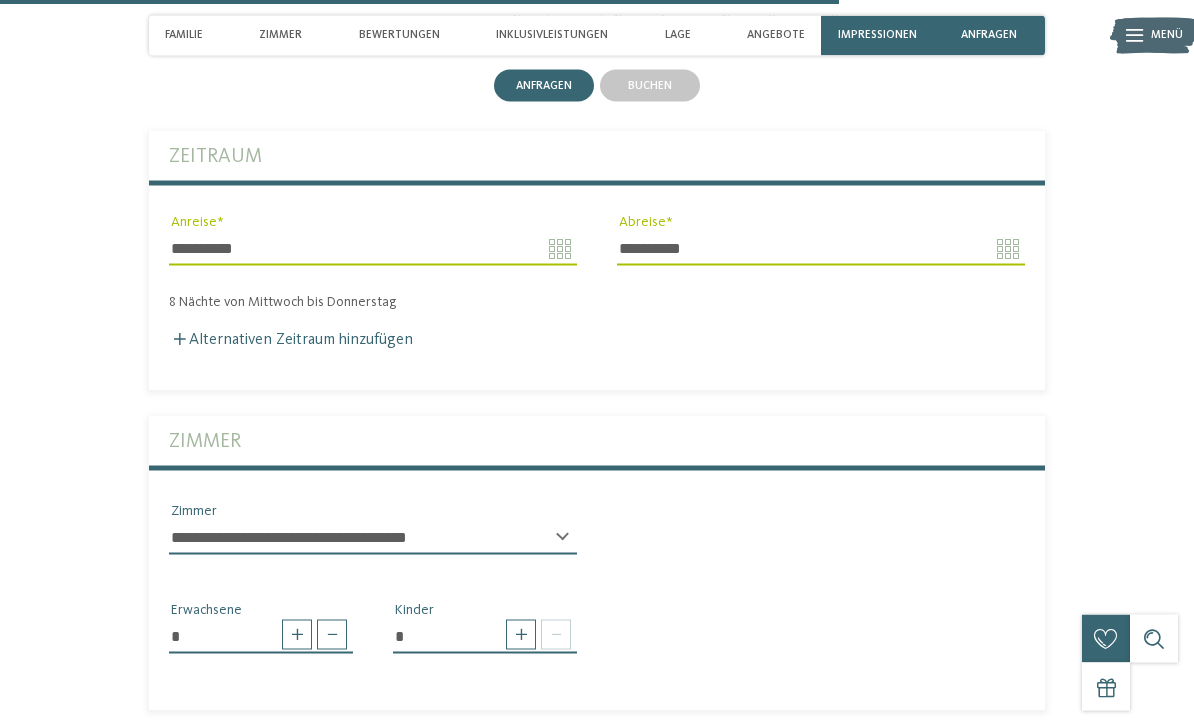 scroll, scrollTop: 3957, scrollLeft: 0, axis: vertical 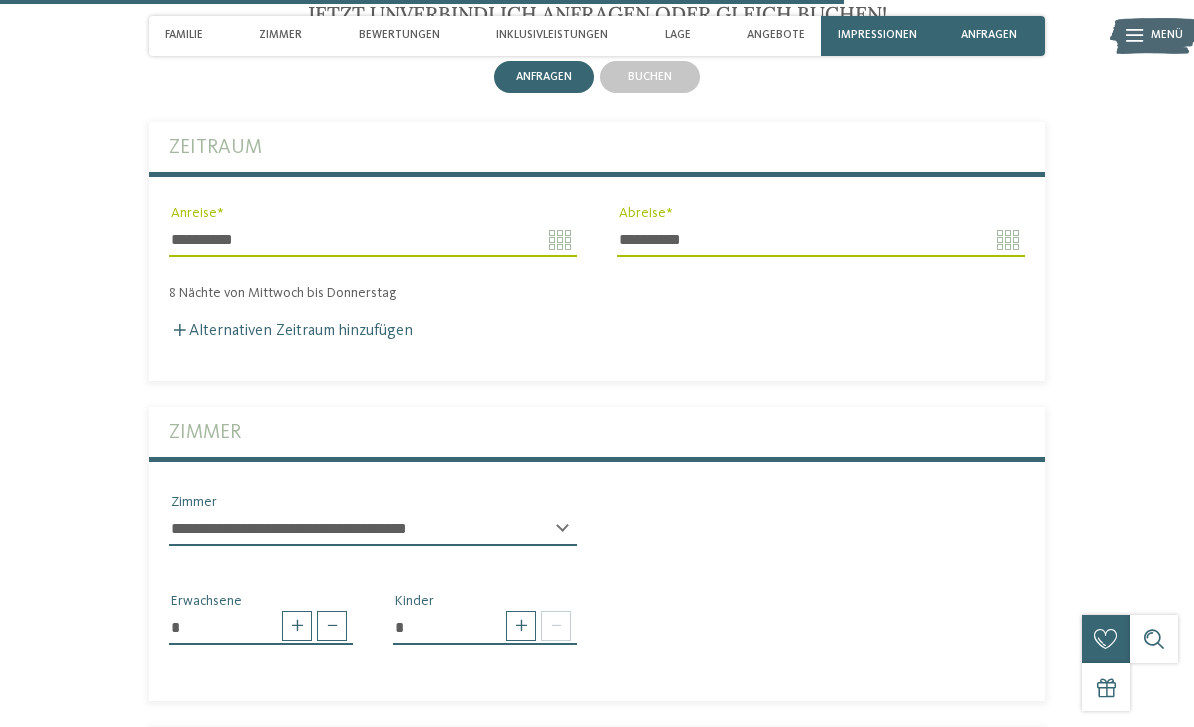 click on "Alternativen Zeitraum hinzufügen" at bounding box center (291, 331) 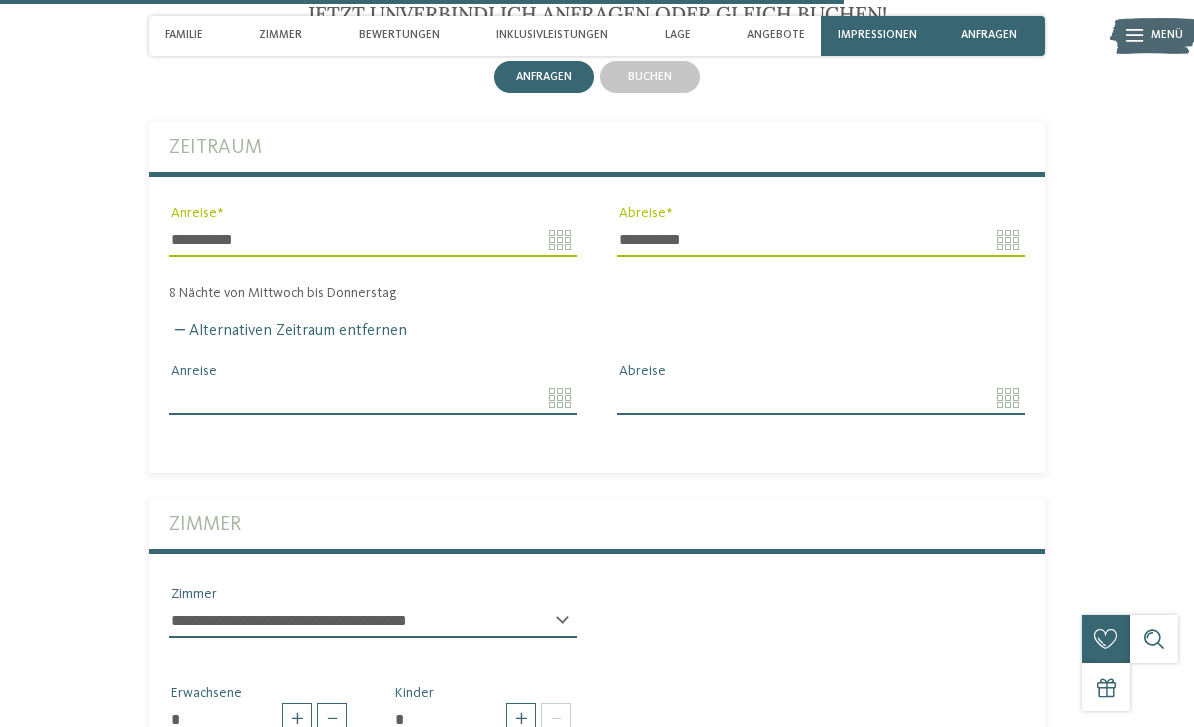 click on "Anreise" at bounding box center [373, 398] 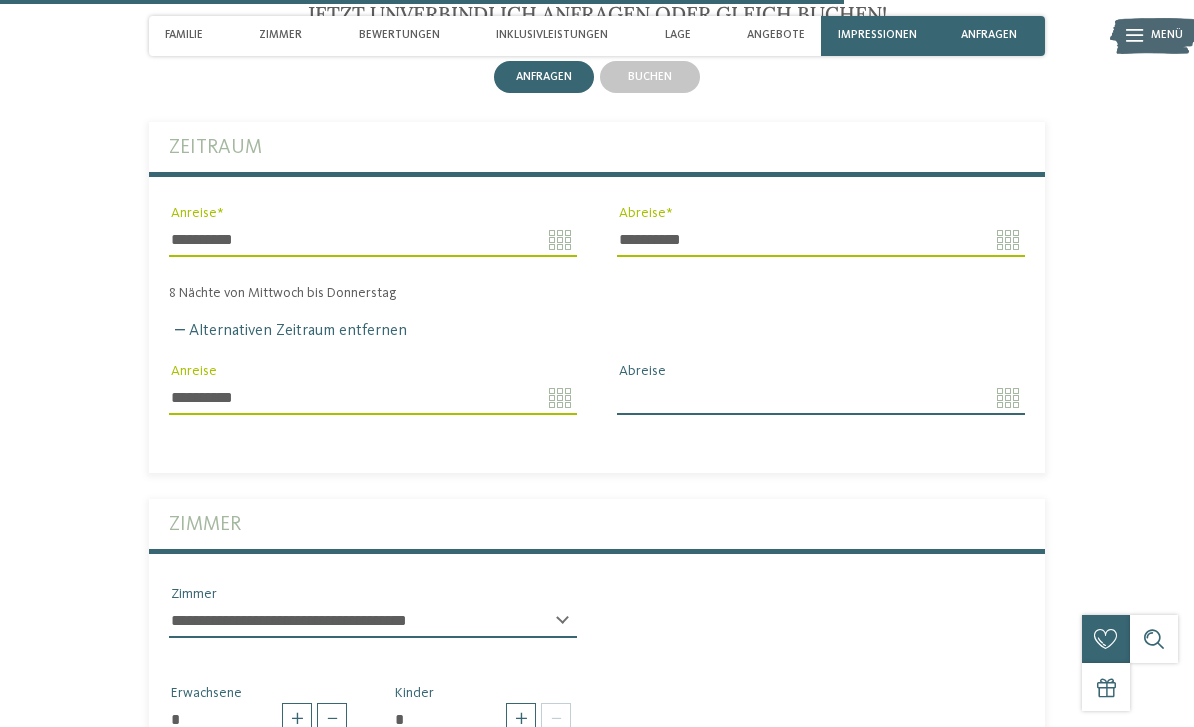 click on "Kleinen Moment noch – die Webseite wird geladen …
DE
IT" at bounding box center [597, -726] 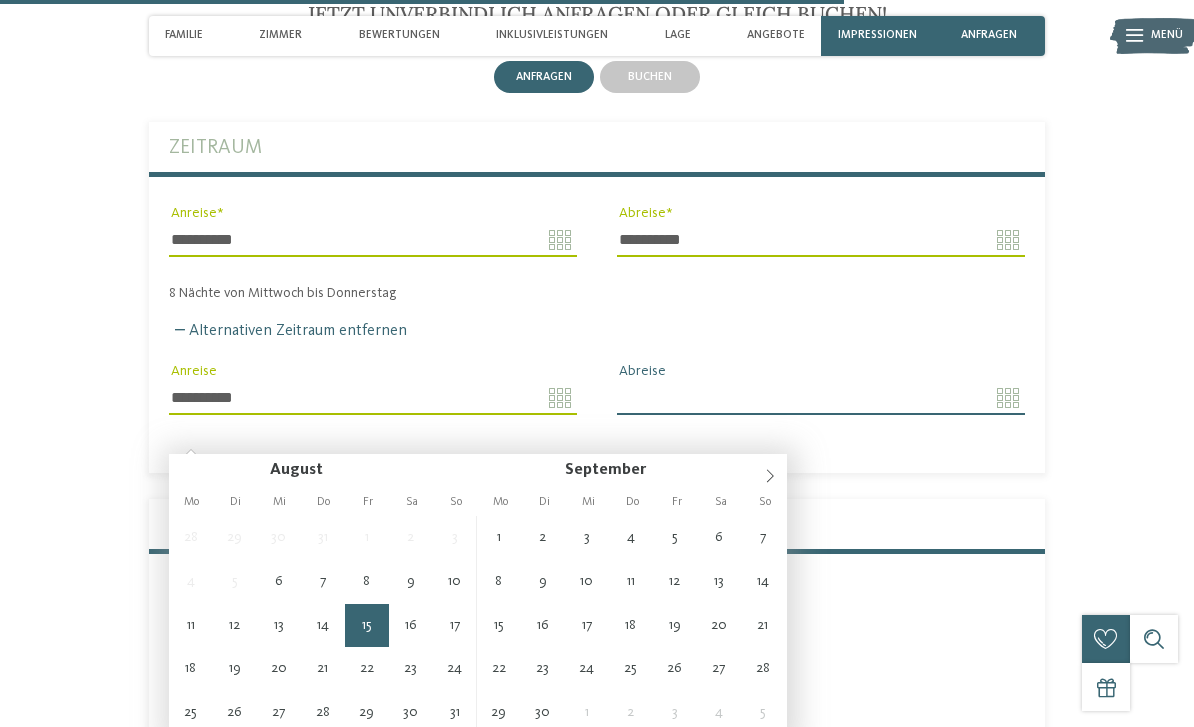 type on "**********" 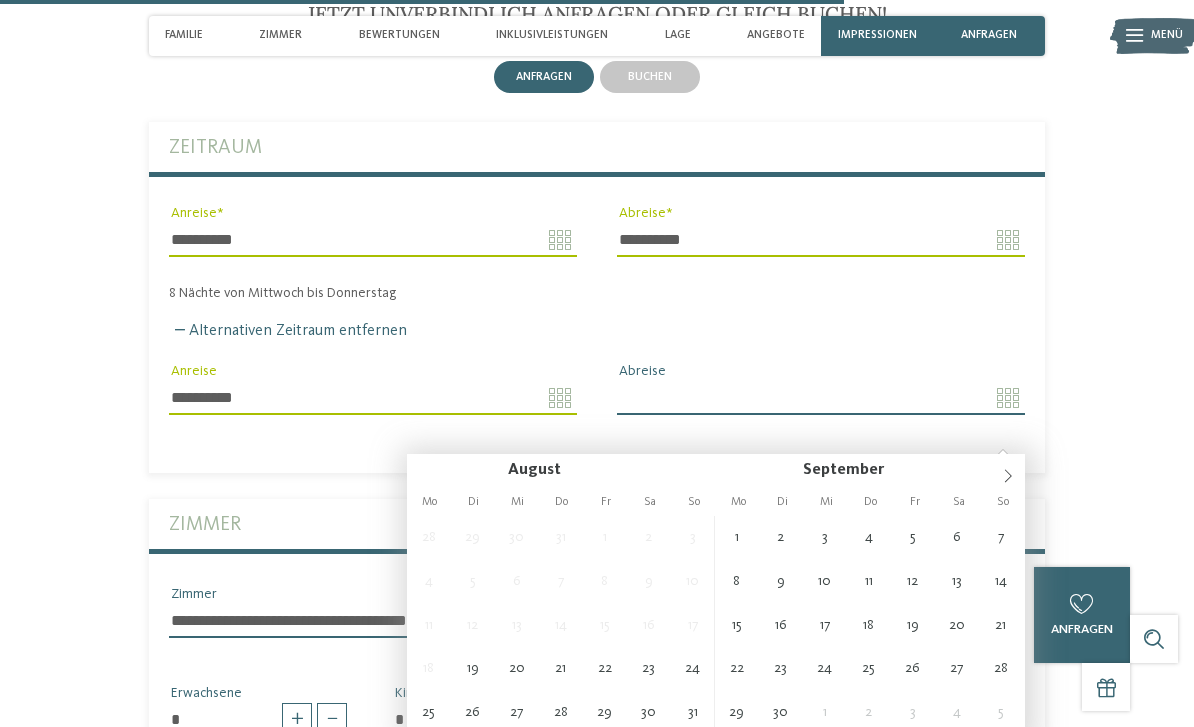 click on "Abreise" at bounding box center [821, 398] 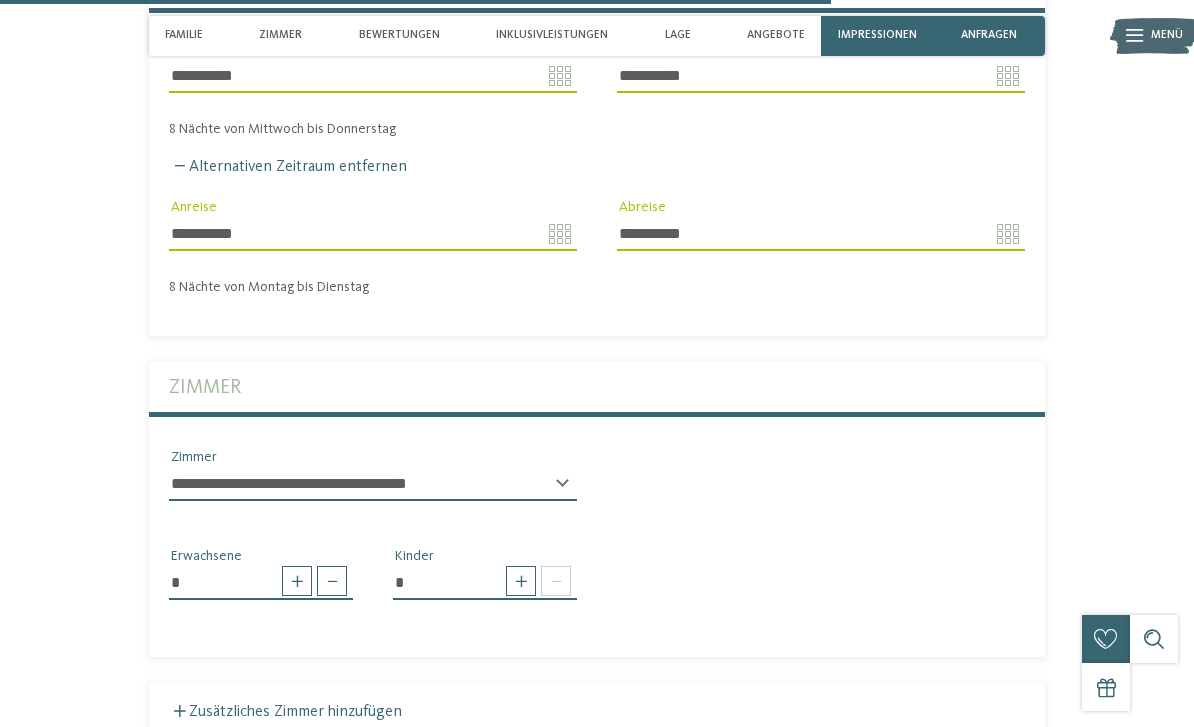 scroll, scrollTop: 4143, scrollLeft: 0, axis: vertical 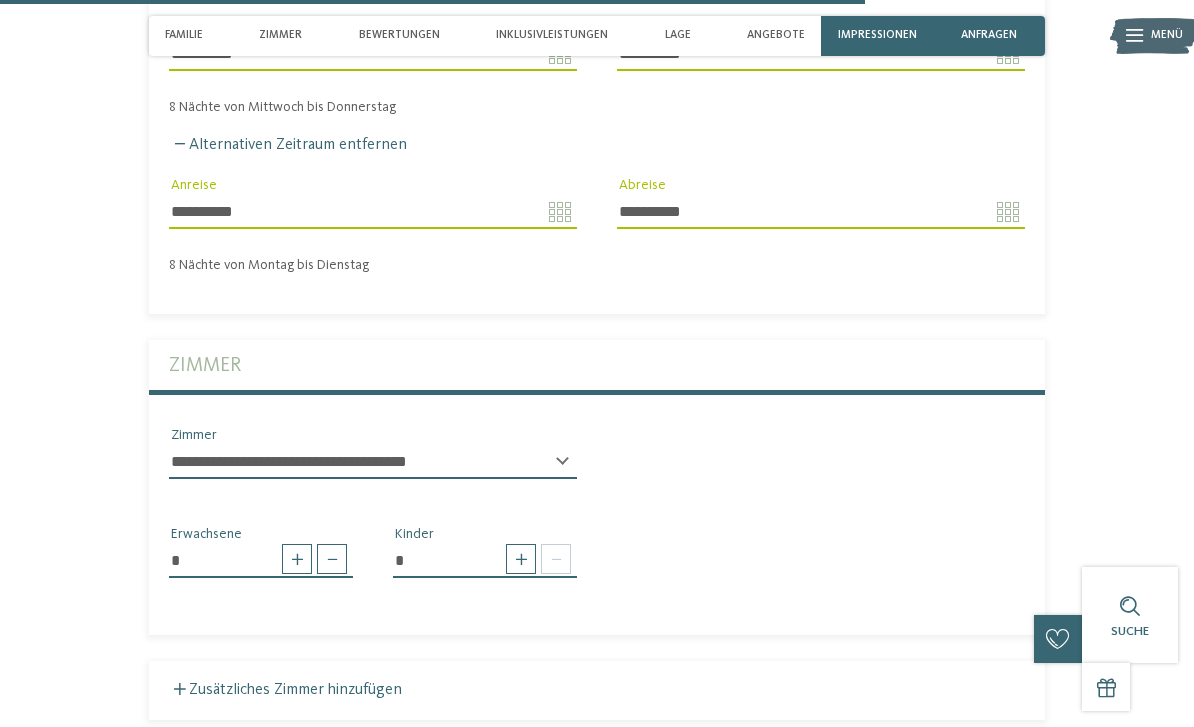 click at bounding box center [521, 559] 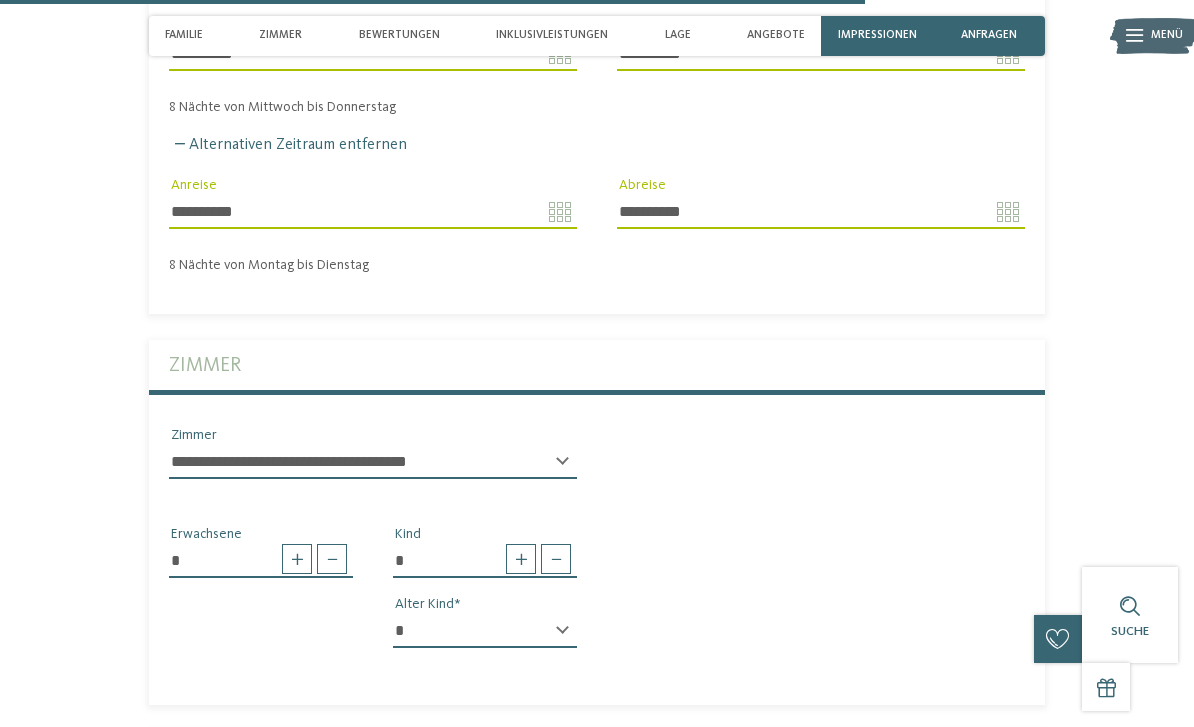 click at bounding box center [521, 559] 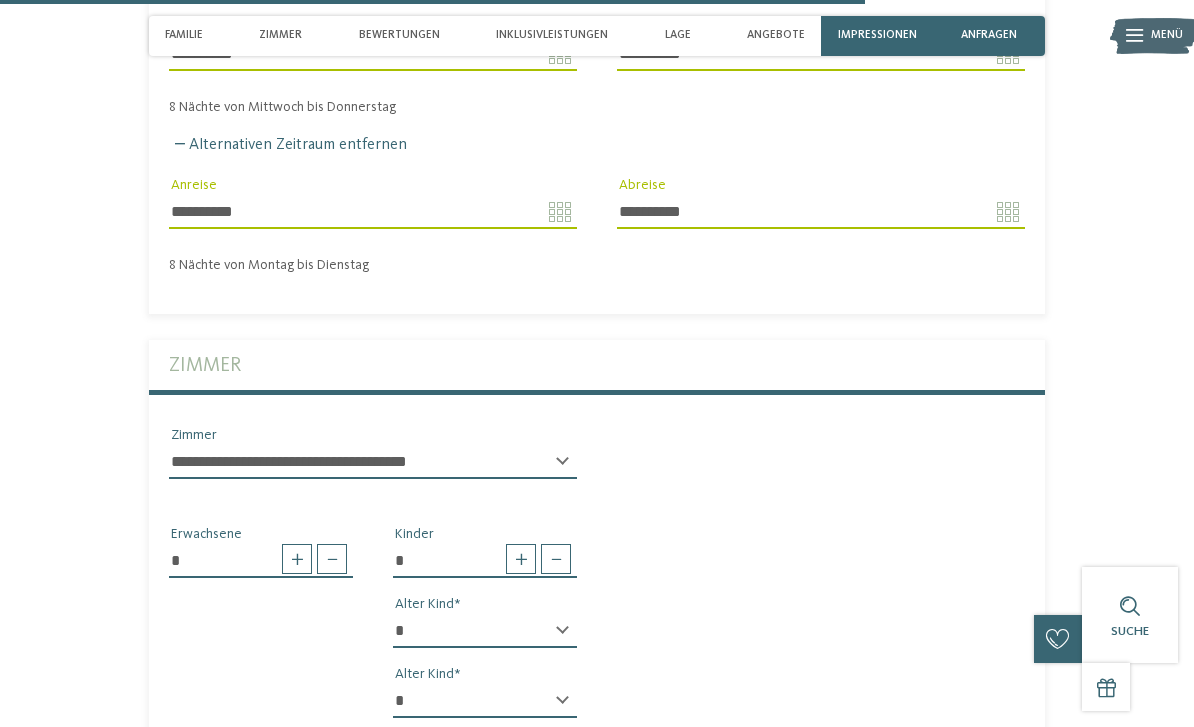 click at bounding box center (521, 559) 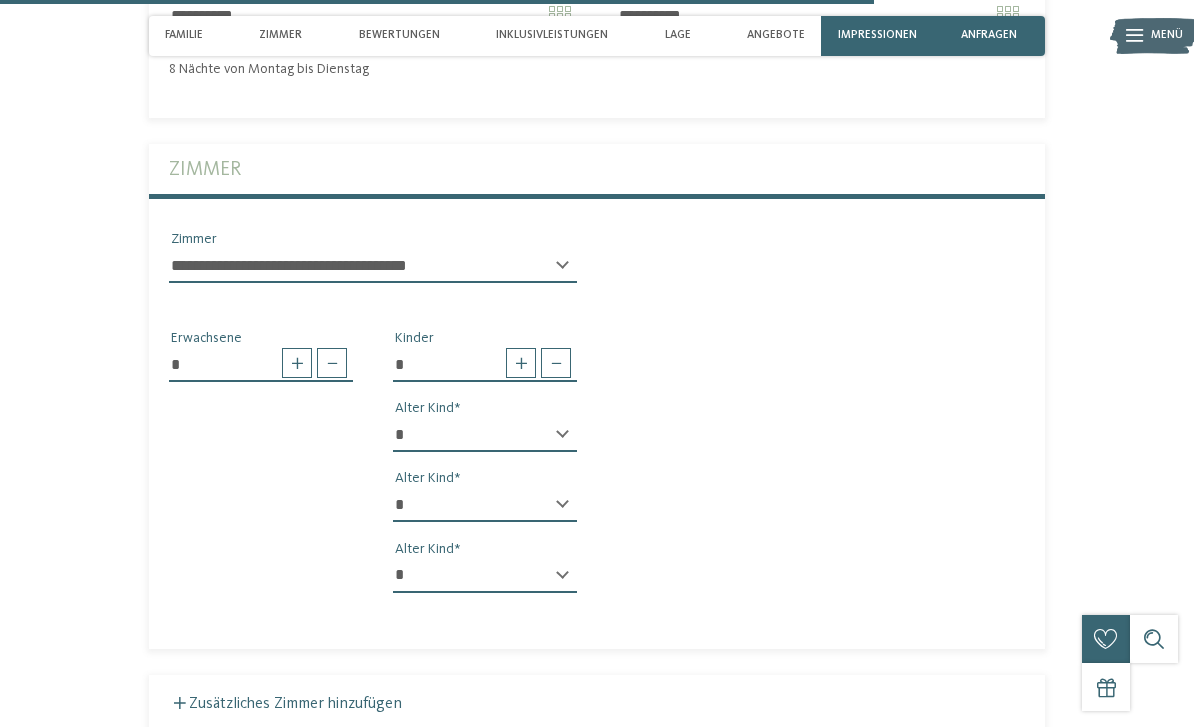 scroll, scrollTop: 4334, scrollLeft: 0, axis: vertical 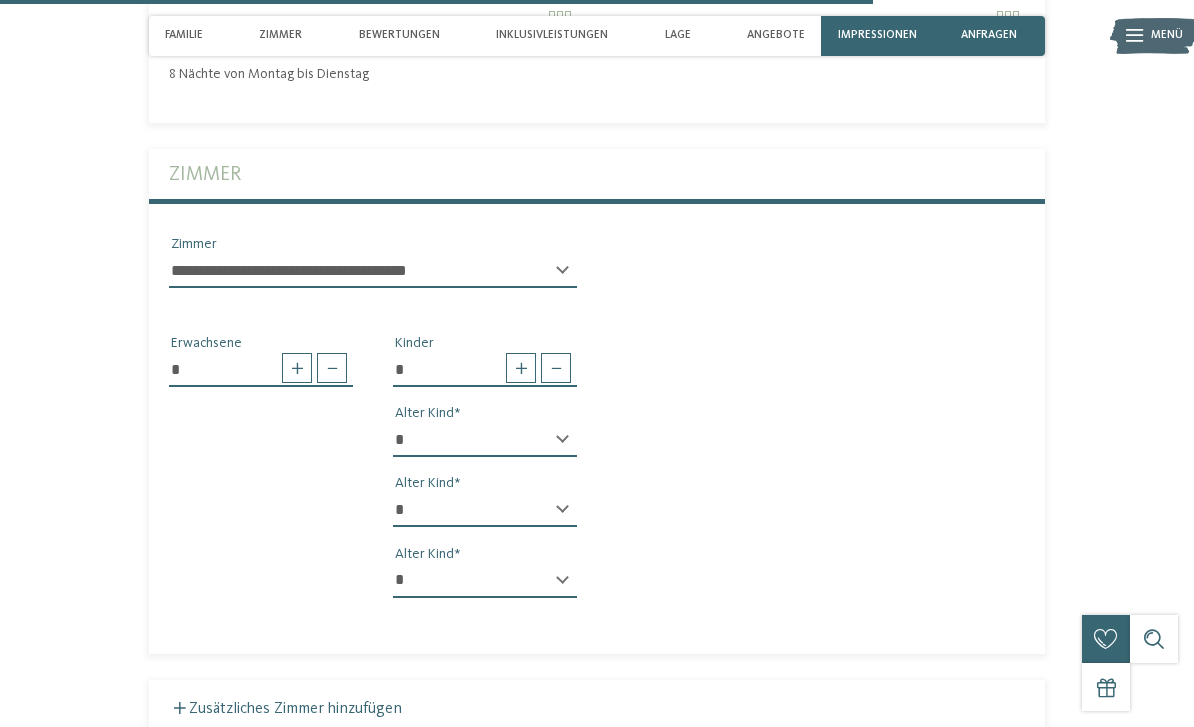 click on "* * * * * * * * * * * ** ** ** ** ** ** ** **" at bounding box center [485, 440] 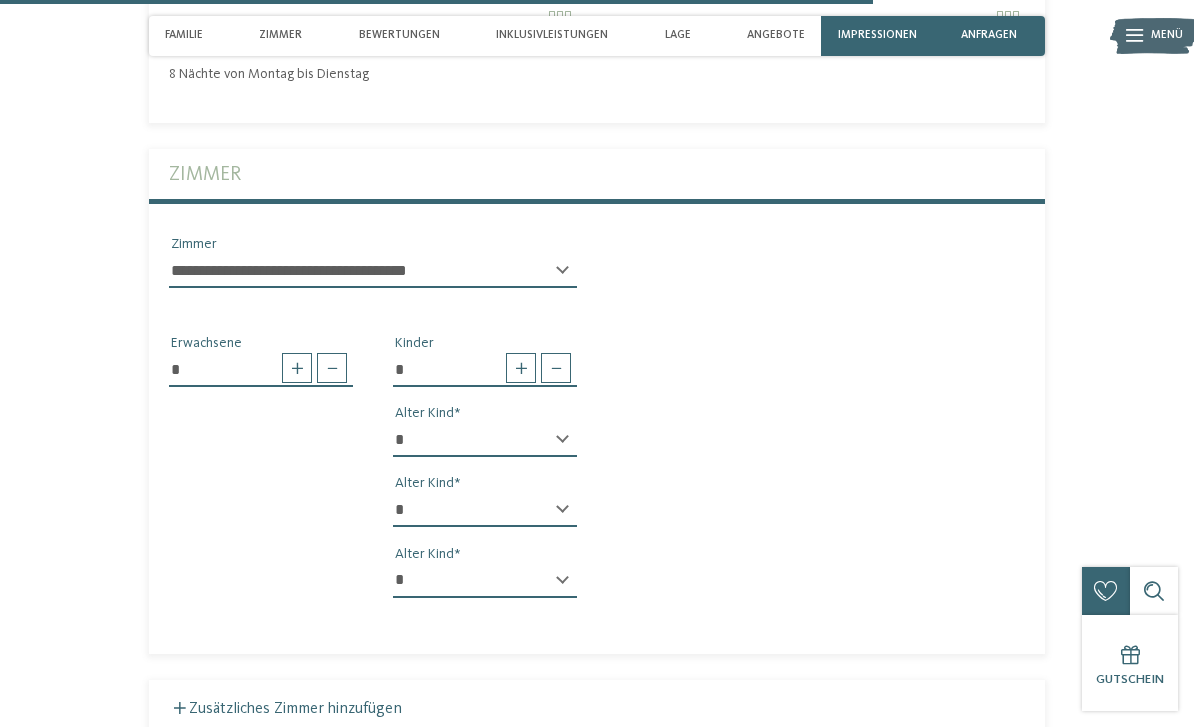 select on "*" 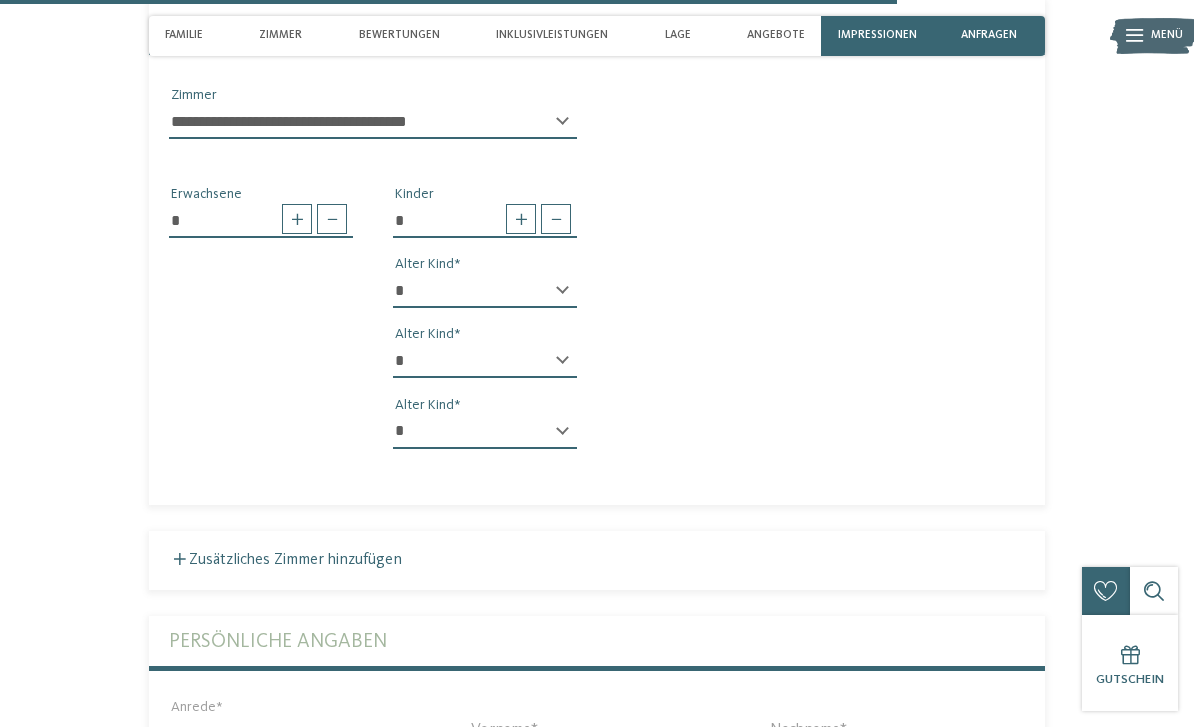 scroll, scrollTop: 4496, scrollLeft: 0, axis: vertical 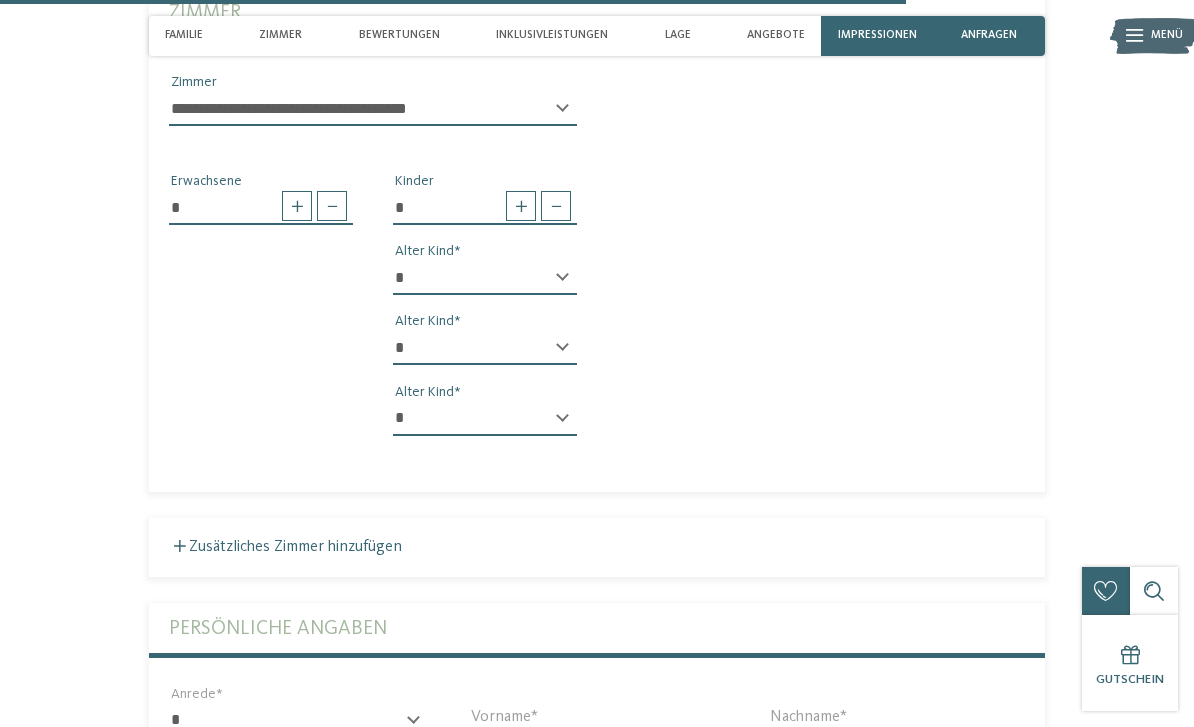 click on "* * * * * * * * * * * ** ** ** ** ** ** ** **" at bounding box center (485, 419) 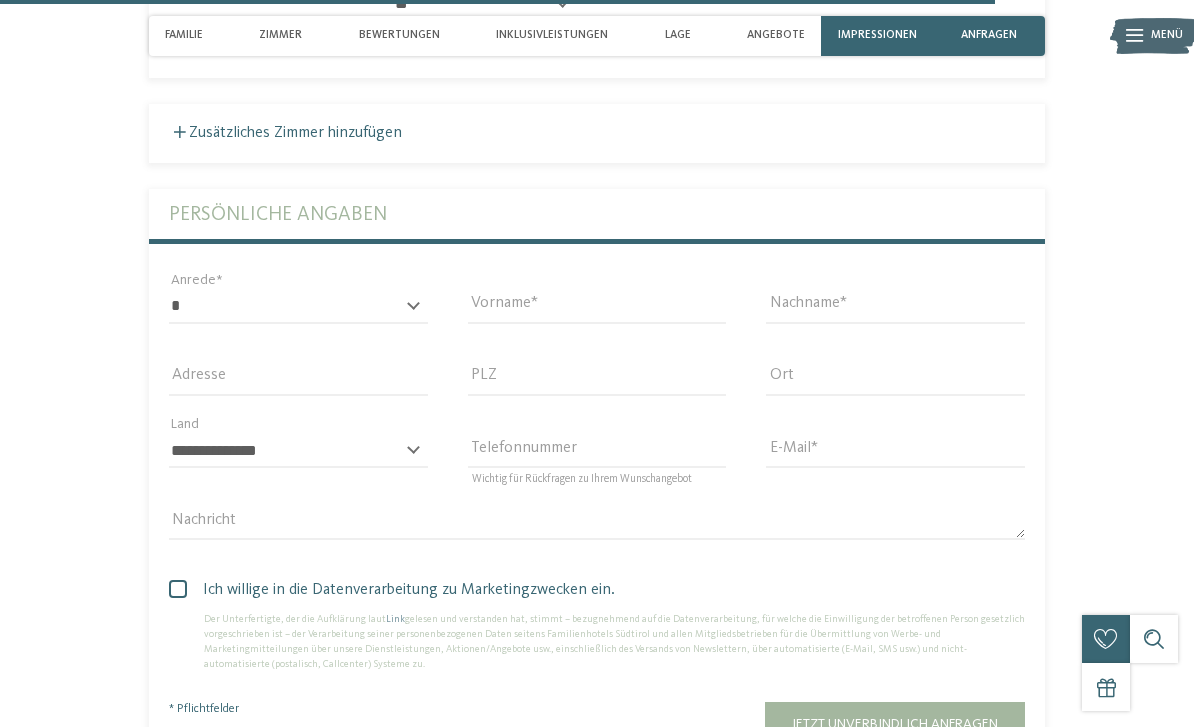 scroll, scrollTop: 4939, scrollLeft: 0, axis: vertical 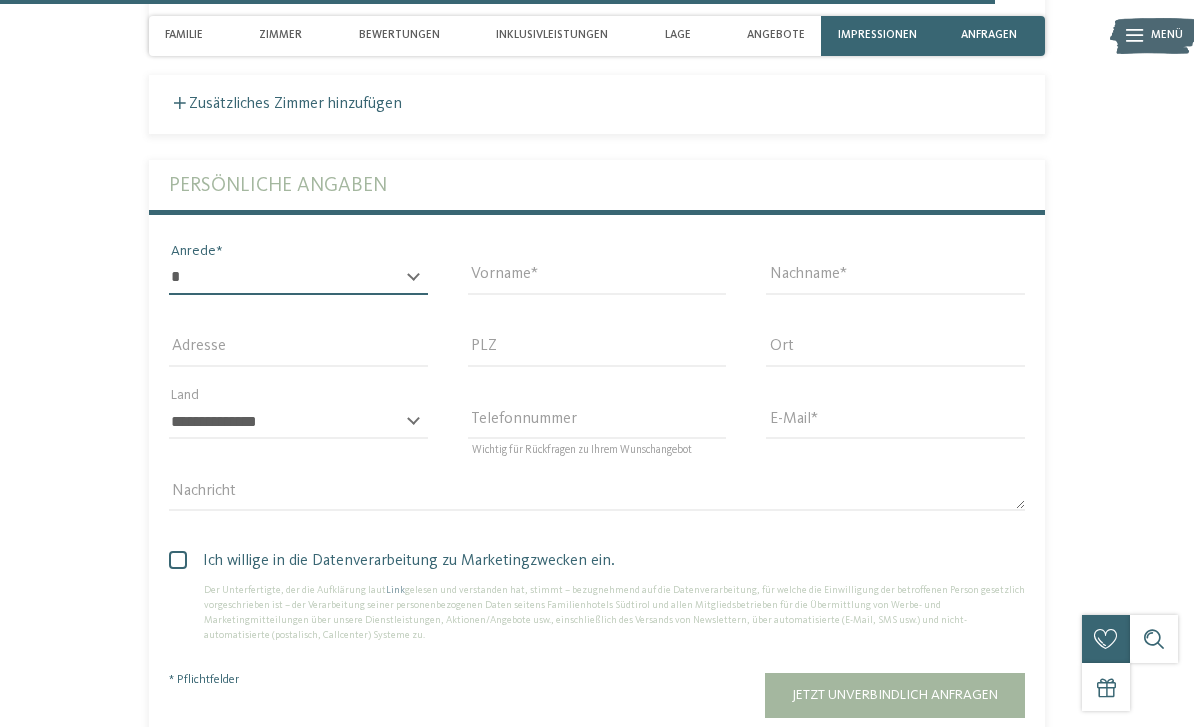 click on "* **** **** ******* ******" at bounding box center (298, 278) 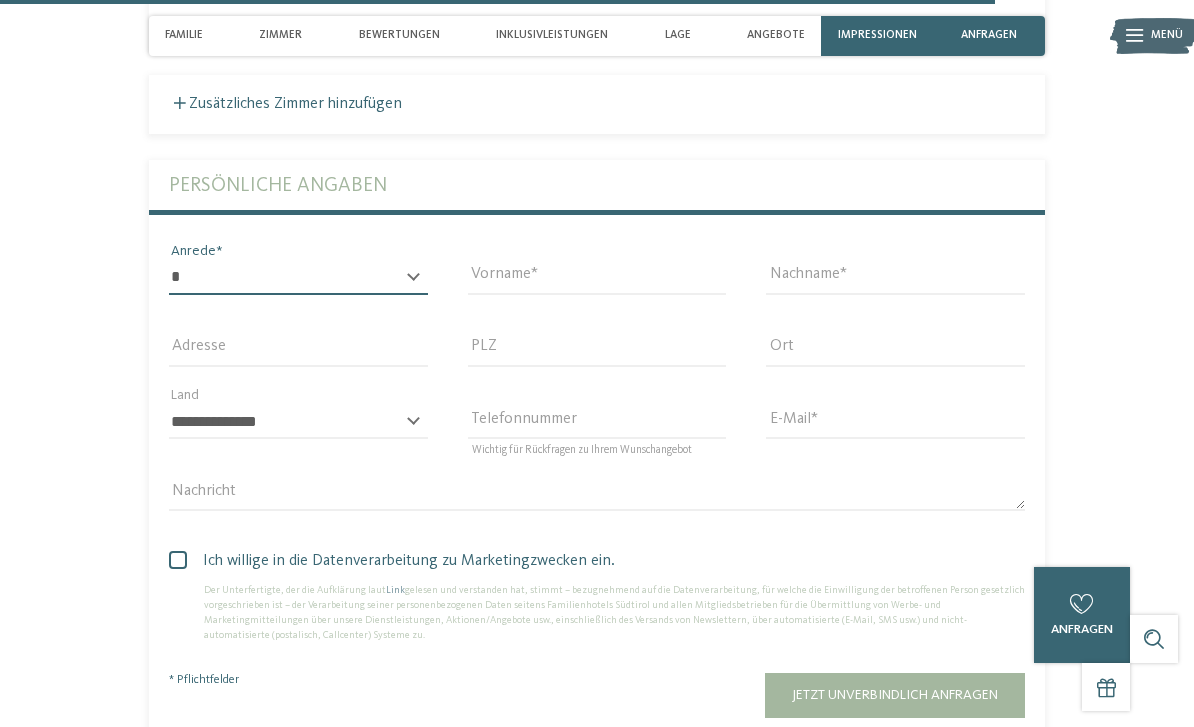 select on "*" 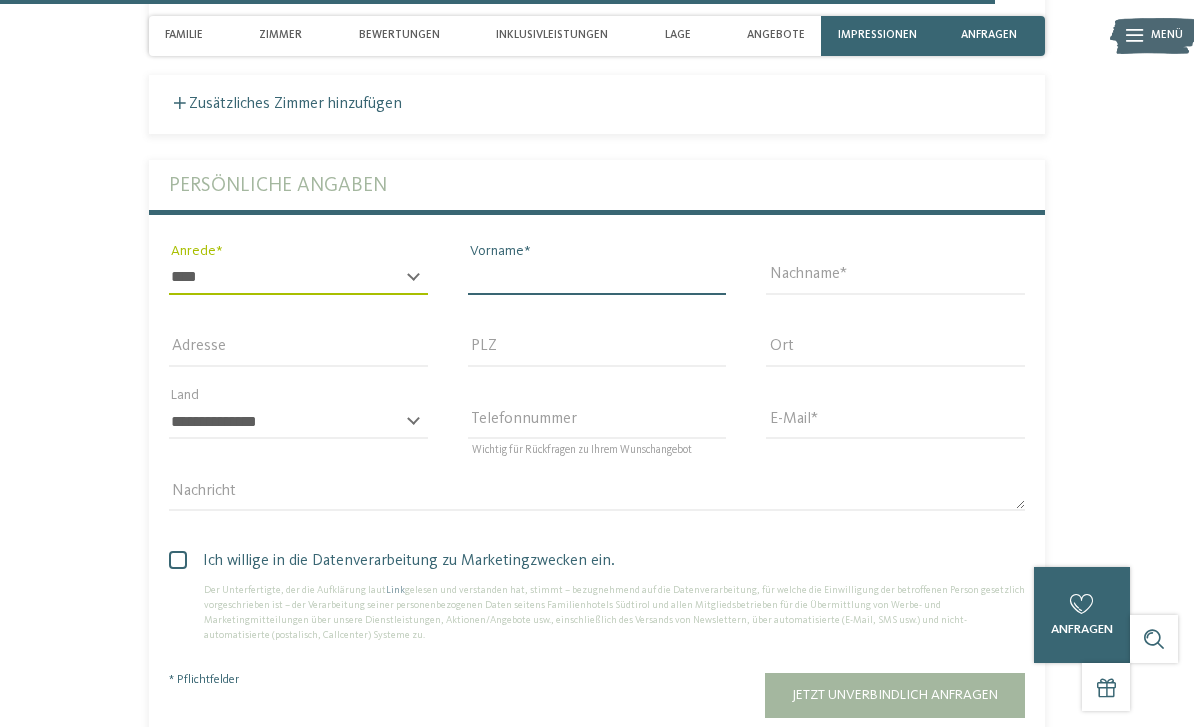 click on "Vorname" at bounding box center (597, 278) 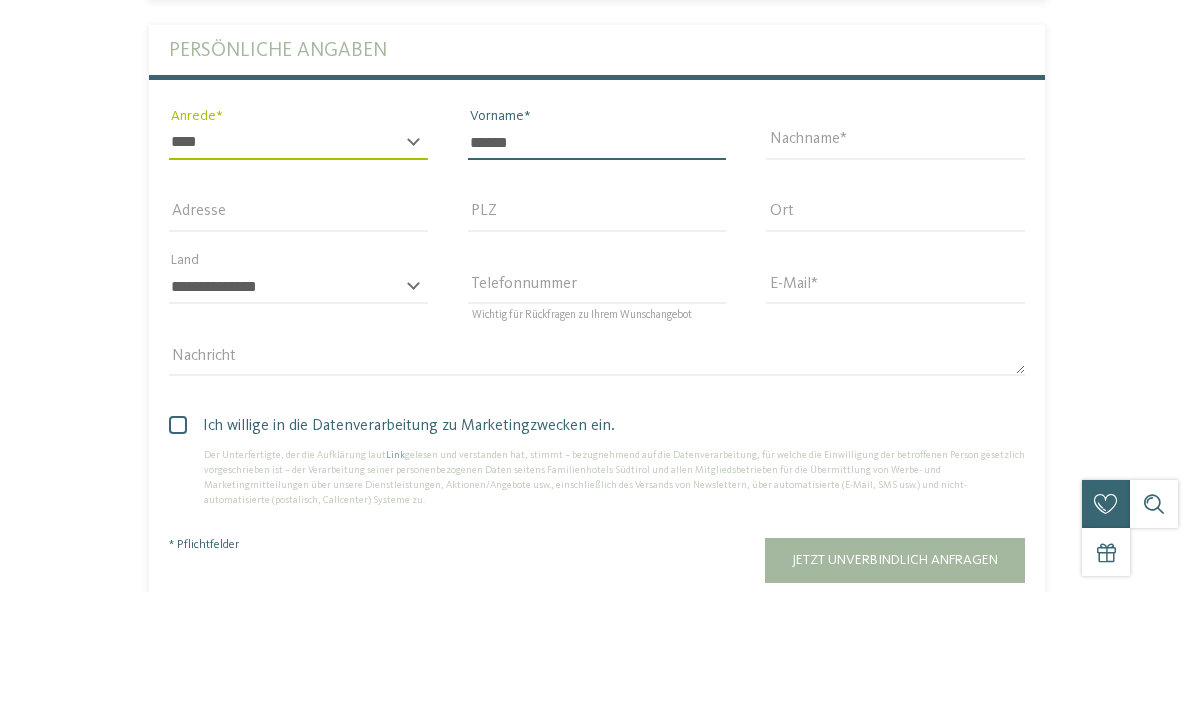 type on "******" 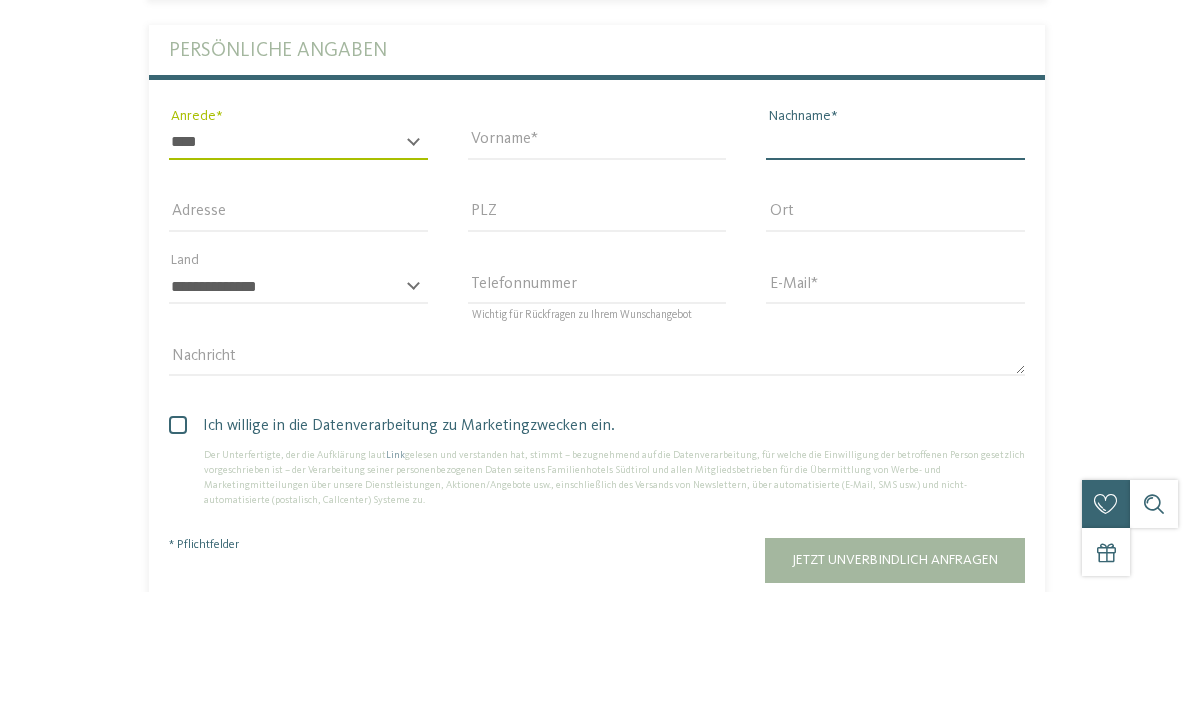 click on "Nachname" at bounding box center (895, 278) 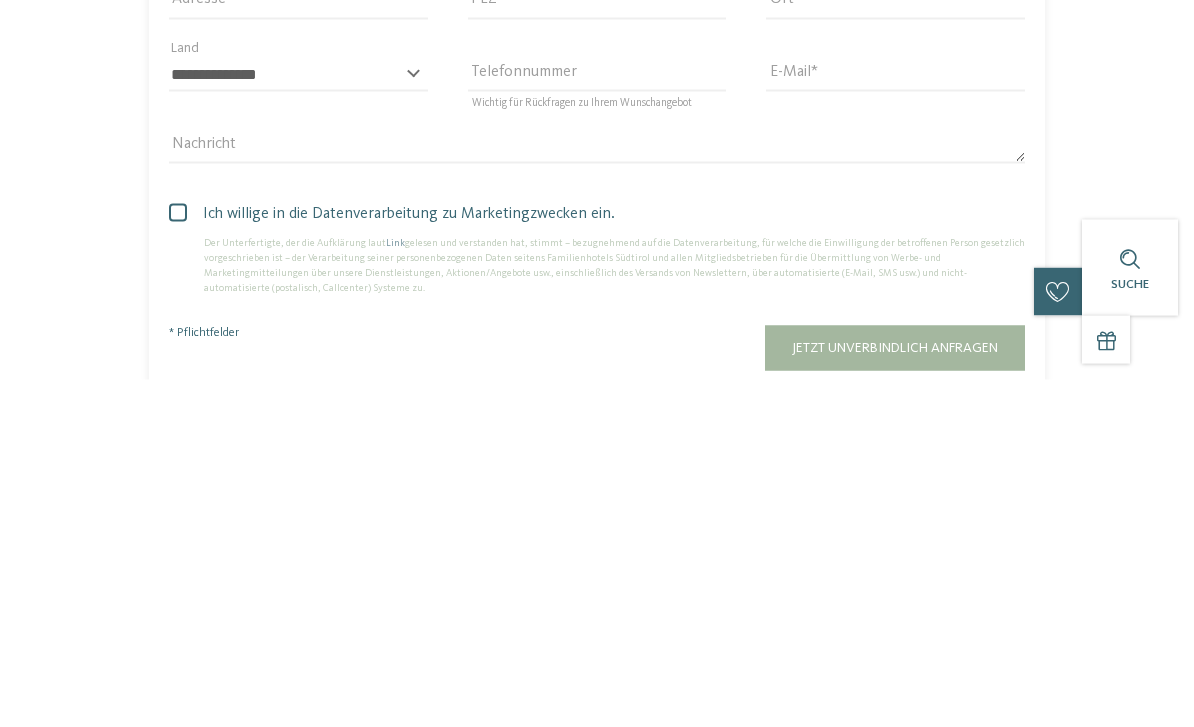 type on "******" 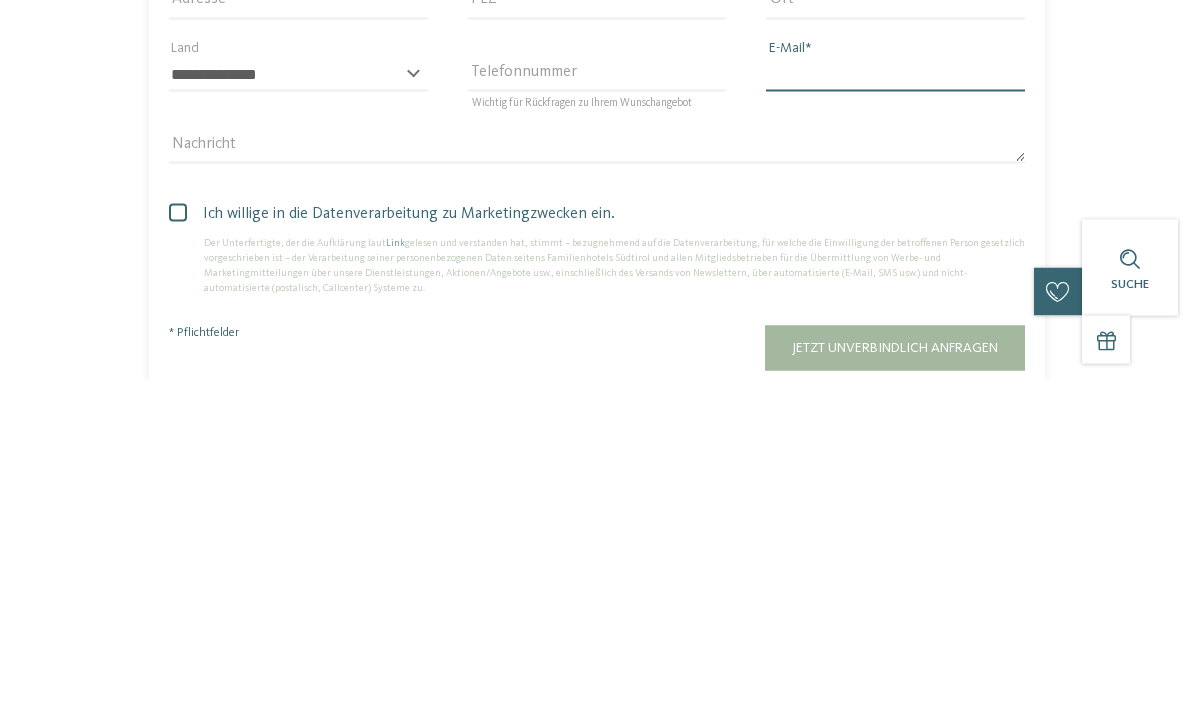 click on "E-Mail" at bounding box center [895, 422] 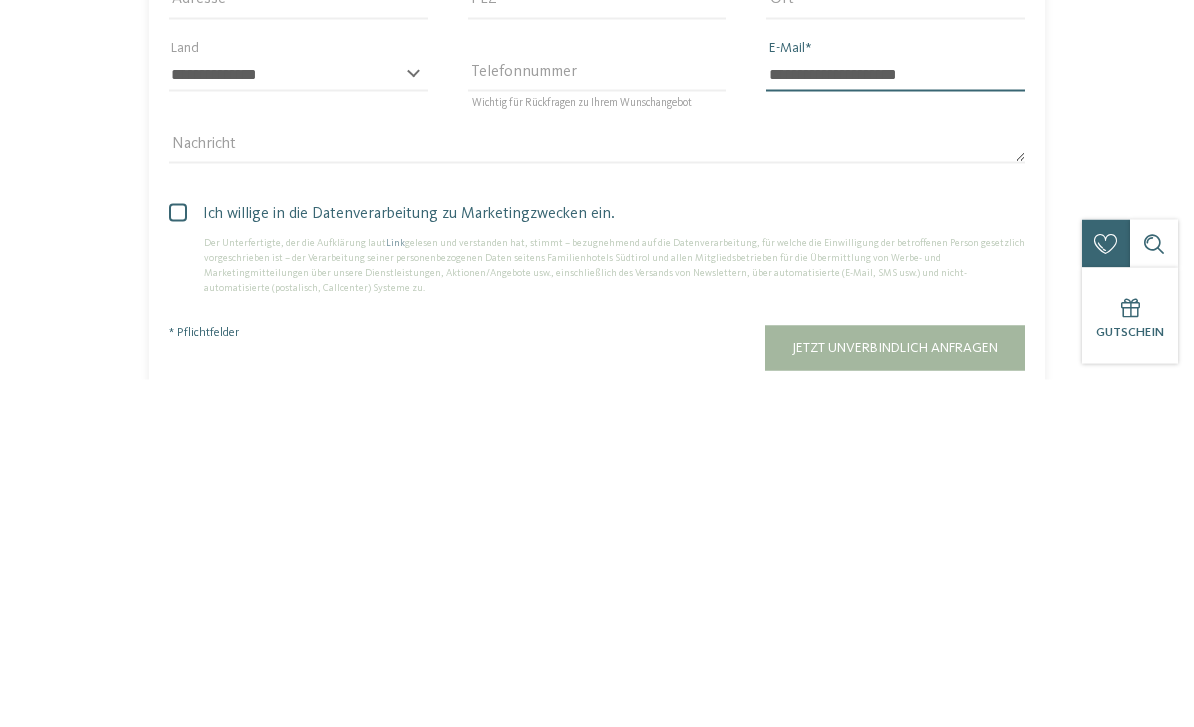 type on "**********" 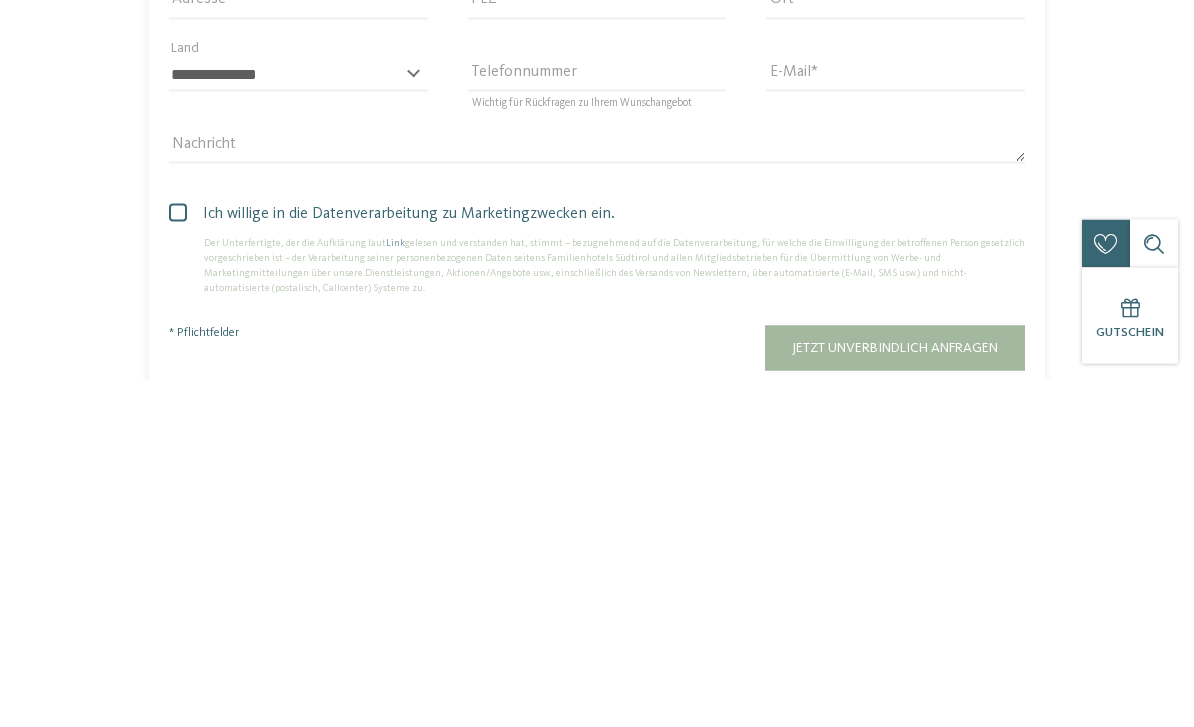 click on "Ich willige in die Datenverarbeitung zu Marketingzwecken ein." at bounding box center [604, 561] 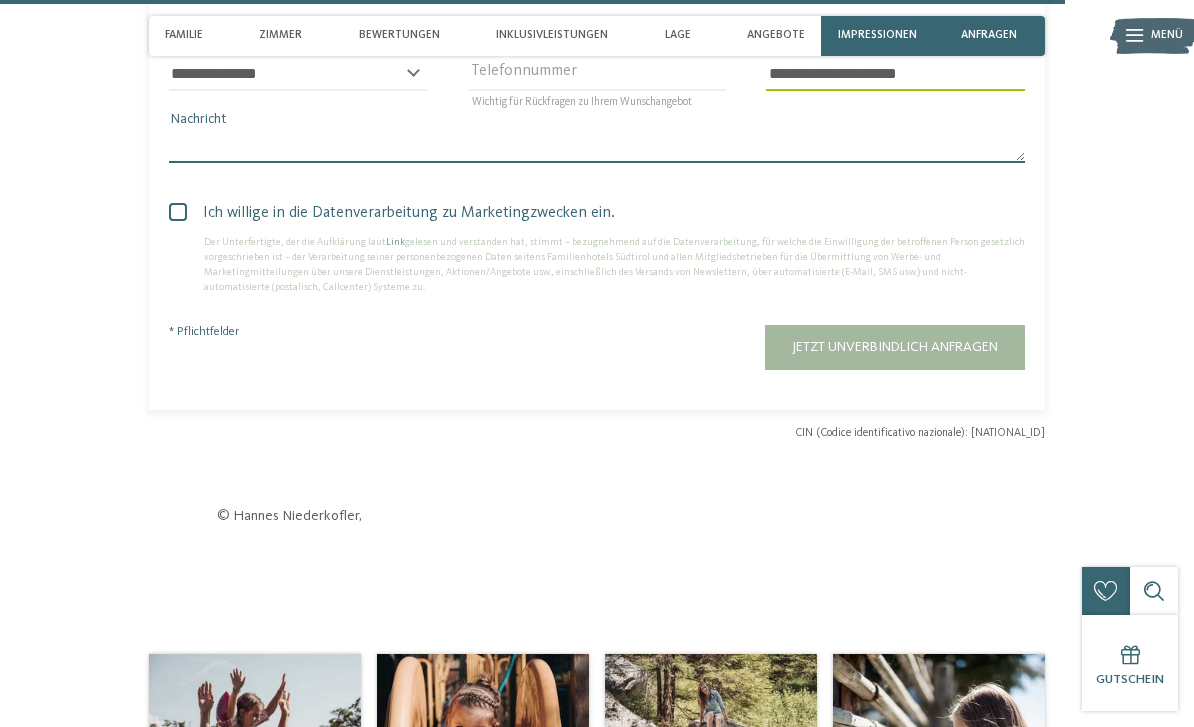 click on "Nachricht" at bounding box center (597, 146) 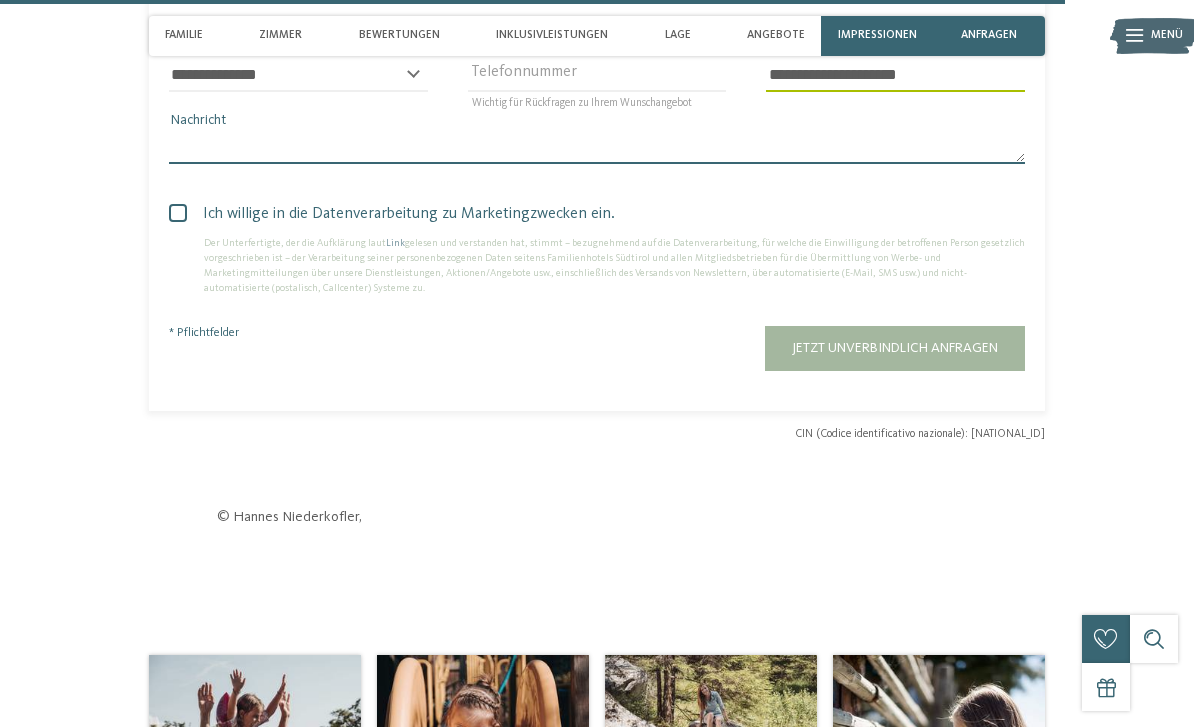 click on "Nachricht" at bounding box center (597, 147) 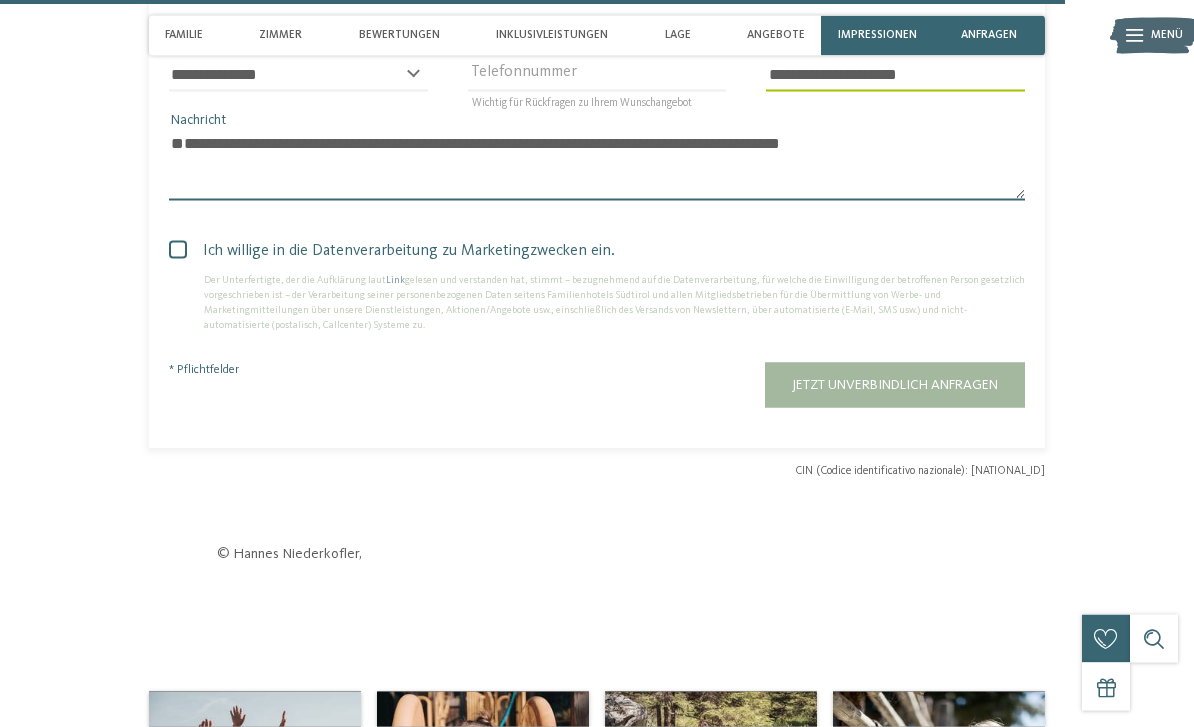 scroll, scrollTop: 0, scrollLeft: 0, axis: both 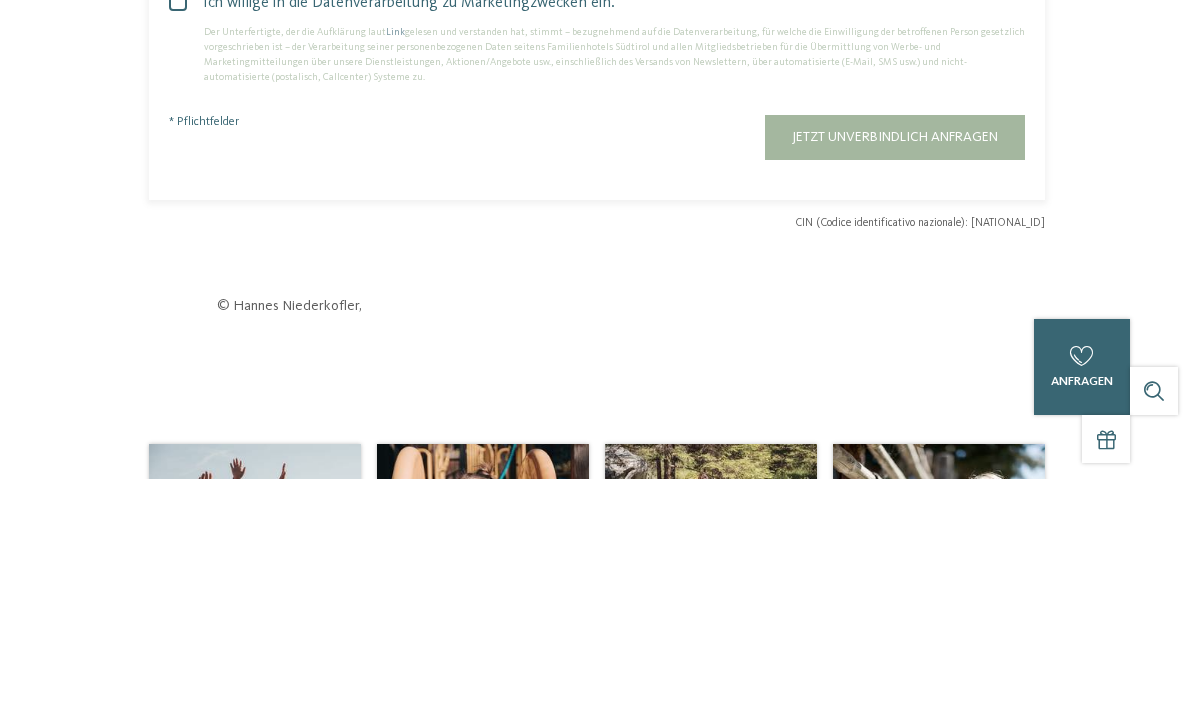 type on "**********" 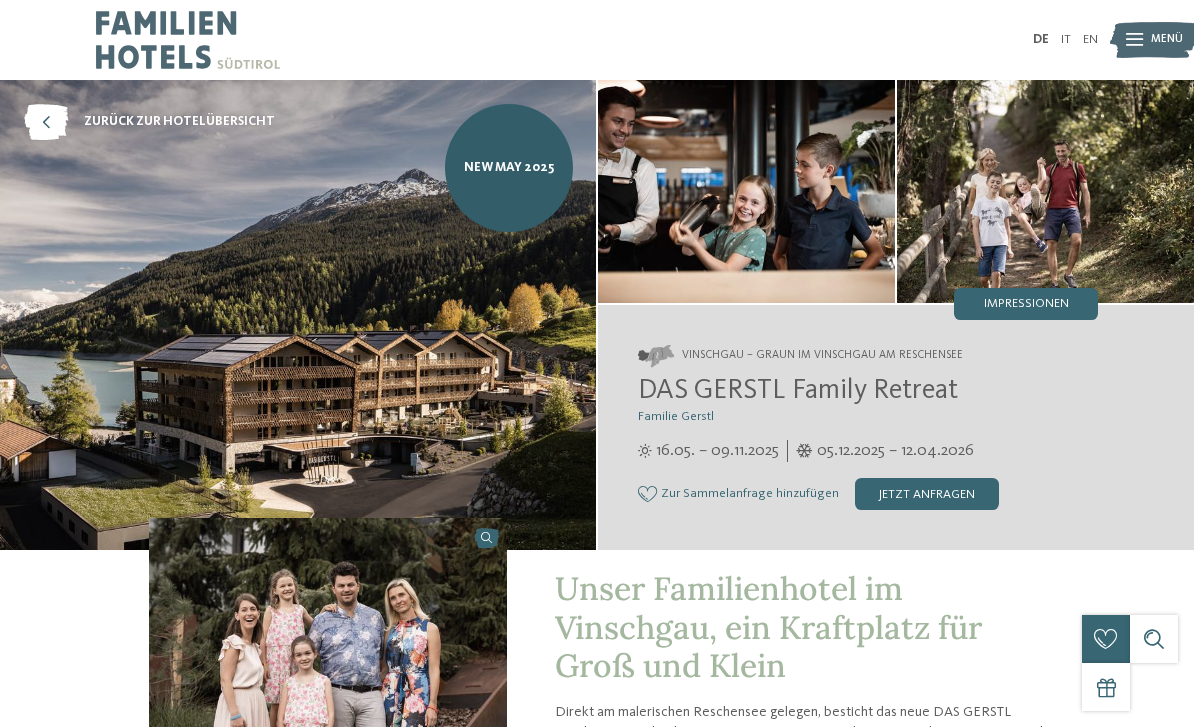 scroll, scrollTop: 0, scrollLeft: 0, axis: both 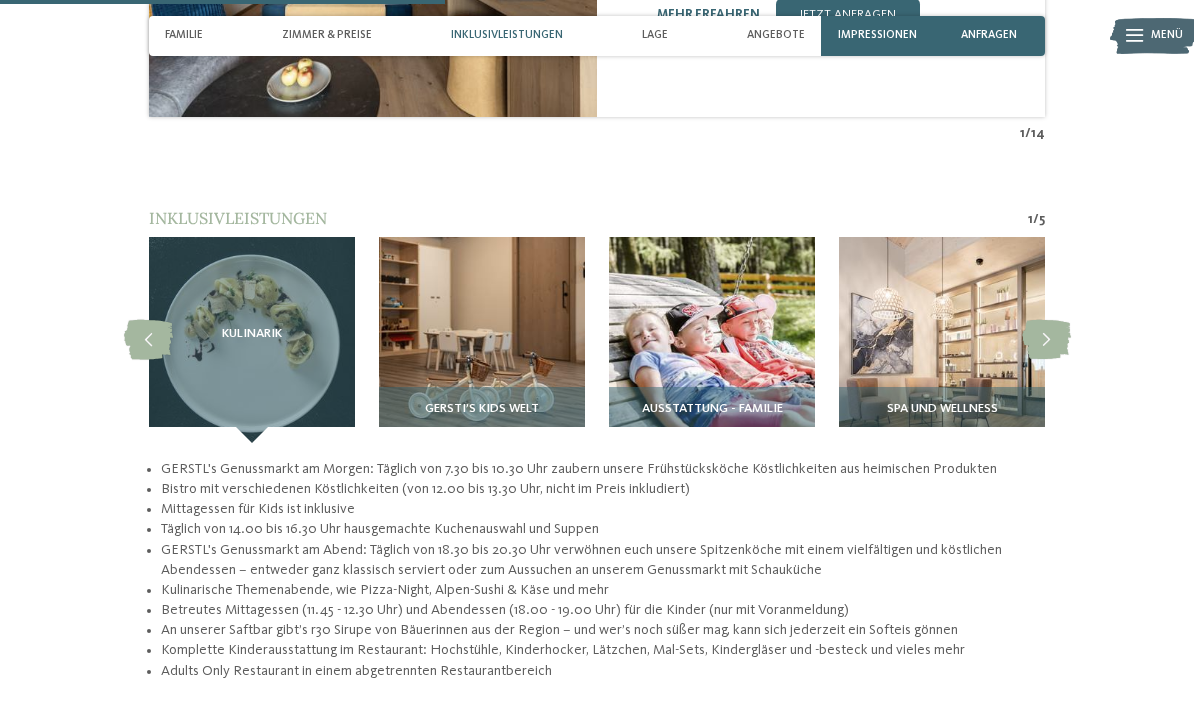 click at bounding box center (1046, 340) 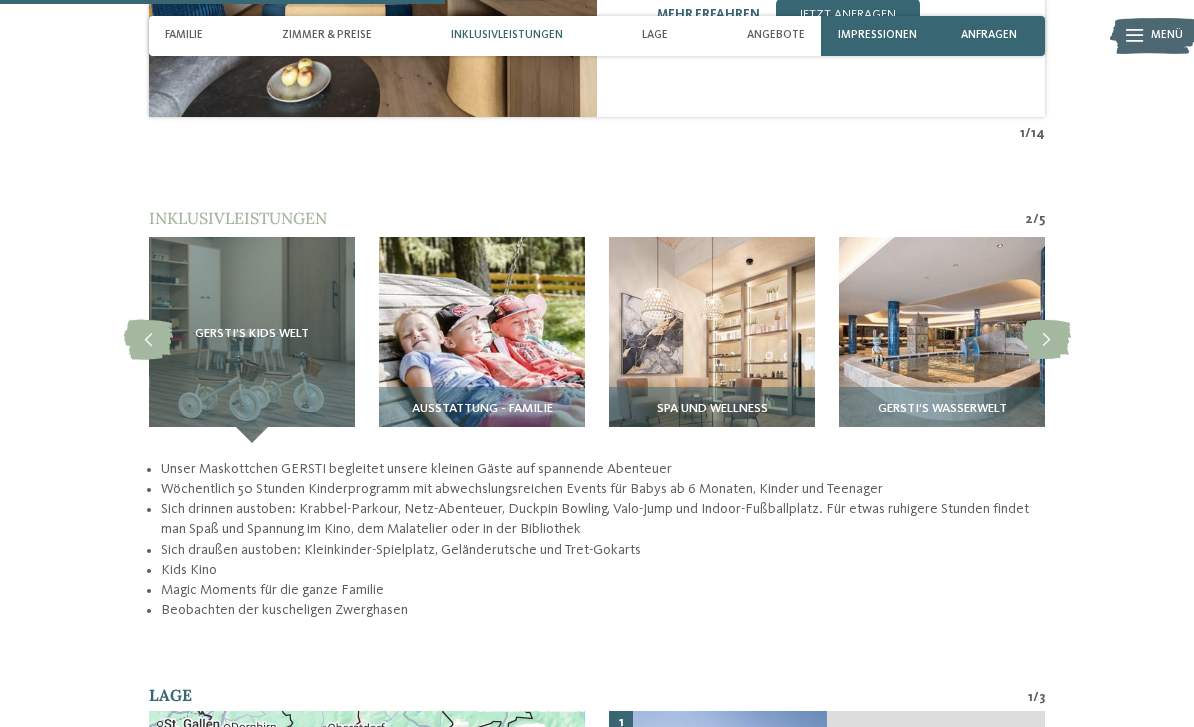 click at bounding box center [1046, 340] 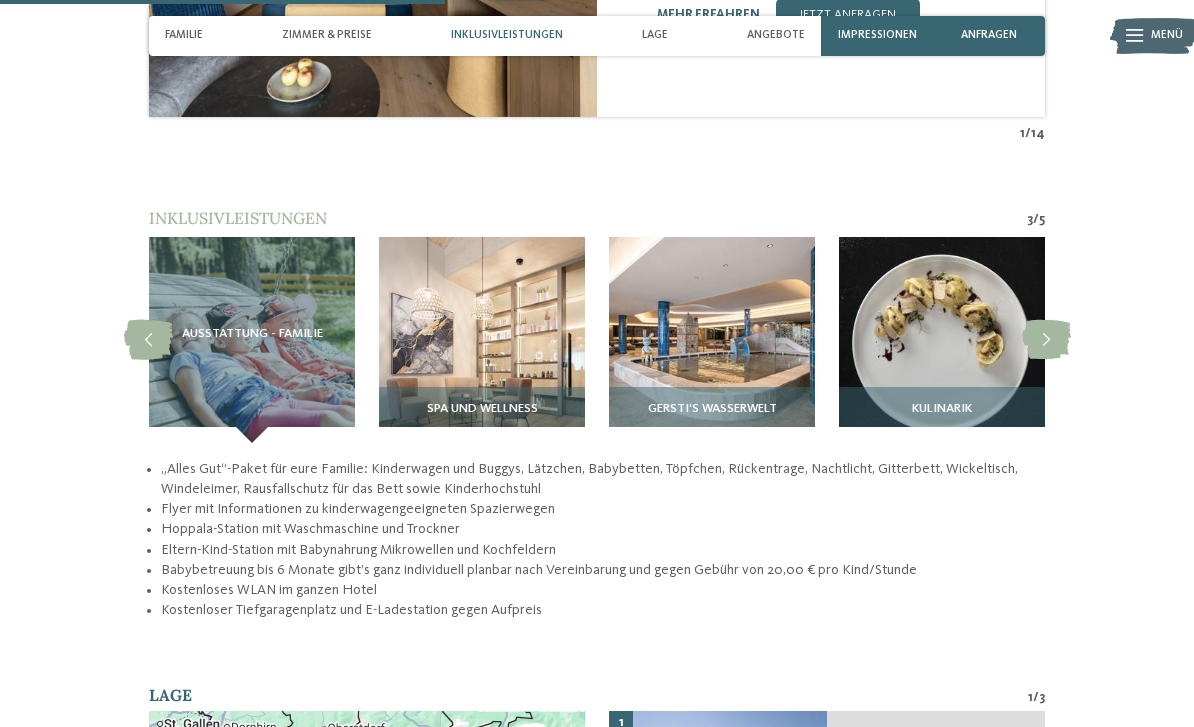 click at bounding box center [1046, 340] 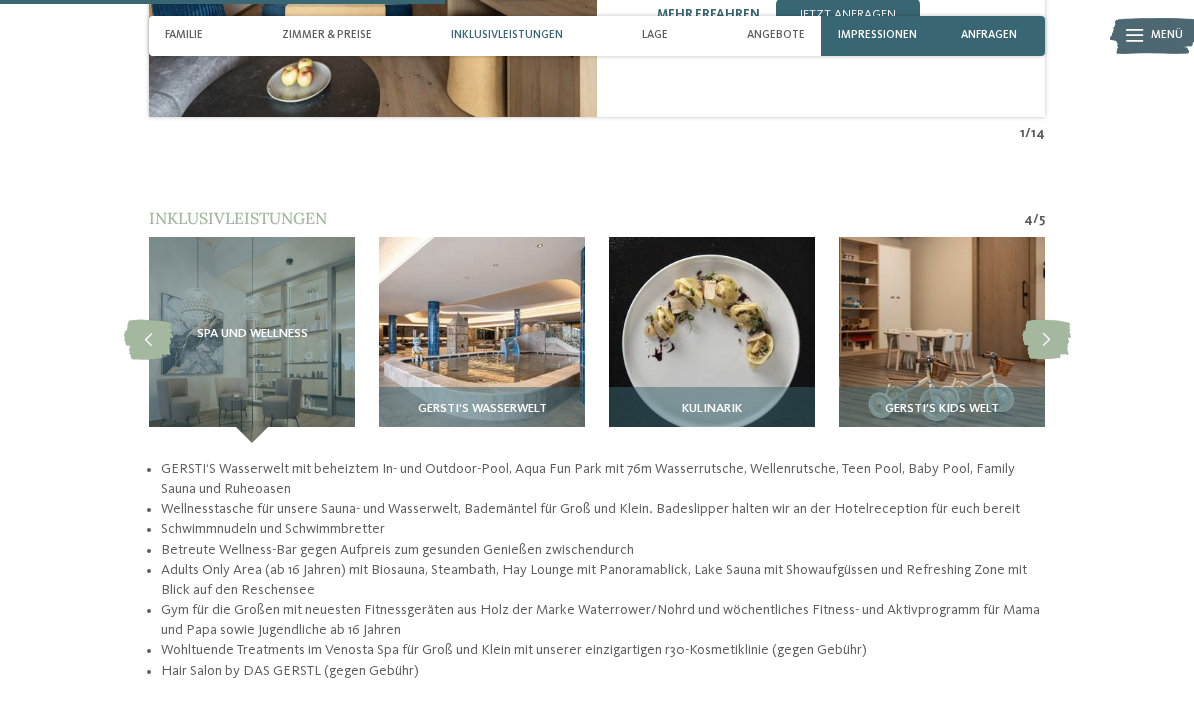 click at bounding box center [482, 340] 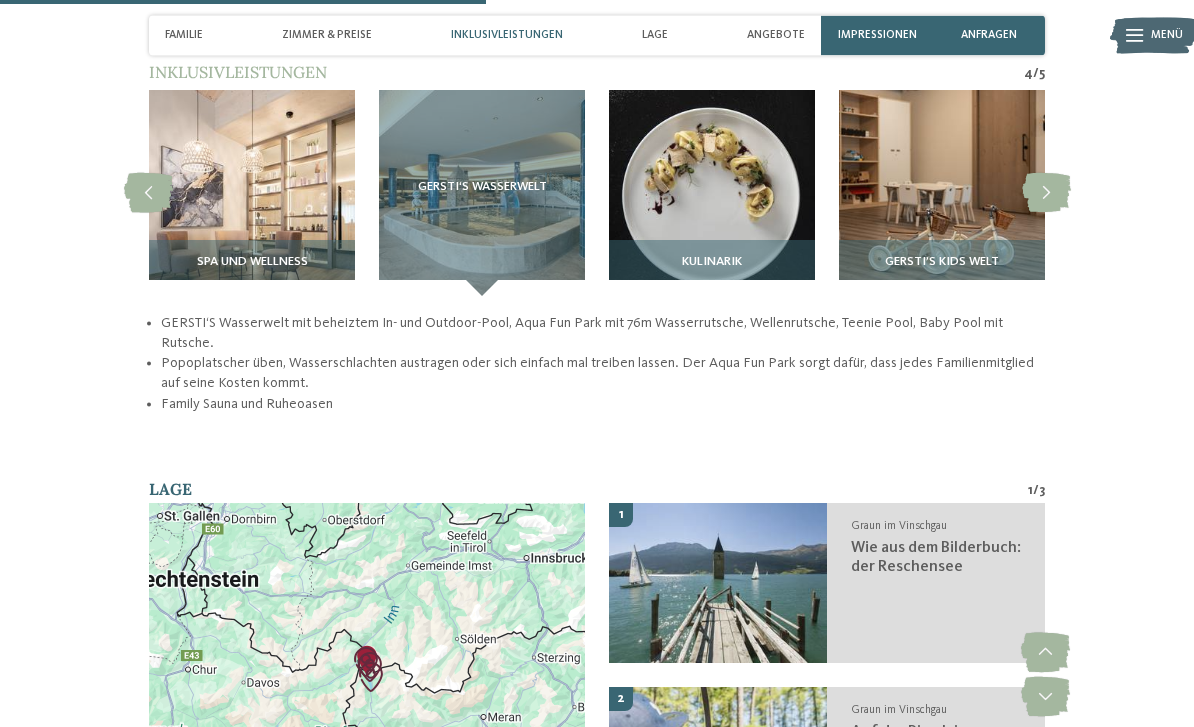 scroll, scrollTop: 2173, scrollLeft: 0, axis: vertical 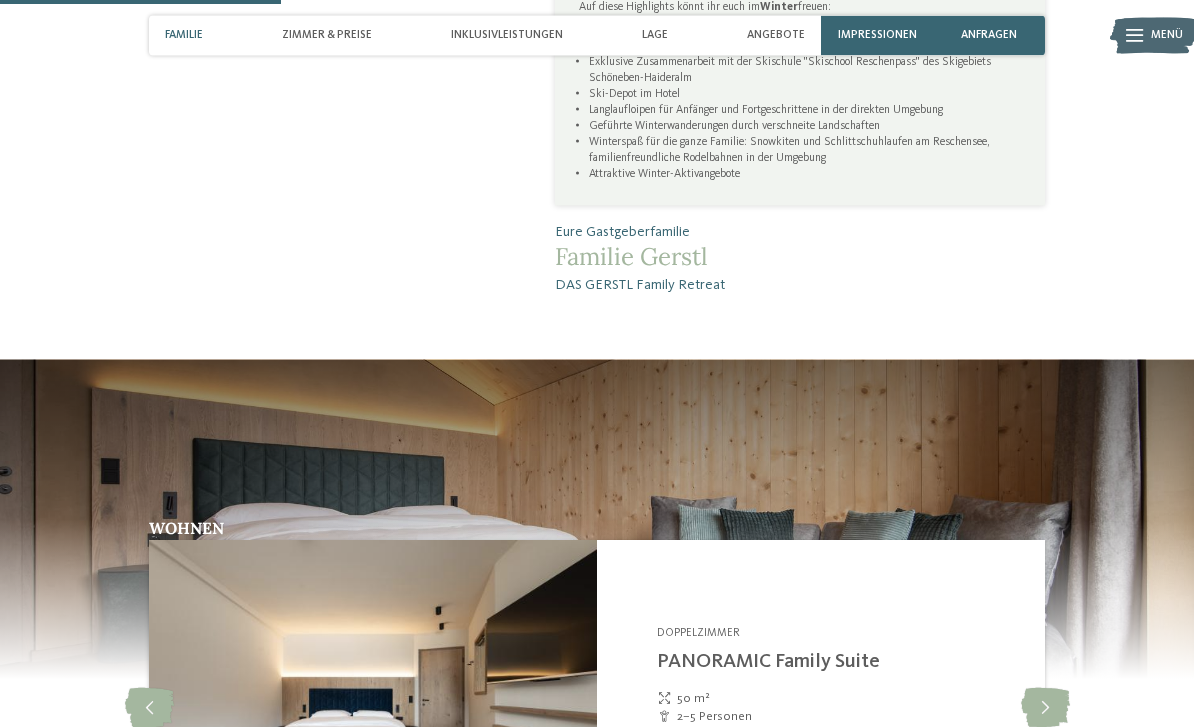 click on "anfragen" at bounding box center (989, 36) 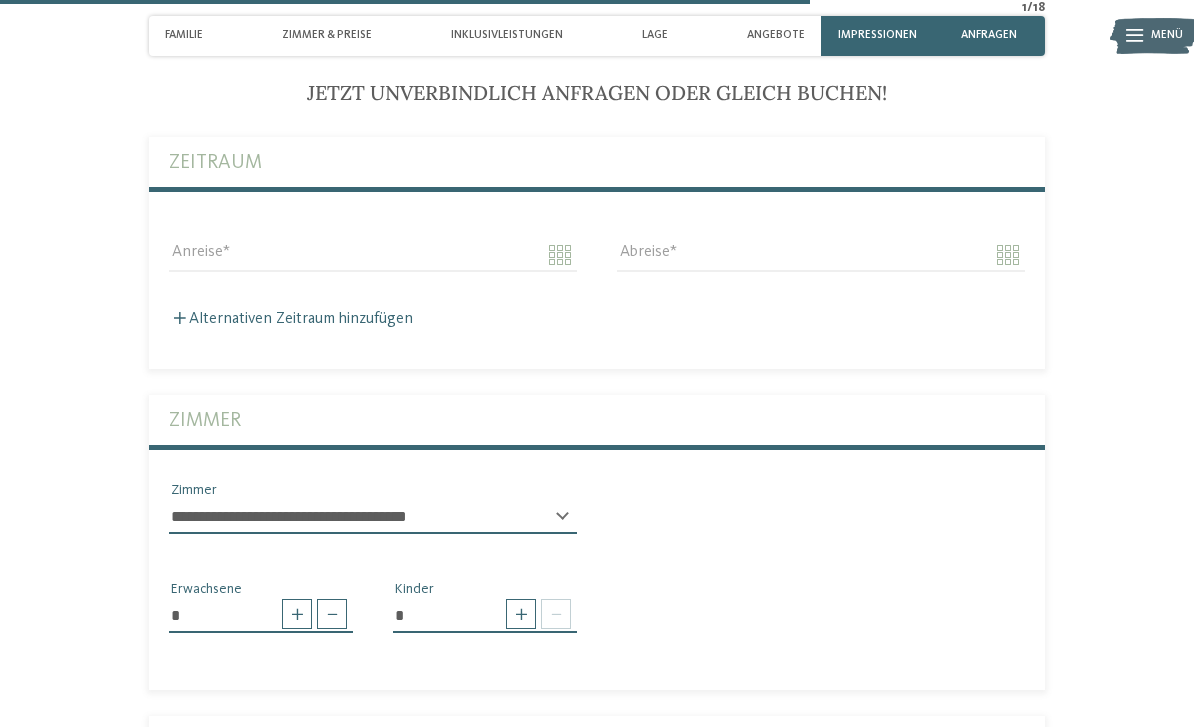 scroll, scrollTop: 3659, scrollLeft: 0, axis: vertical 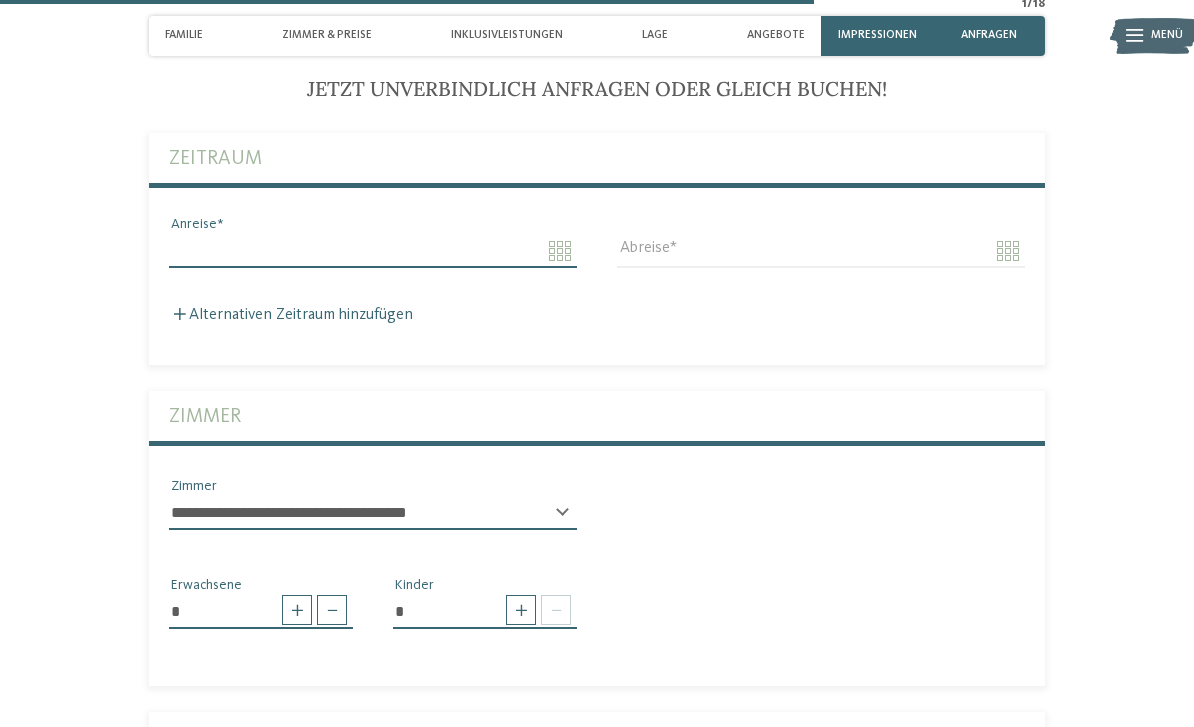 click on "Anreise" at bounding box center [373, 251] 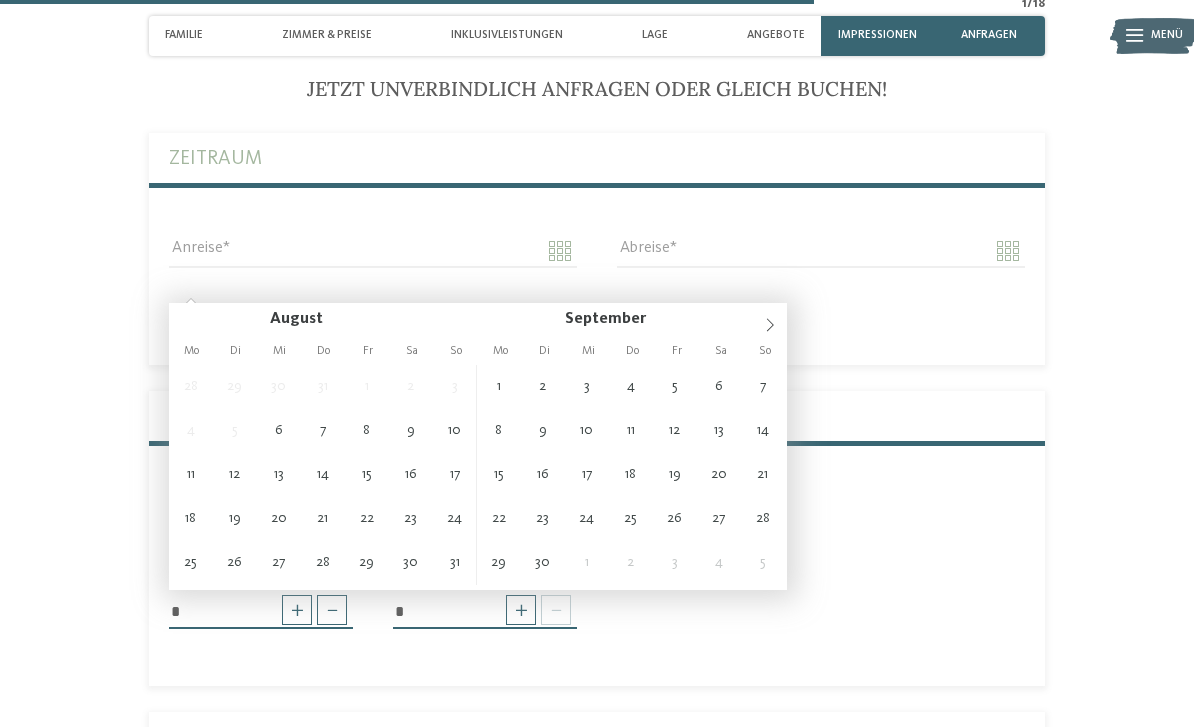 type on "**********" 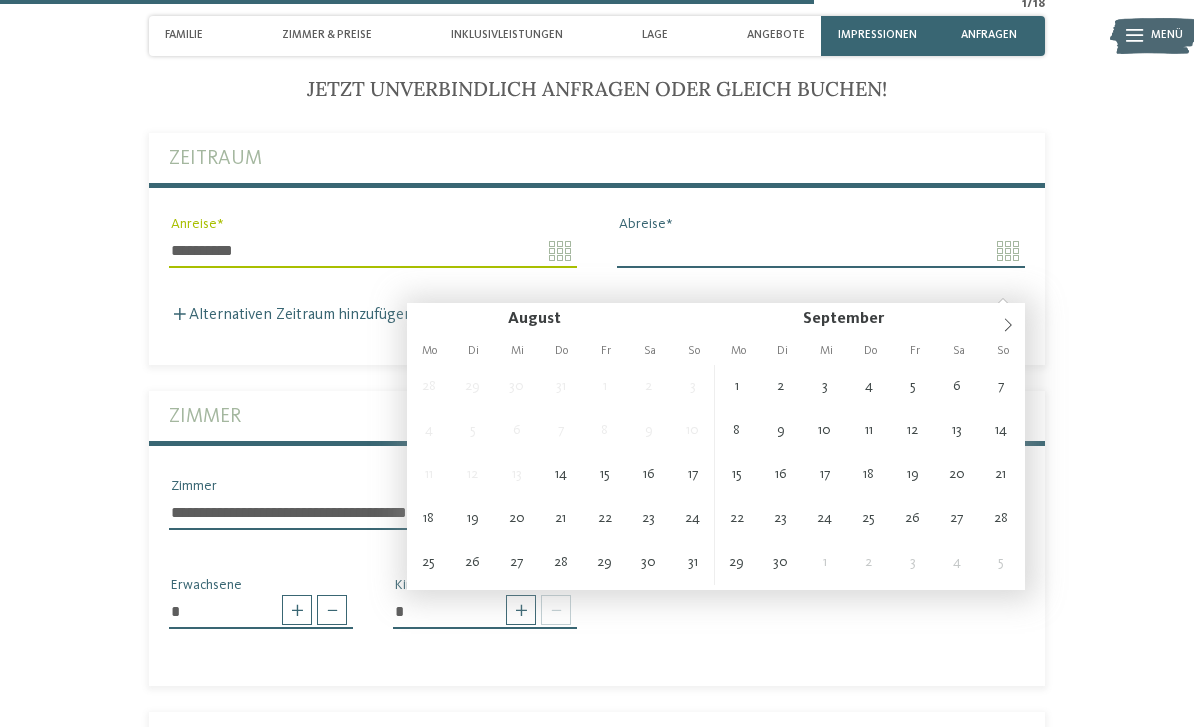 type on "**********" 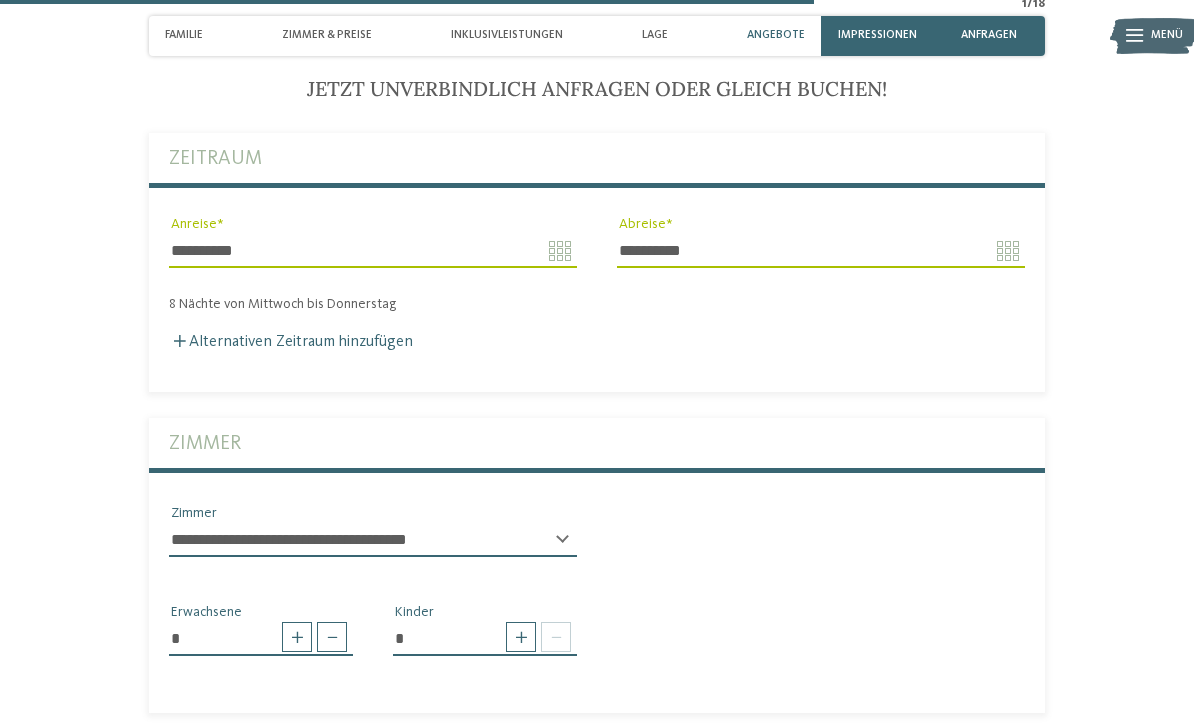 click on "Alternativen Zeitraum hinzufügen" at bounding box center [291, 342] 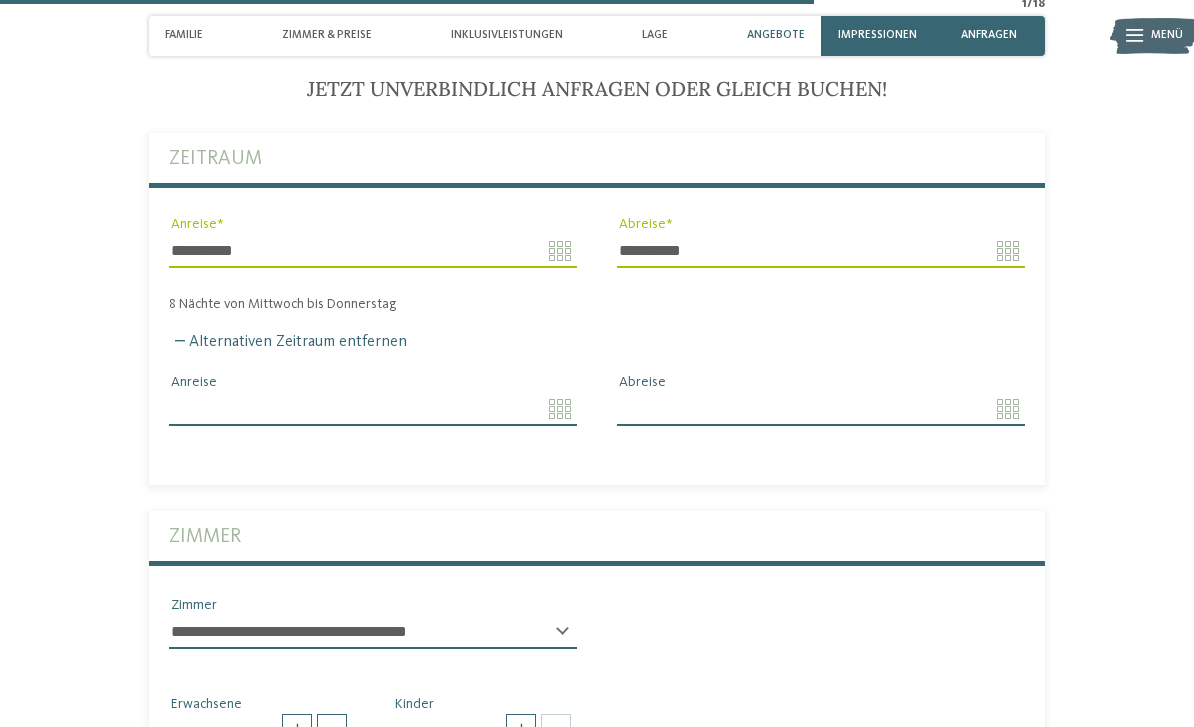 click on "Anreise" at bounding box center [373, 409] 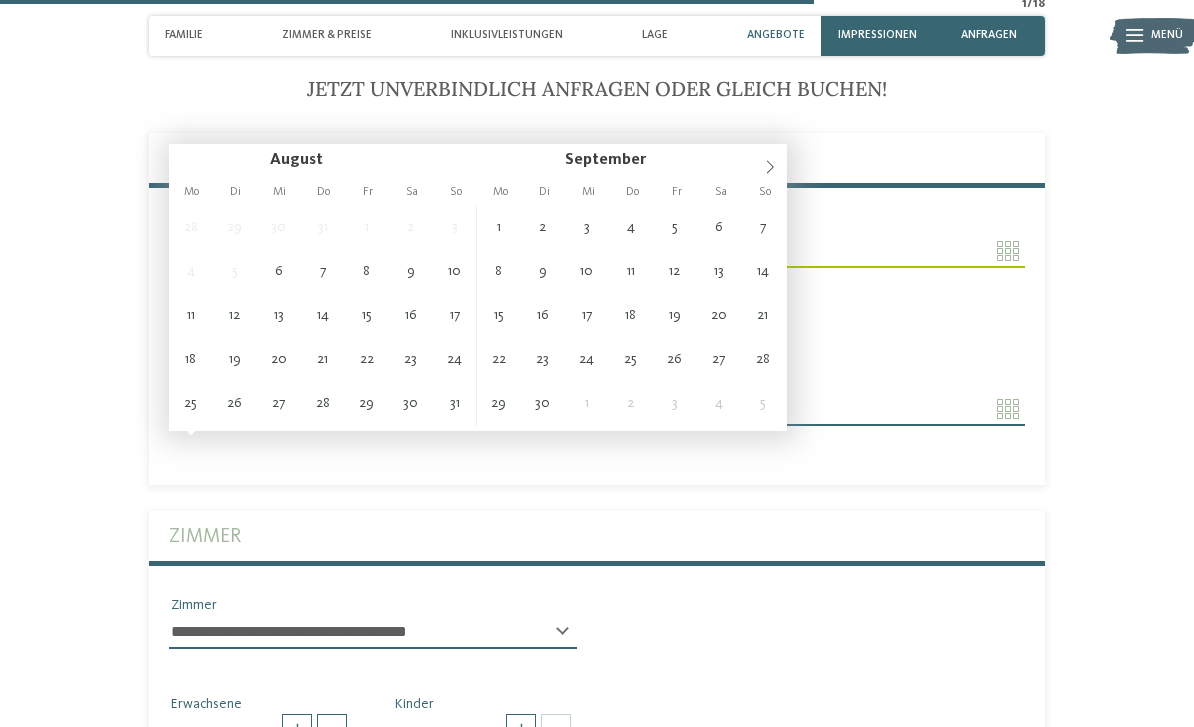 type on "**********" 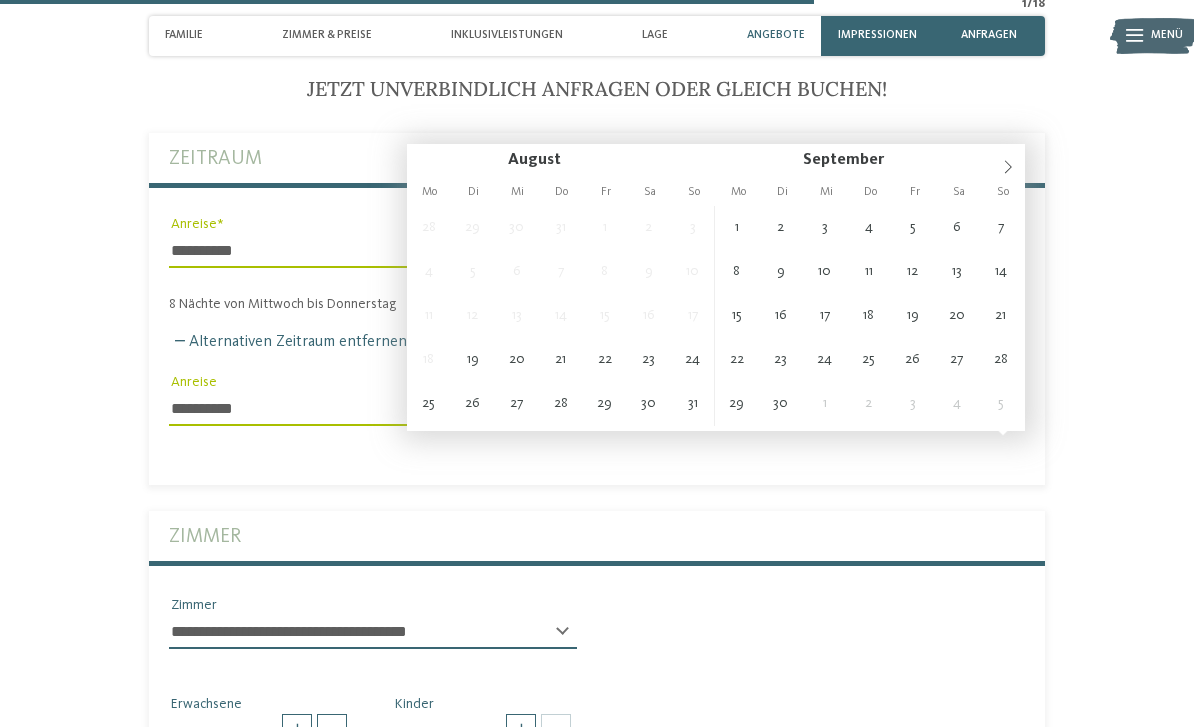 type on "**********" 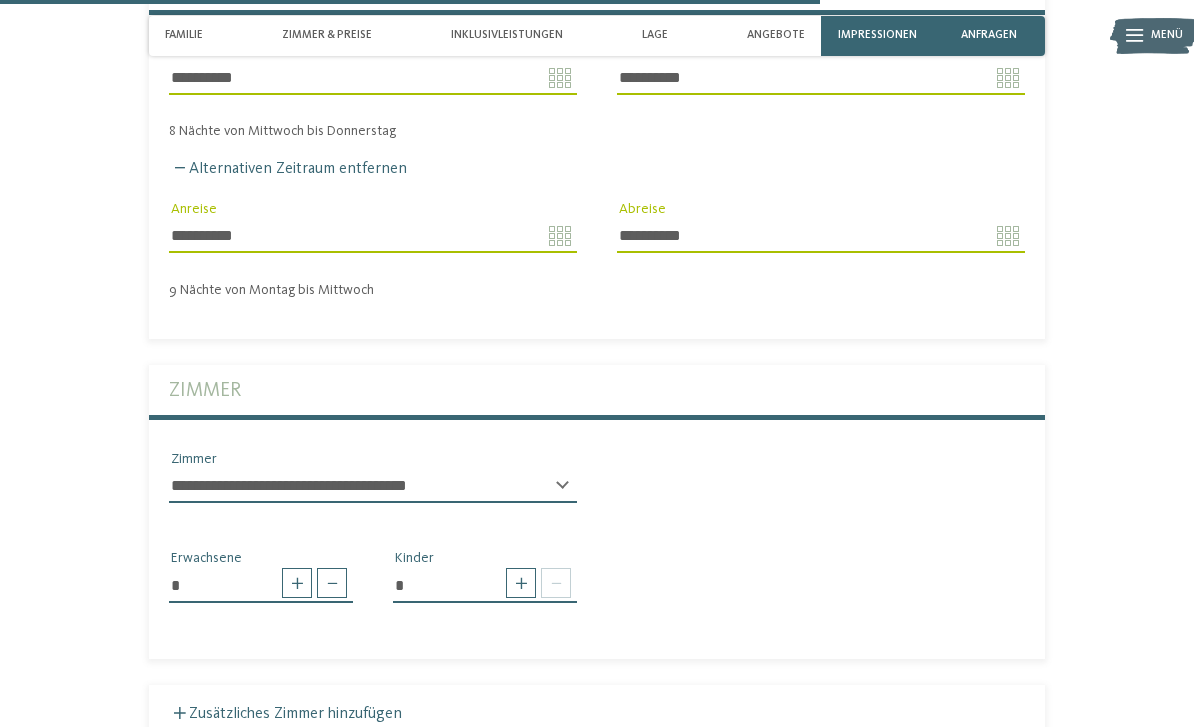 type 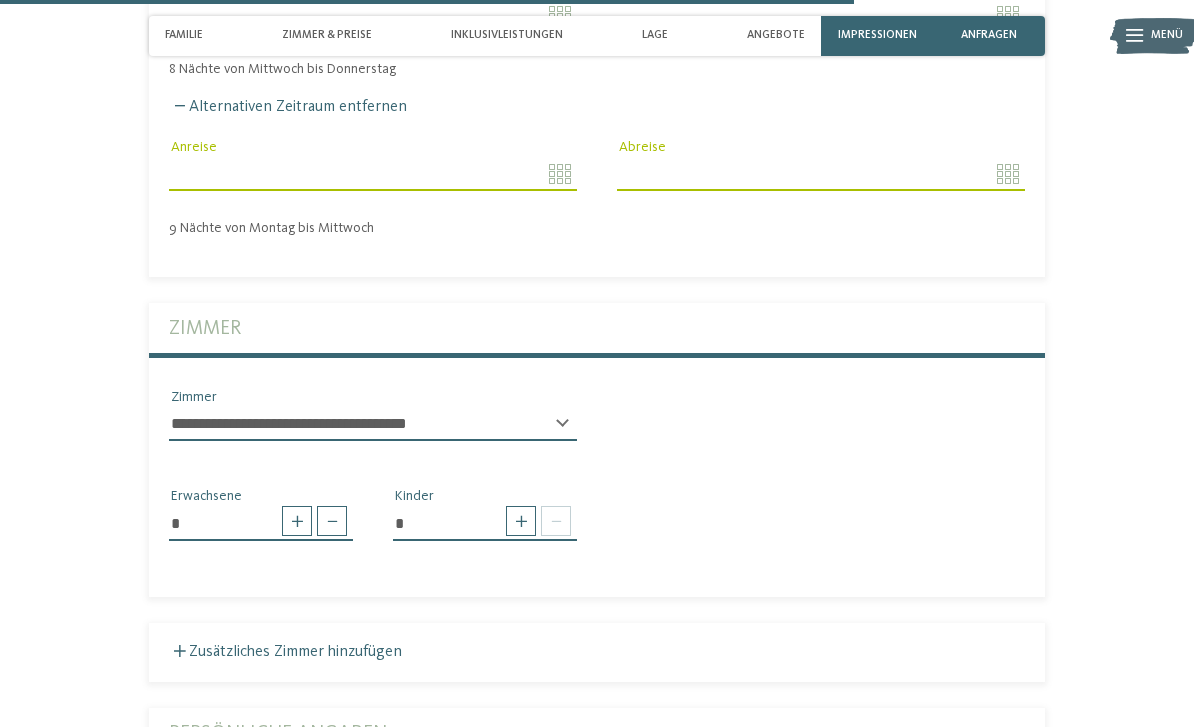 scroll, scrollTop: 3941, scrollLeft: 0, axis: vertical 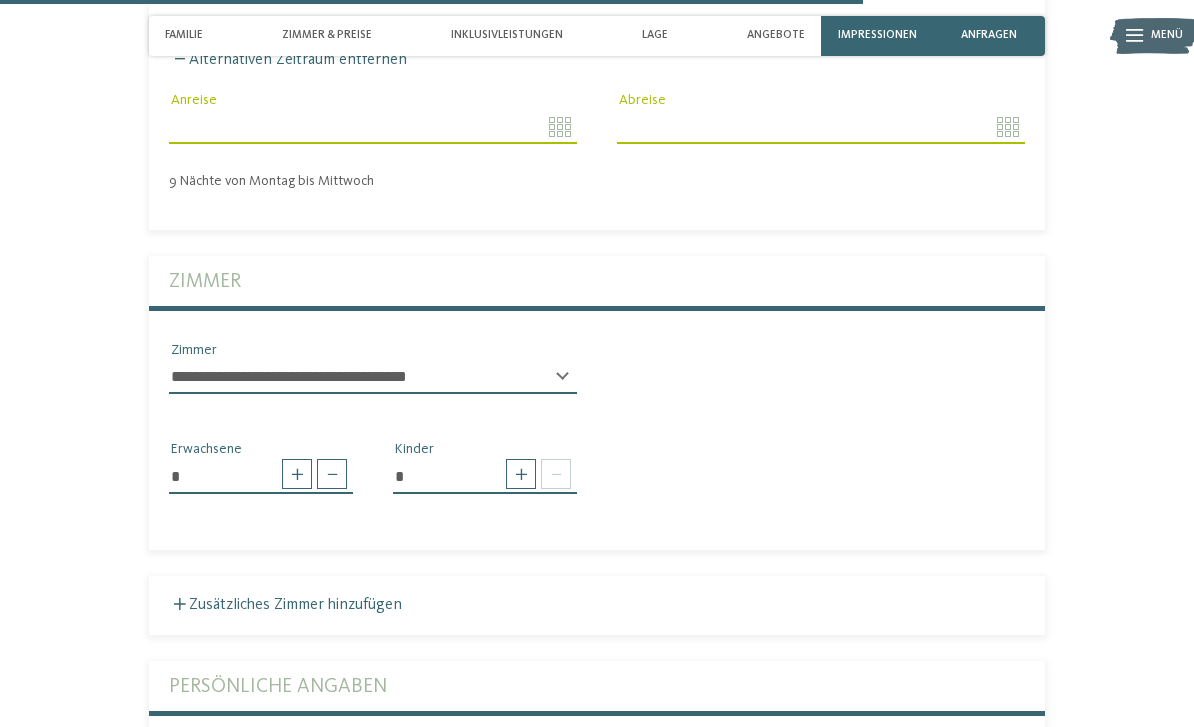 click at bounding box center [297, 474] 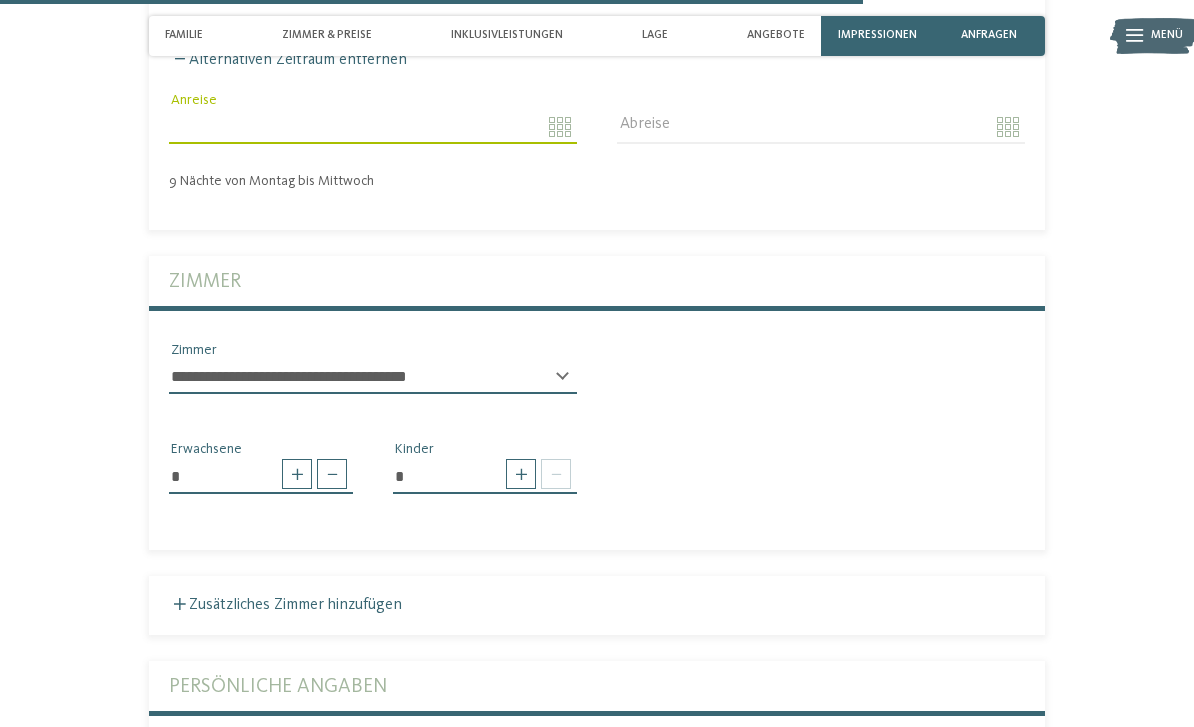 click at bounding box center (332, 474) 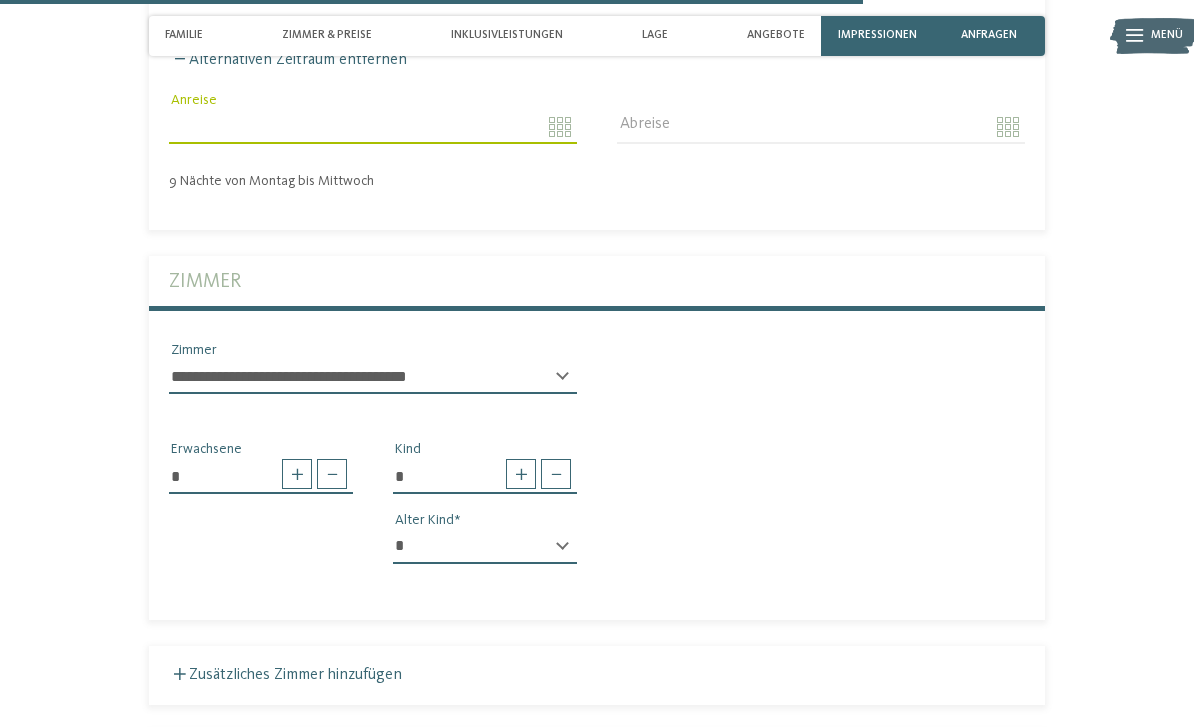 click at bounding box center (521, 474) 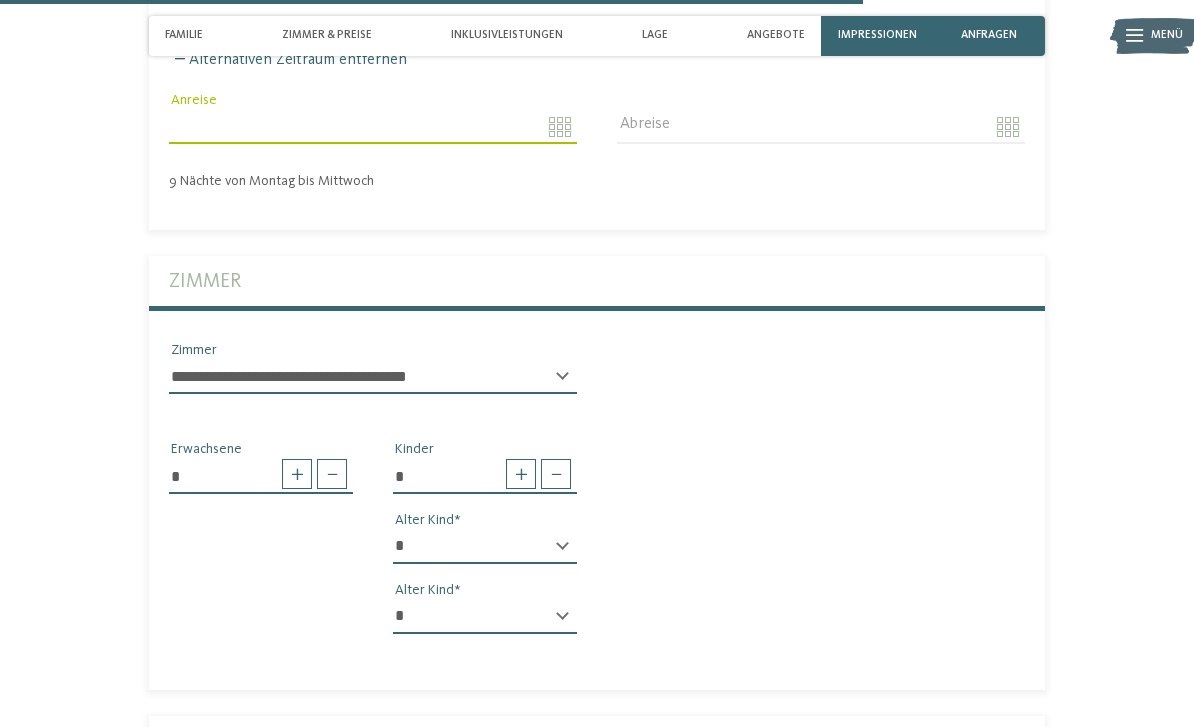 click at bounding box center [521, 474] 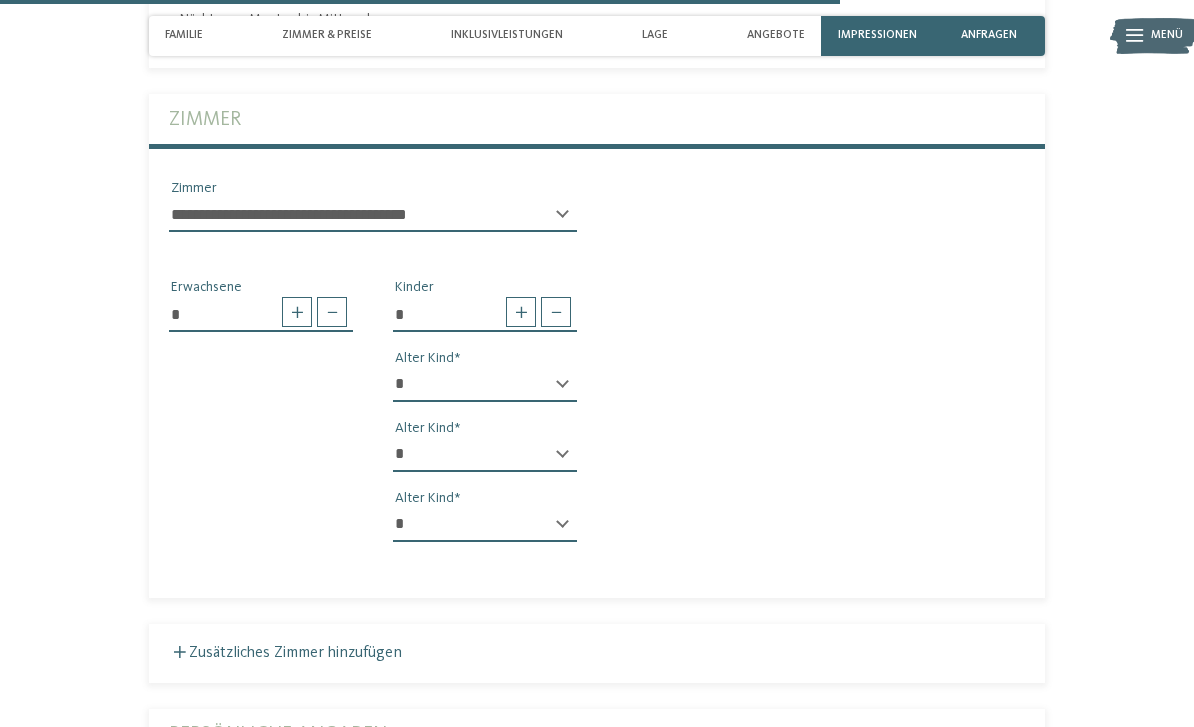 scroll, scrollTop: 4105, scrollLeft: 0, axis: vertical 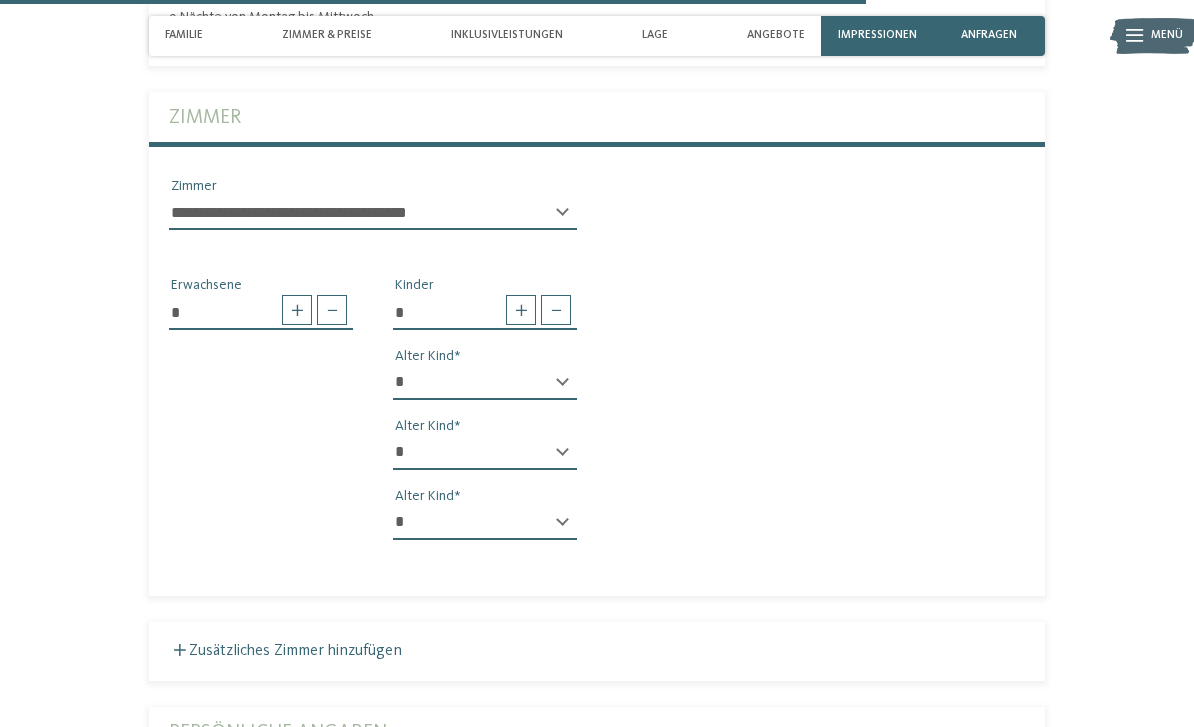 click on "* * * * * * * * * * * ** ** ** ** ** ** ** **" at bounding box center [485, 383] 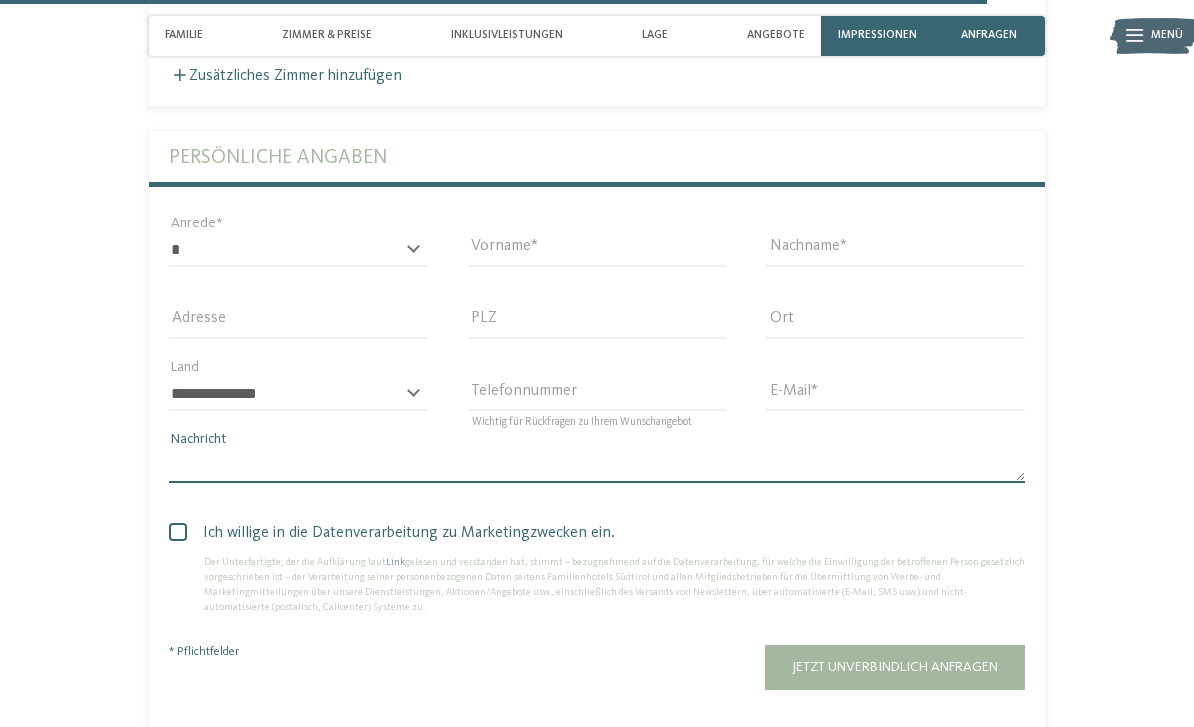 click on "Nachricht" at bounding box center [597, 466] 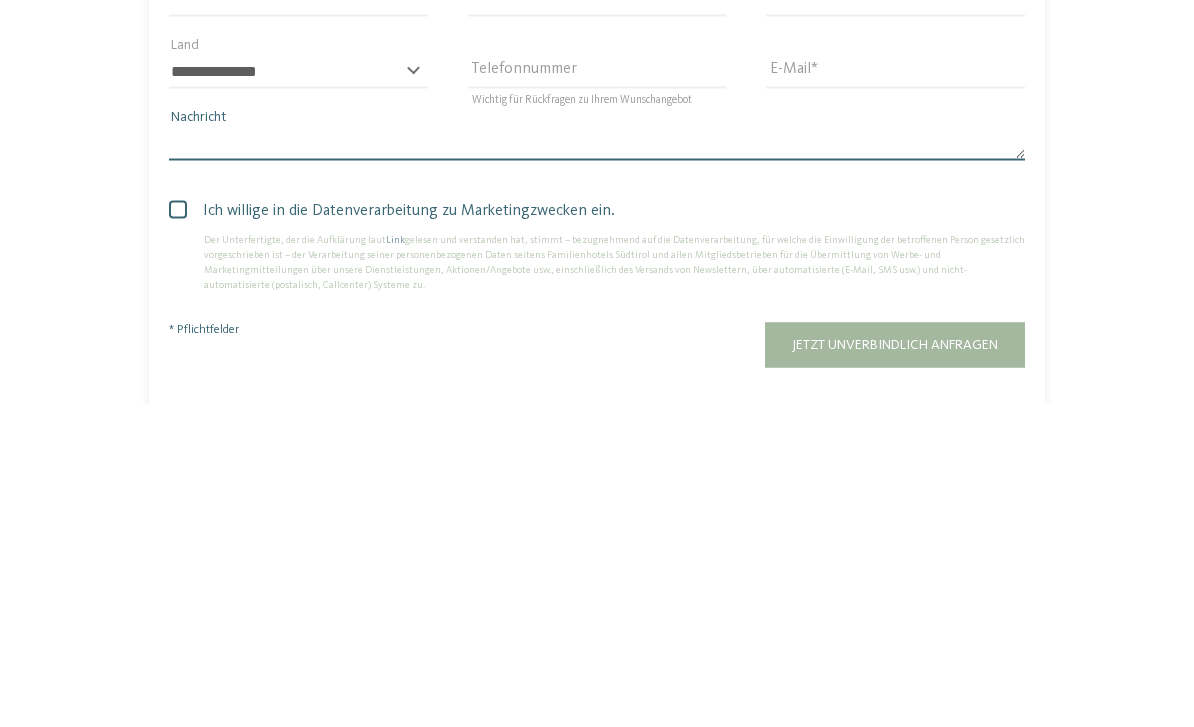 click on "Nachricht" at bounding box center [597, 467] 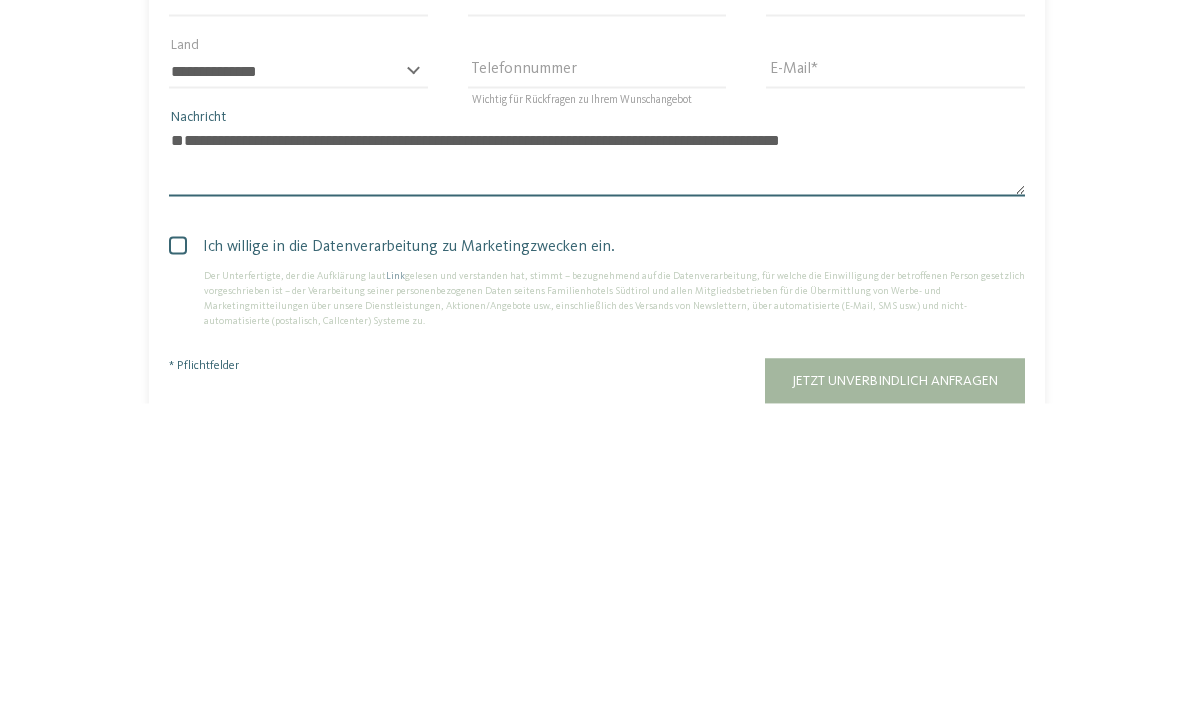 scroll, scrollTop: 0, scrollLeft: 0, axis: both 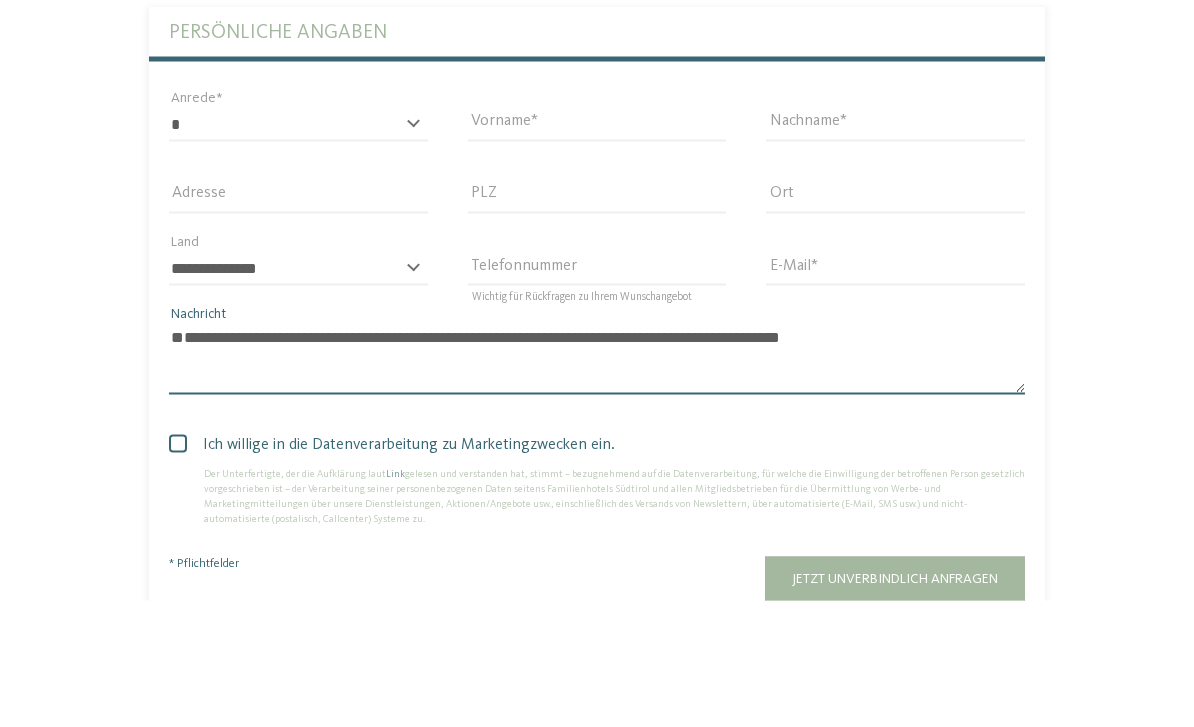 type on "**********" 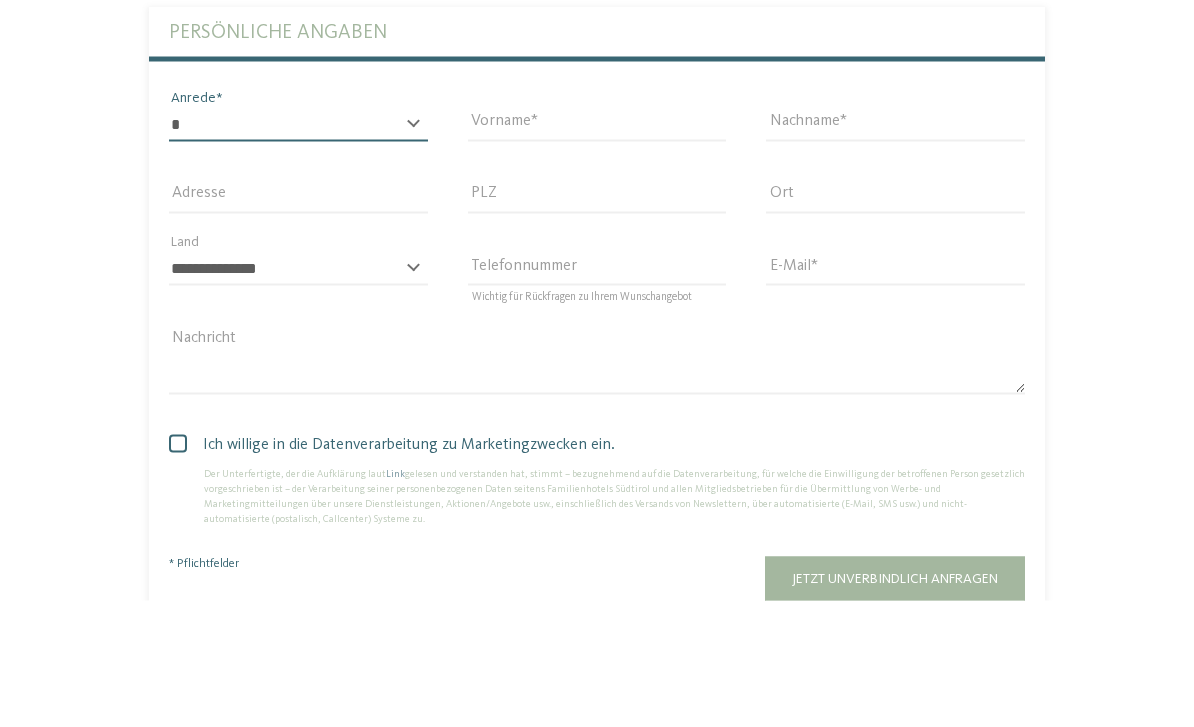 click on "* **** **** ******* ******" at bounding box center [298, 251] 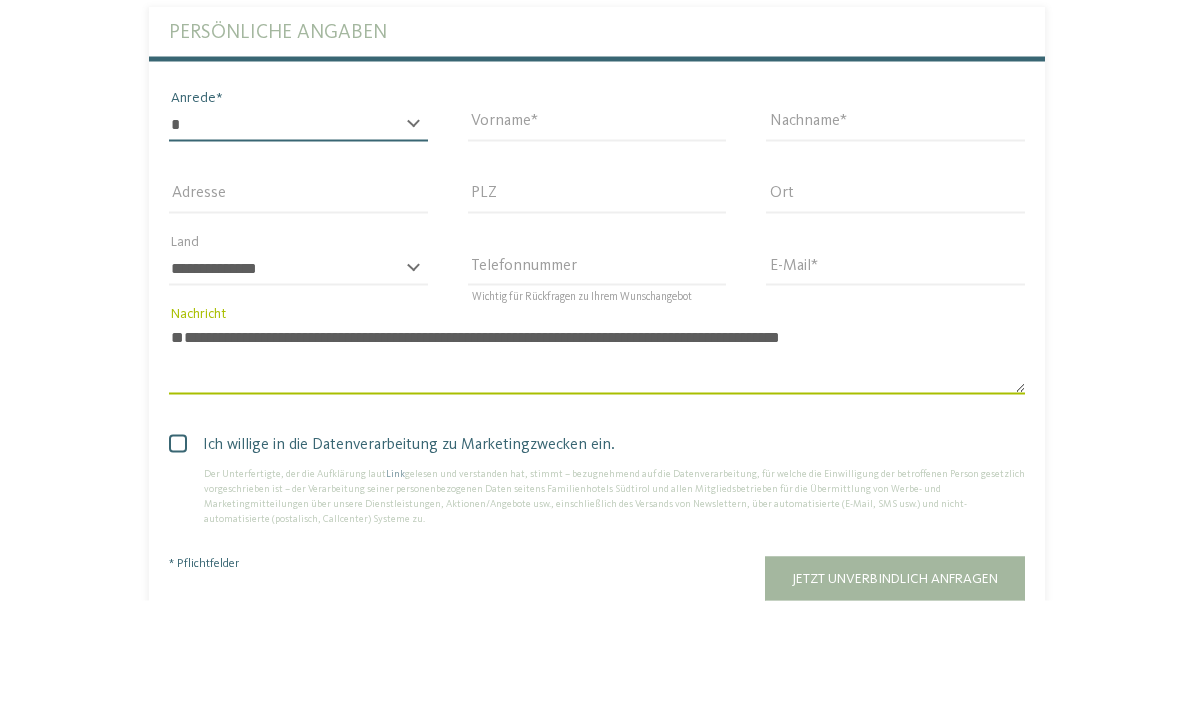 scroll, scrollTop: 4806, scrollLeft: 0, axis: vertical 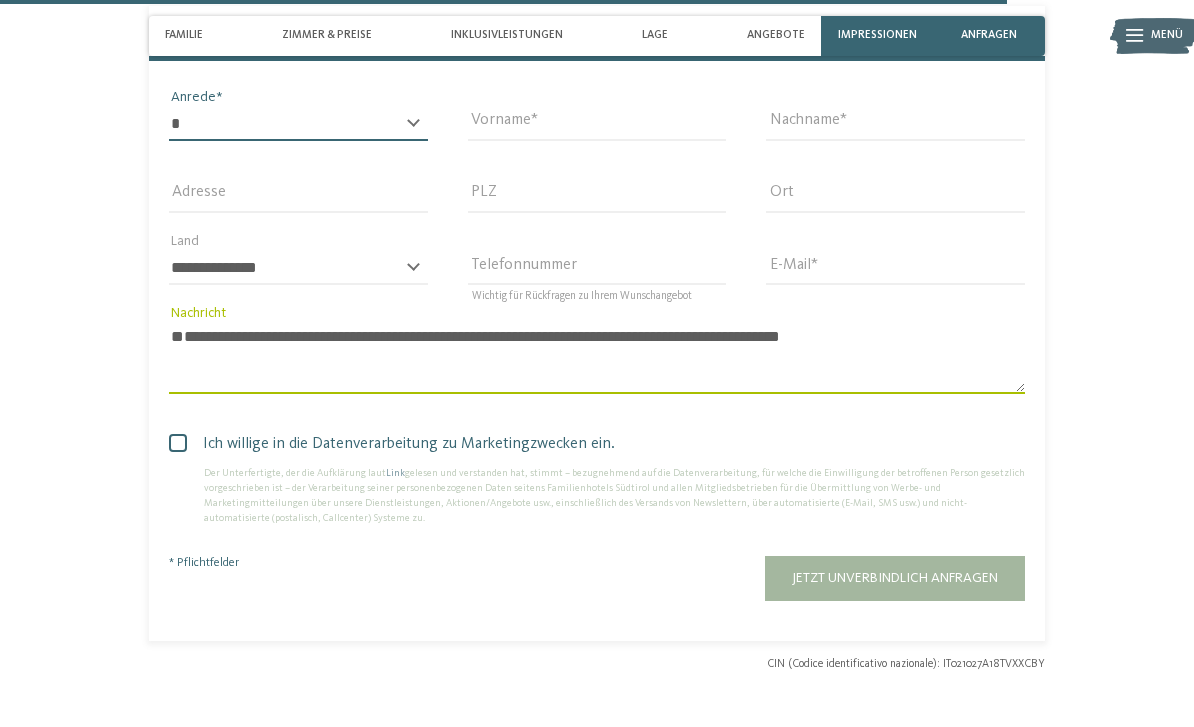 select on "*" 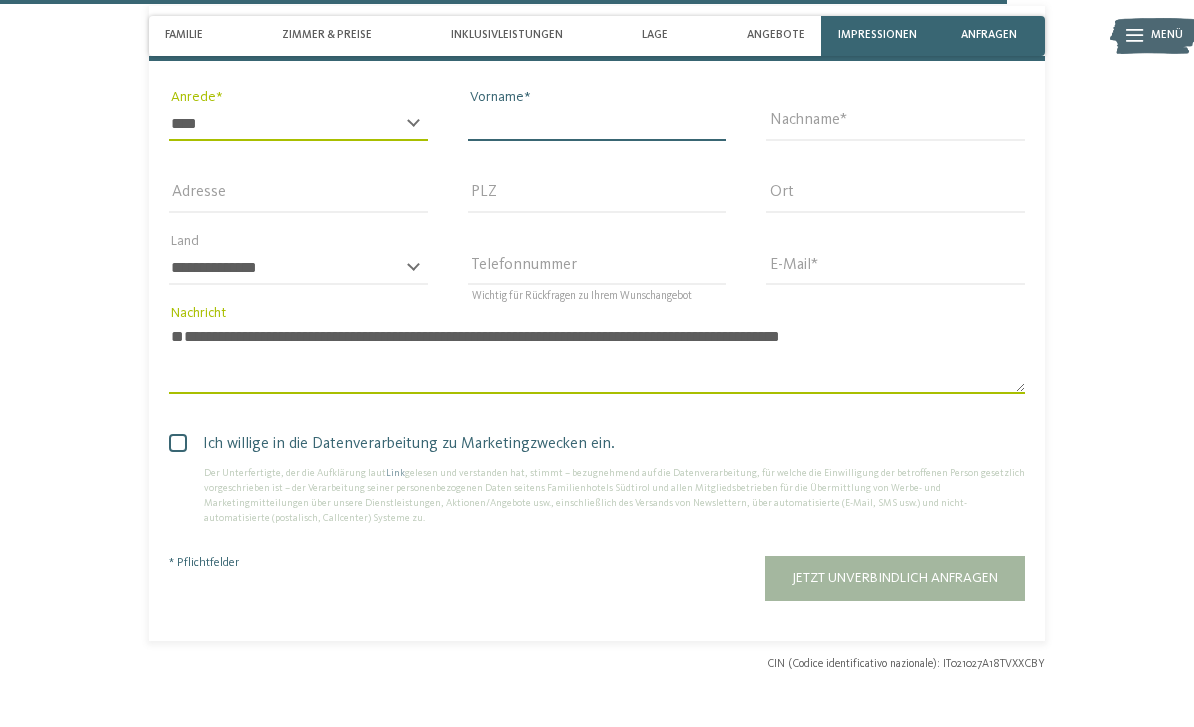 click on "Vorname" at bounding box center (597, 124) 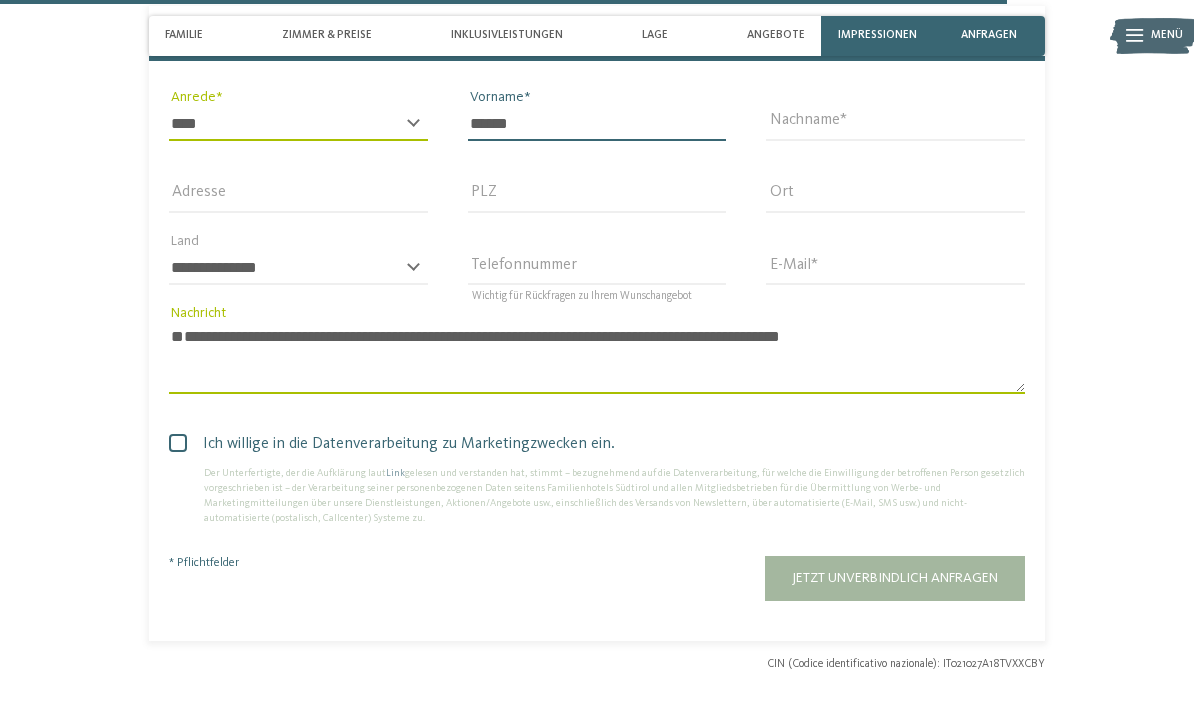type on "******" 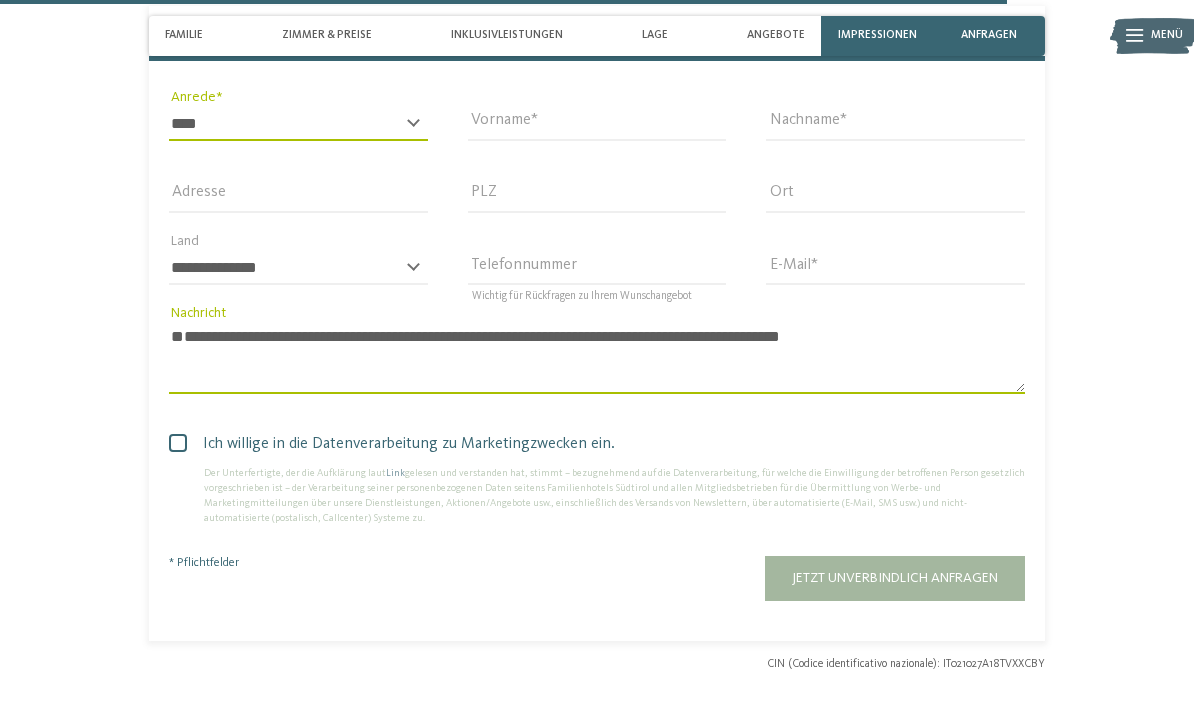 click on "Nachname" at bounding box center [895, 123] 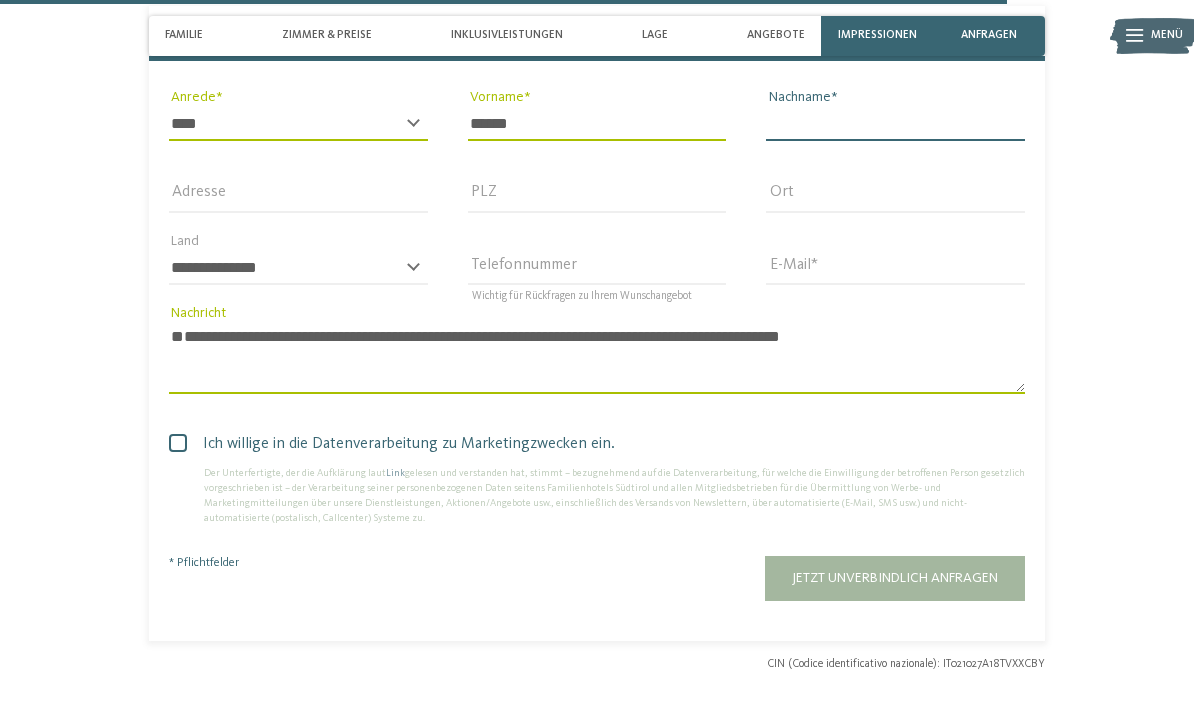 click on "Nachname" at bounding box center [895, 124] 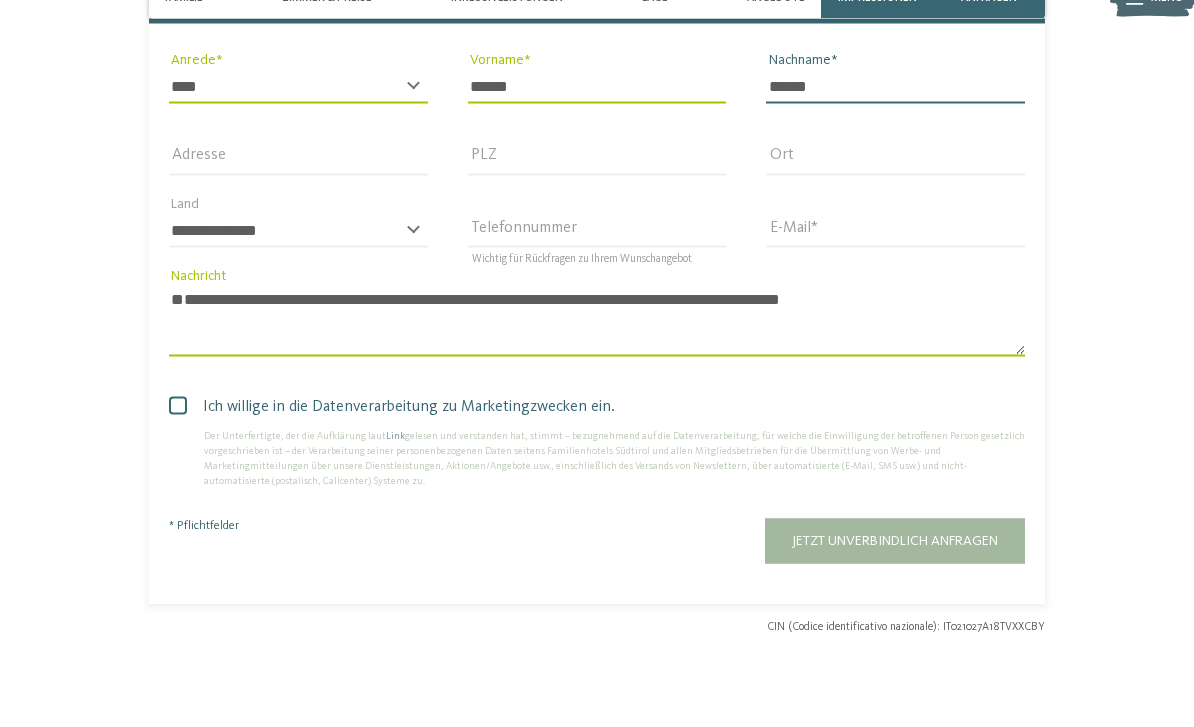 type on "******" 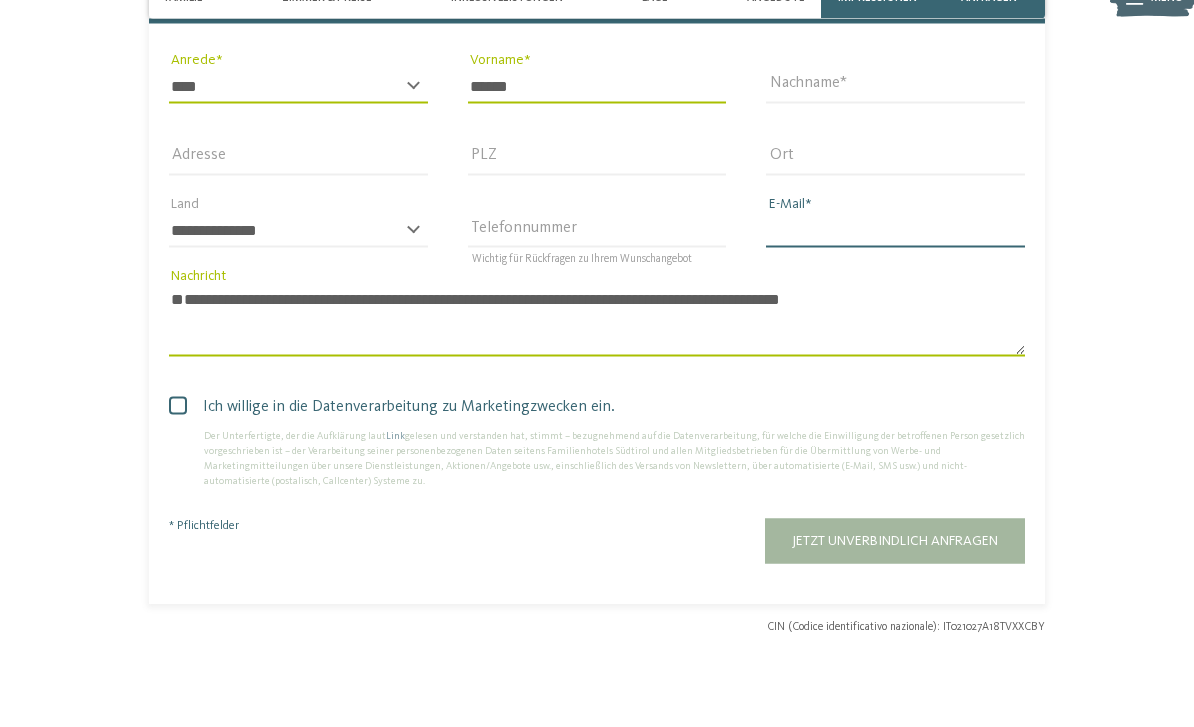 click on "E-Mail" at bounding box center [895, 268] 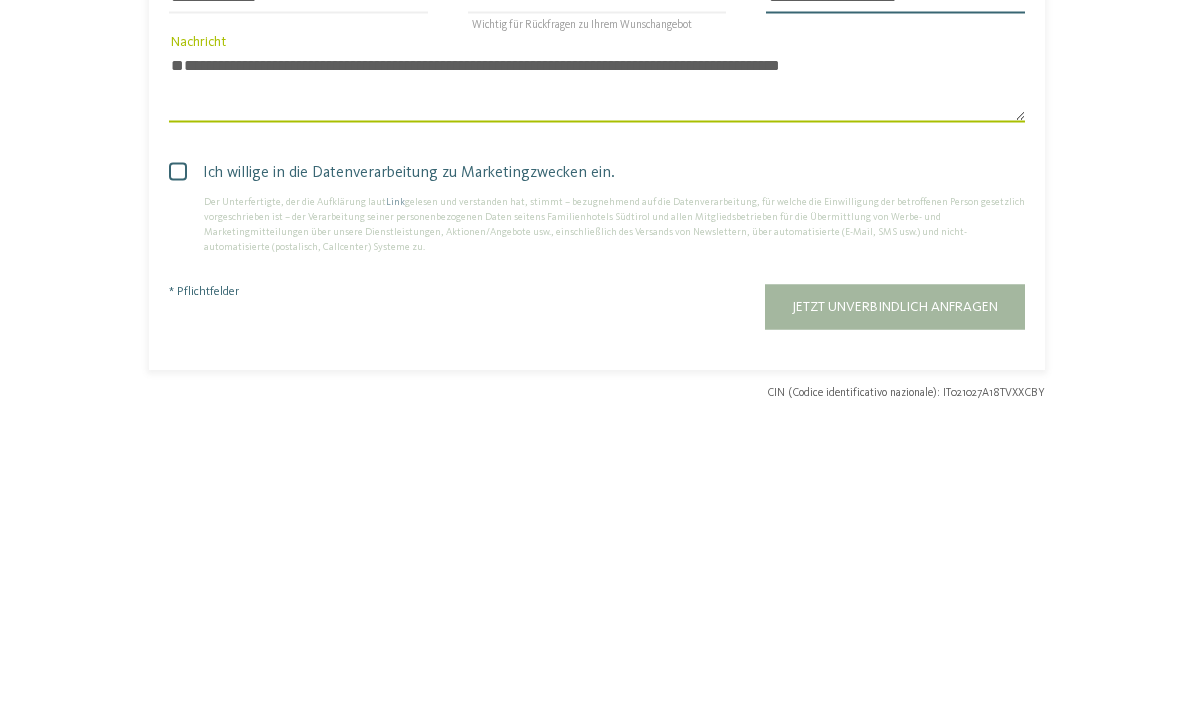 type on "**********" 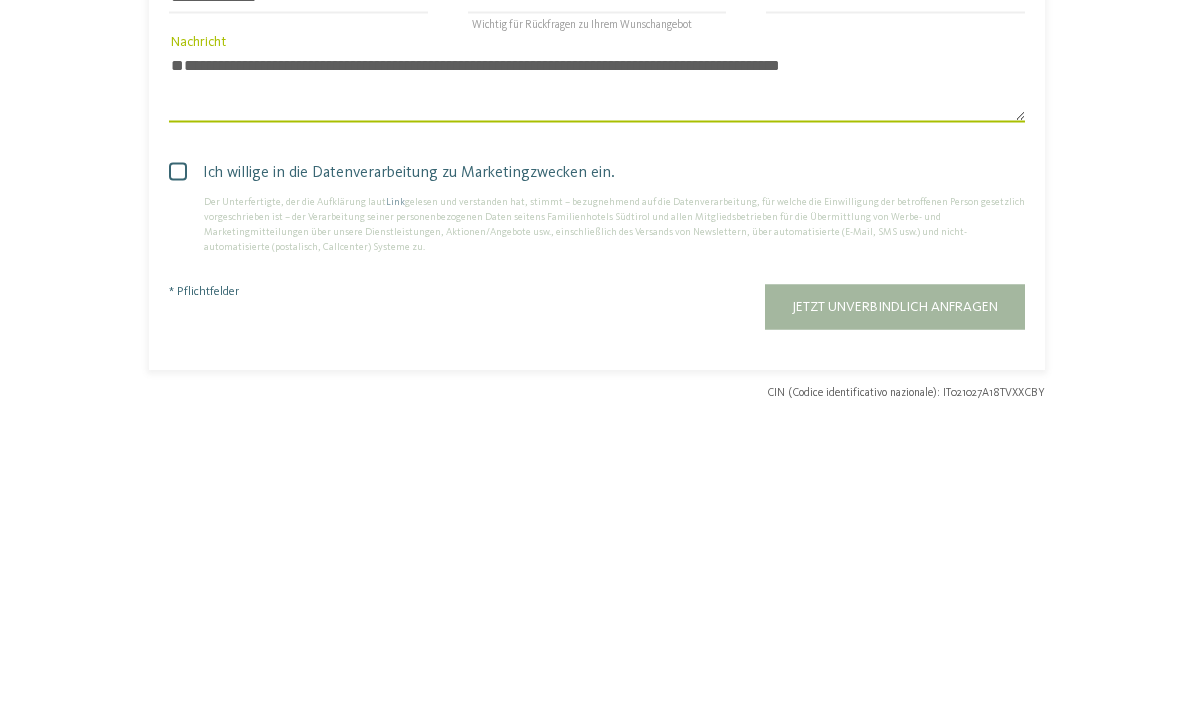 click on "Ich willige in die Datenverarbeitung zu Marketingzwecken ein." at bounding box center (604, 444) 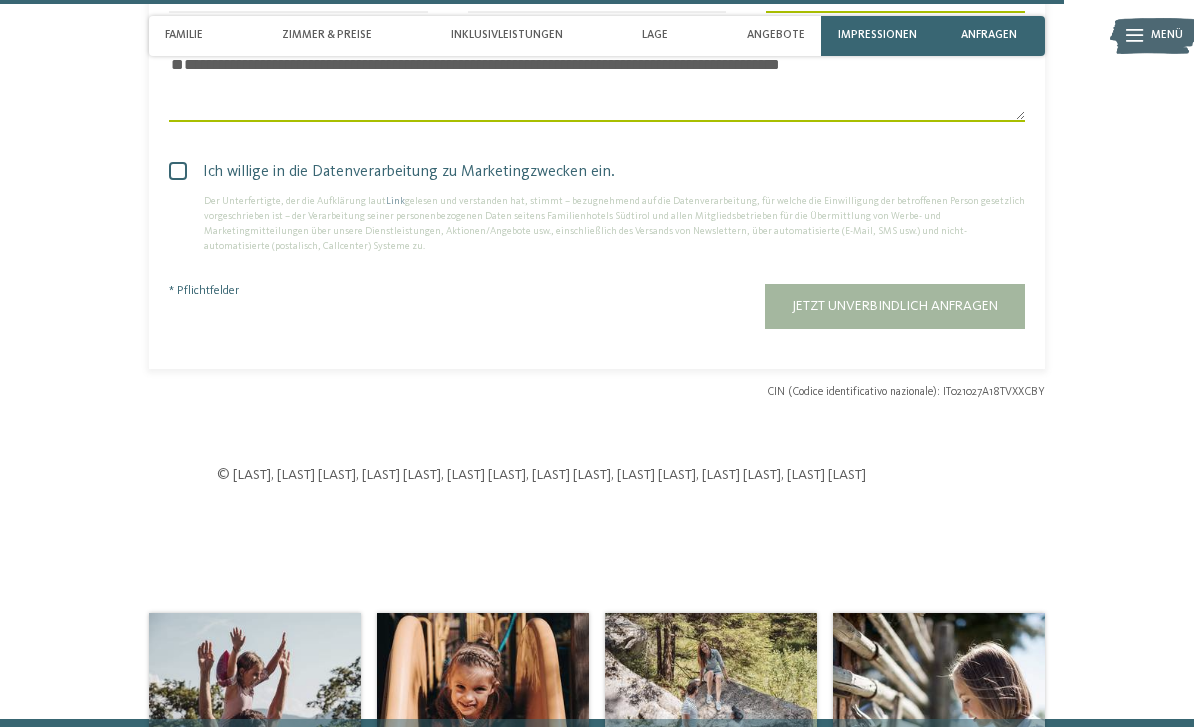 click on "Jetzt unverbindlich anfragen" at bounding box center (895, 306) 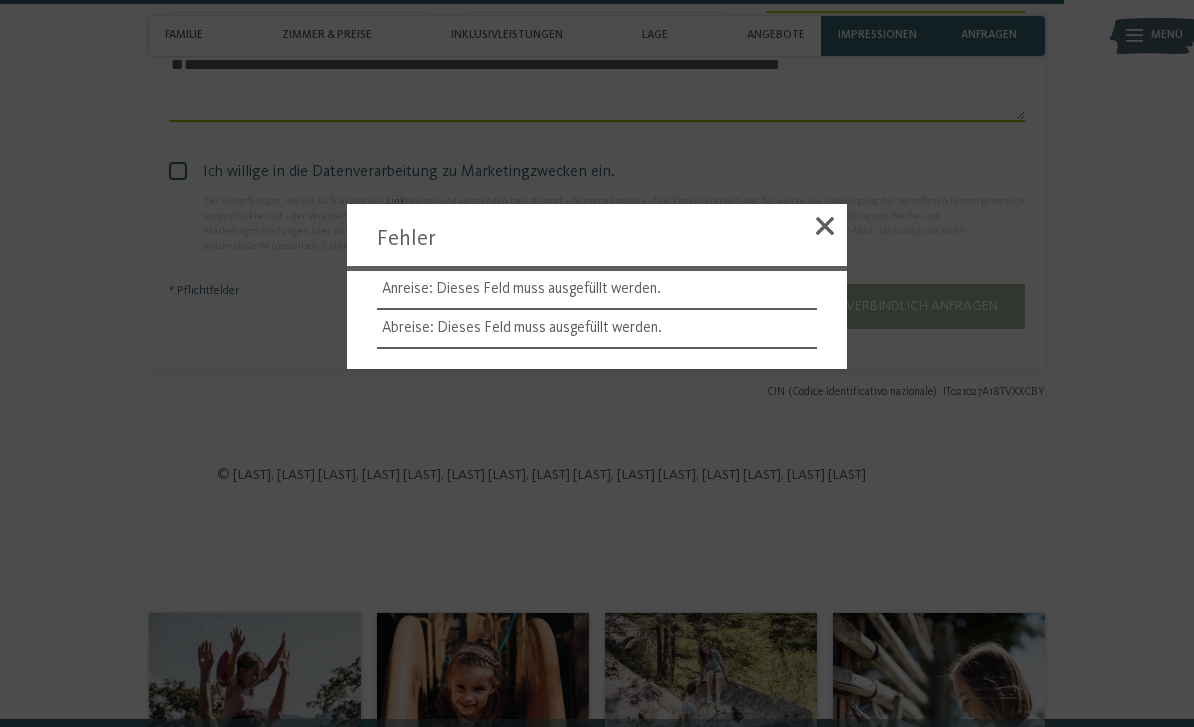 click at bounding box center [597, 363] 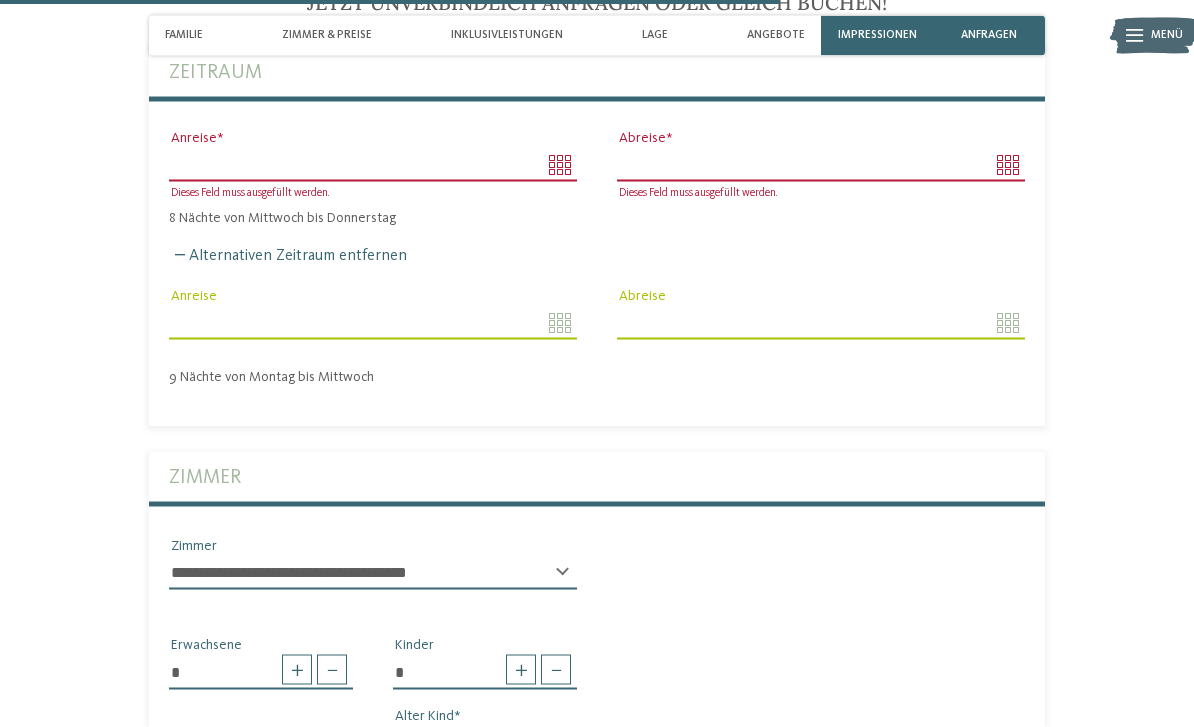 scroll, scrollTop: 3736, scrollLeft: 0, axis: vertical 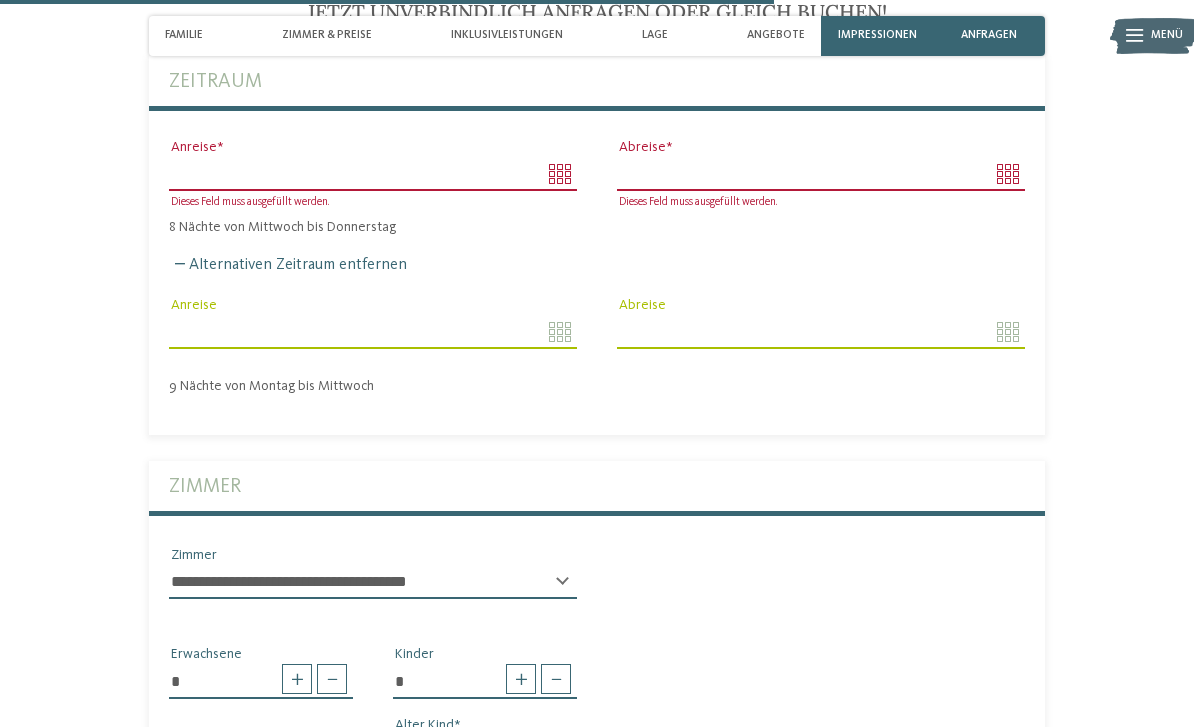 click on "Anreise" at bounding box center [373, 174] 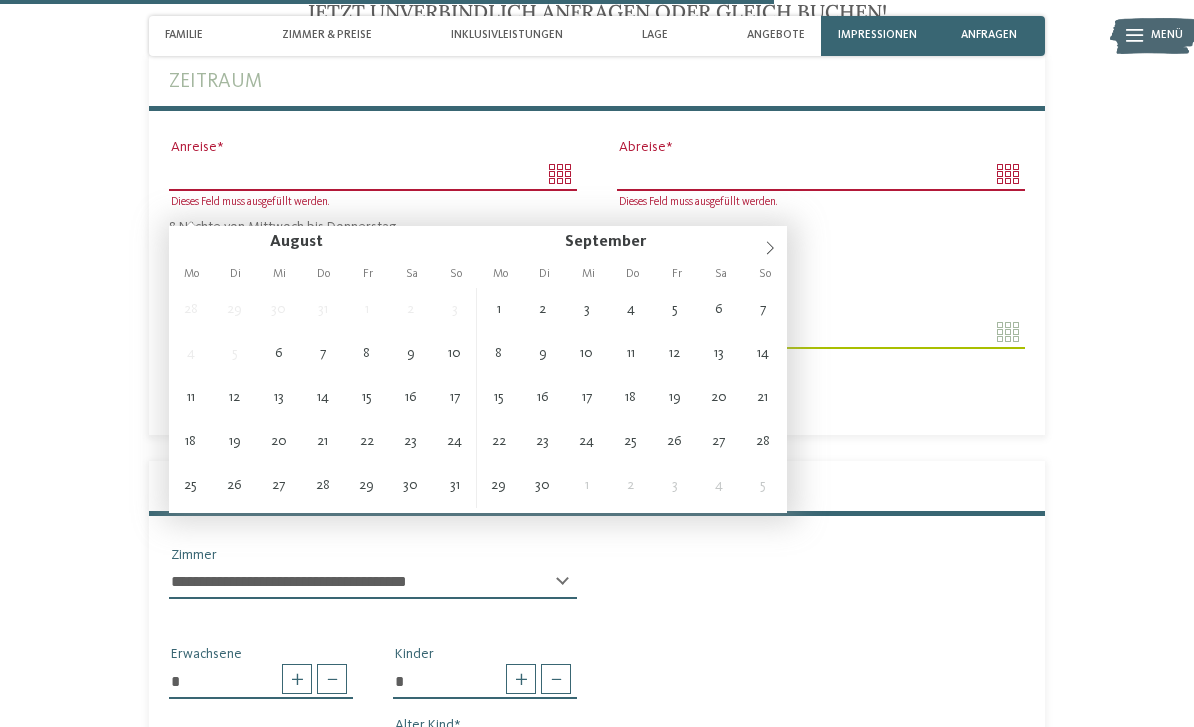 type on "**********" 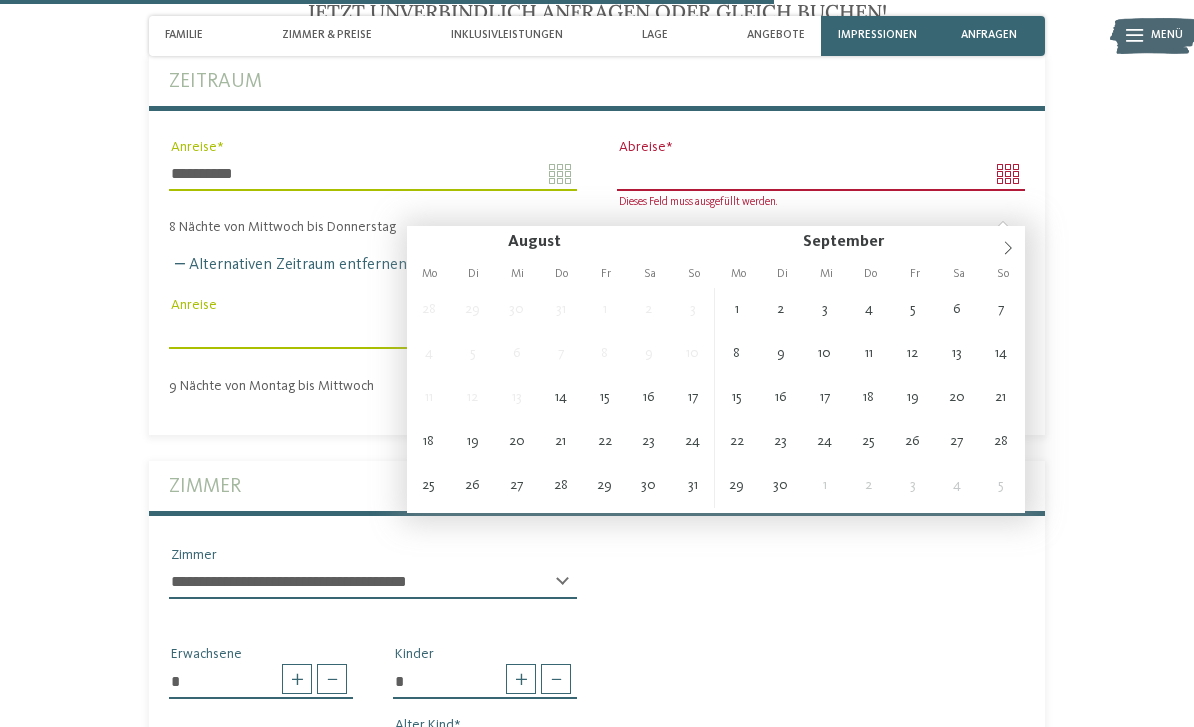 type on "**********" 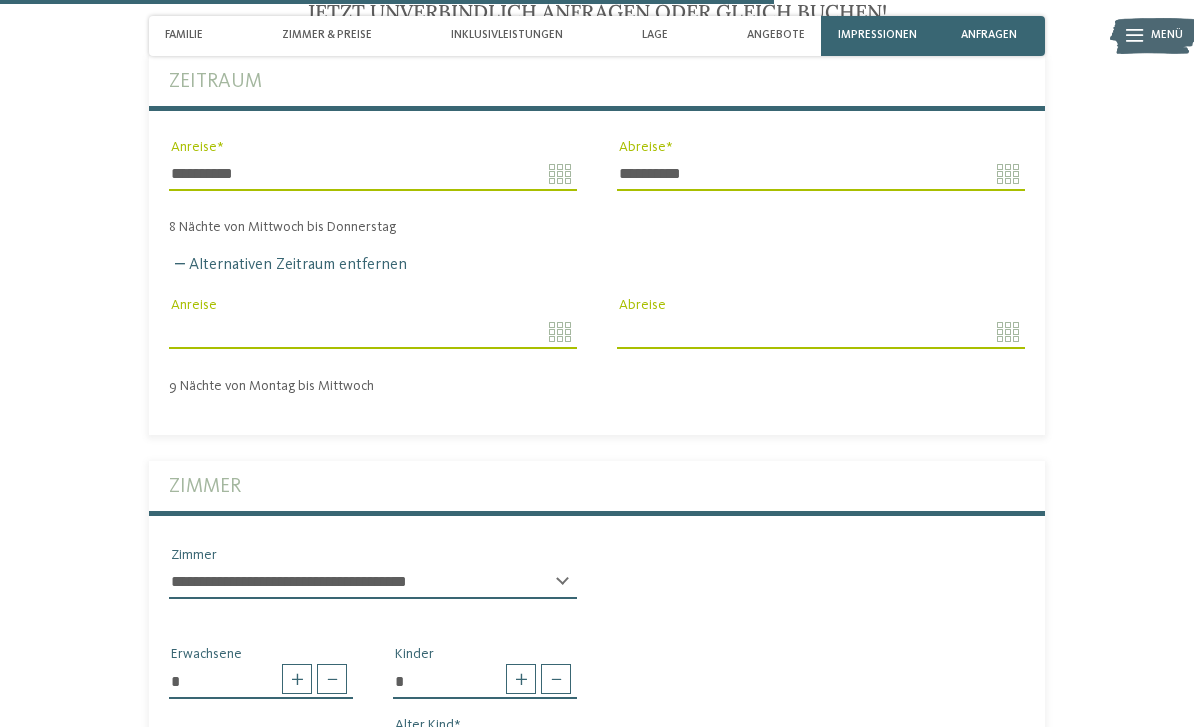 click on "Kleinen Moment noch – die Webseite wird geladen …
DE
IT" at bounding box center (597, -511) 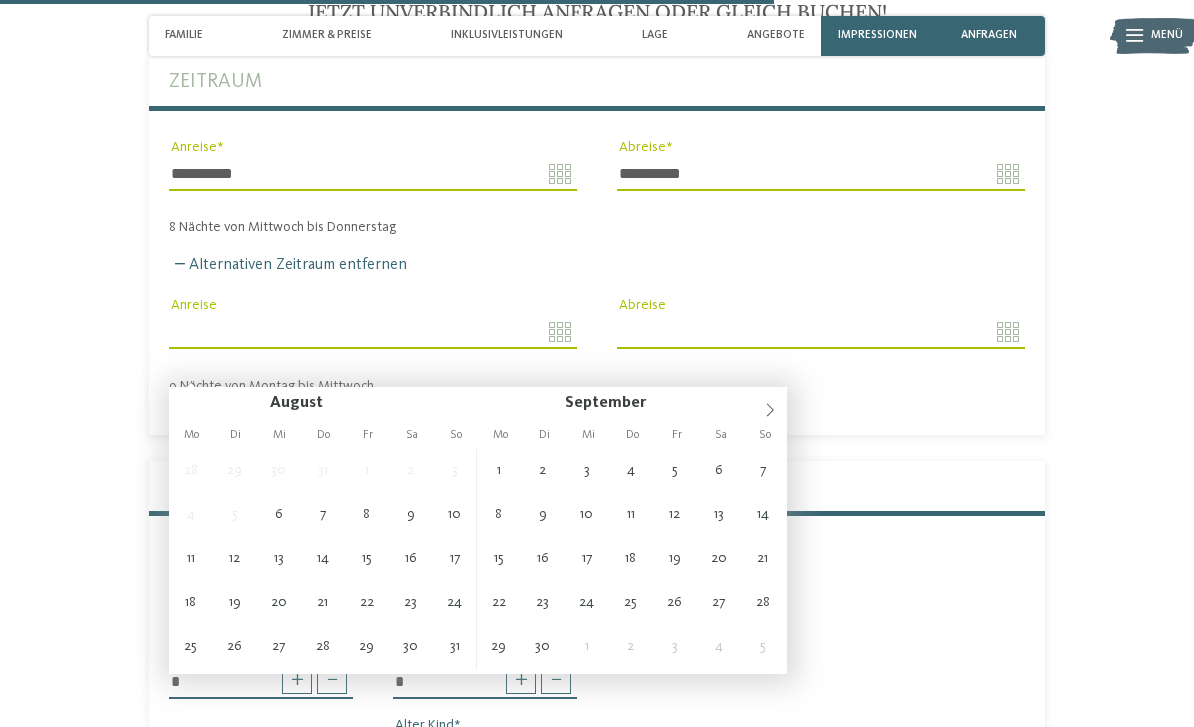type on "**********" 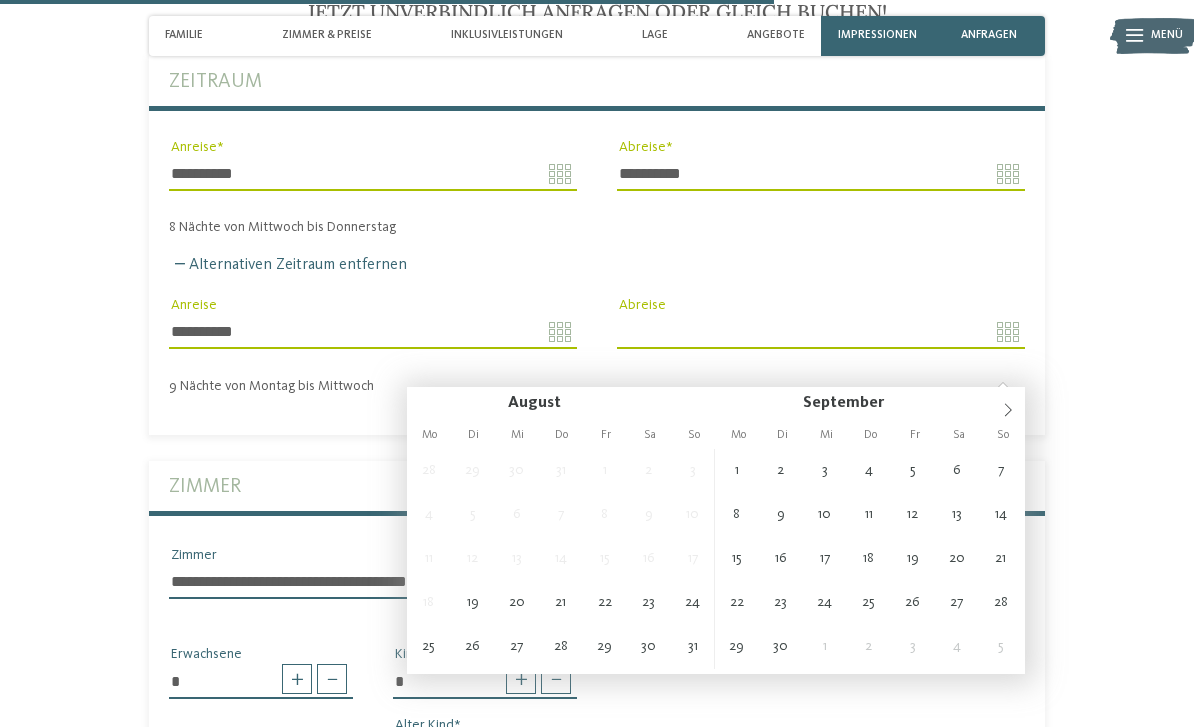 type on "**********" 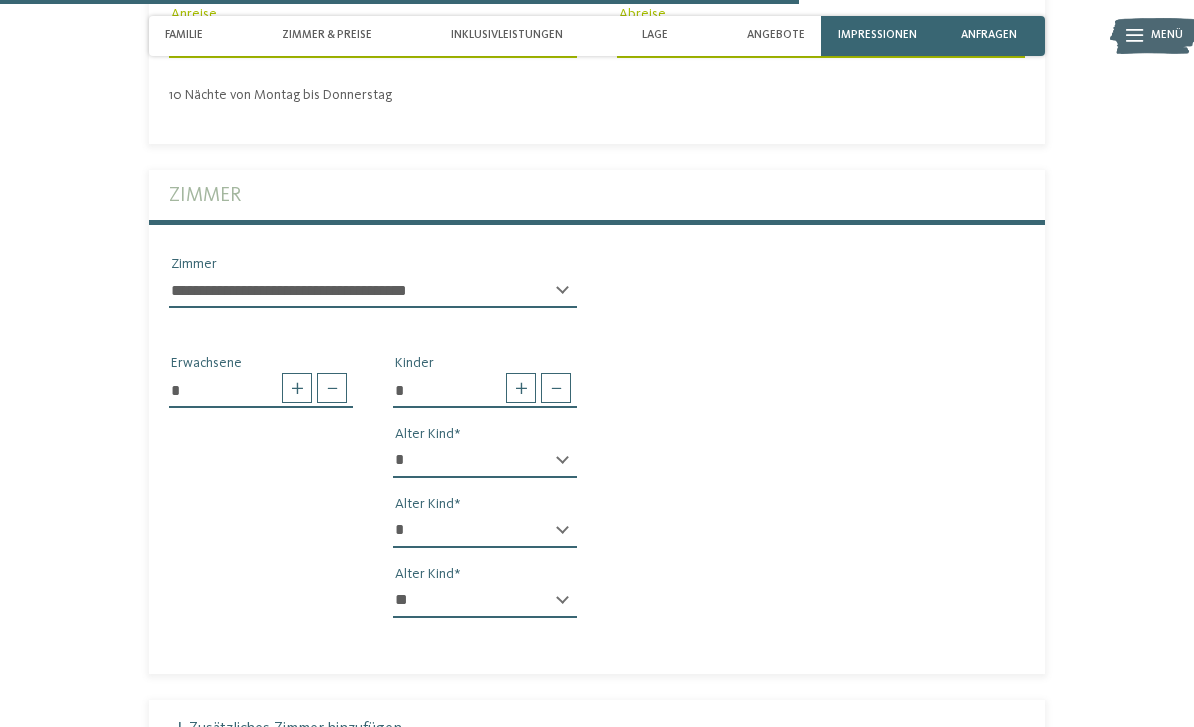type 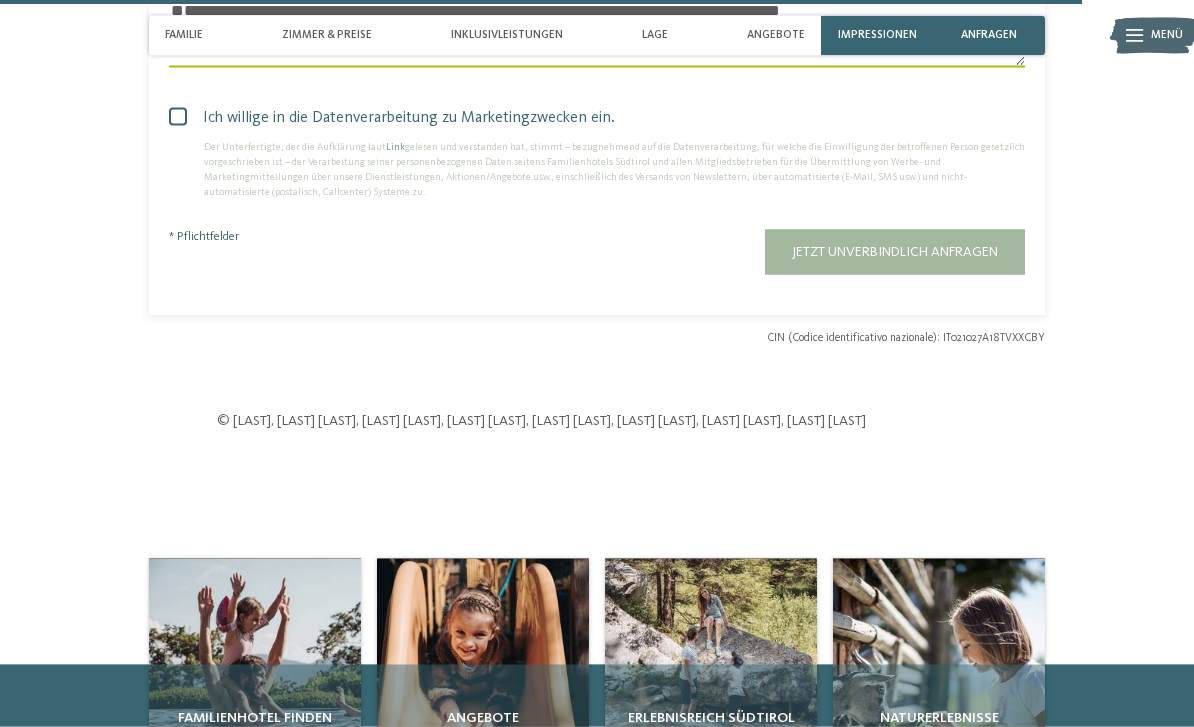 scroll, scrollTop: 5202, scrollLeft: 0, axis: vertical 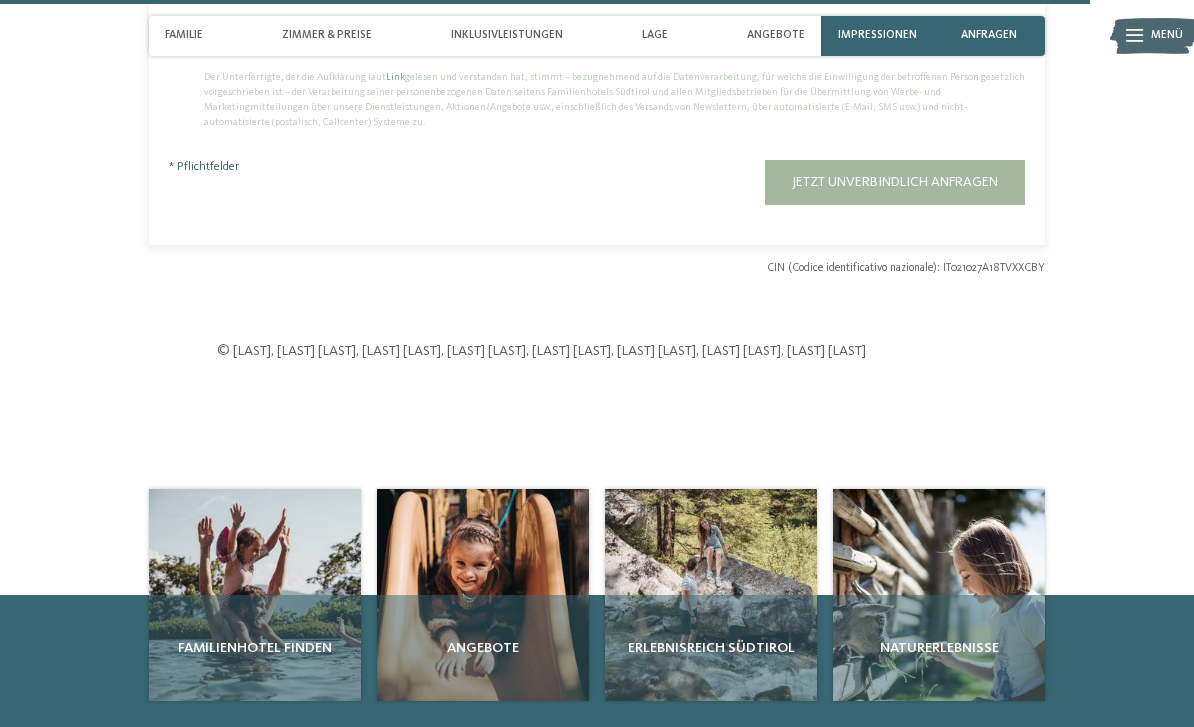 click on "Jetzt unverbindlich anfragen" at bounding box center (895, 182) 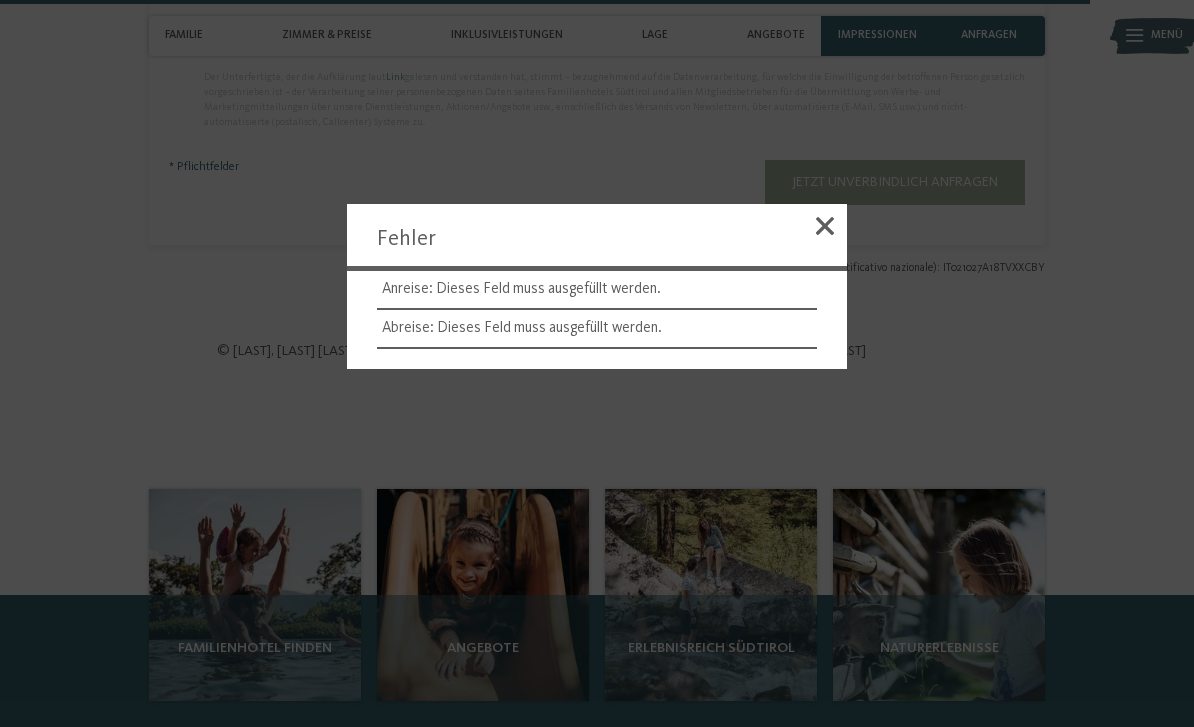 click at bounding box center [825, 229] 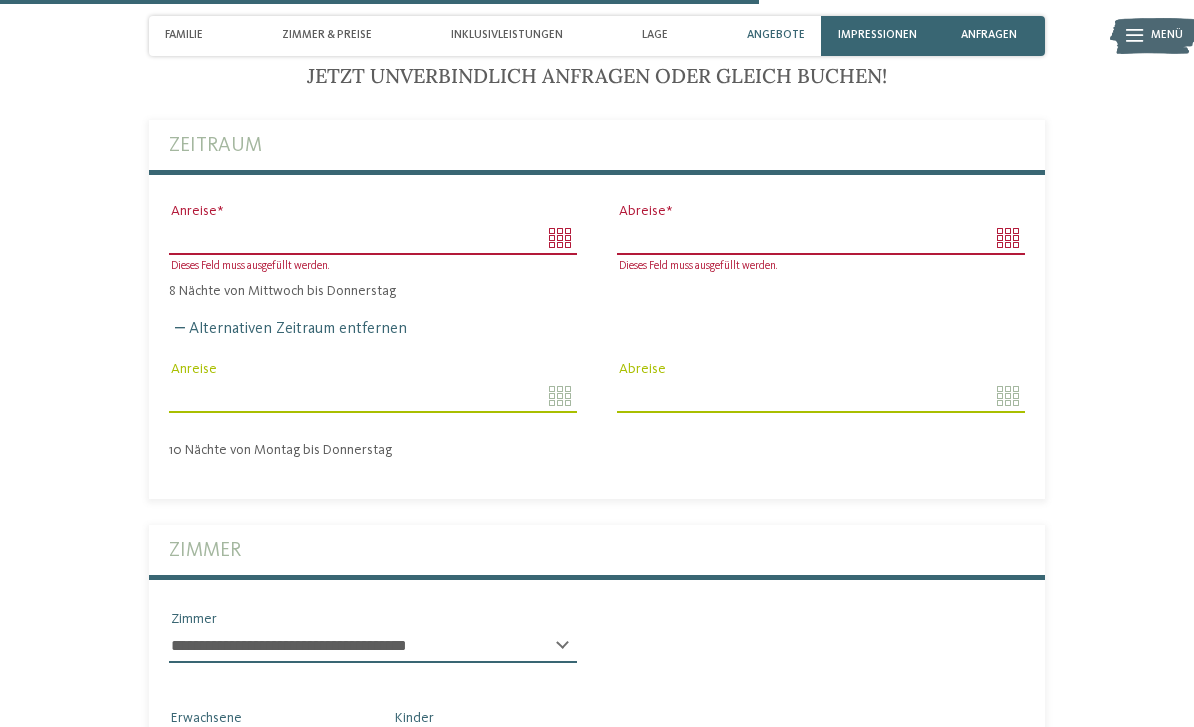 scroll, scrollTop: 3661, scrollLeft: 0, axis: vertical 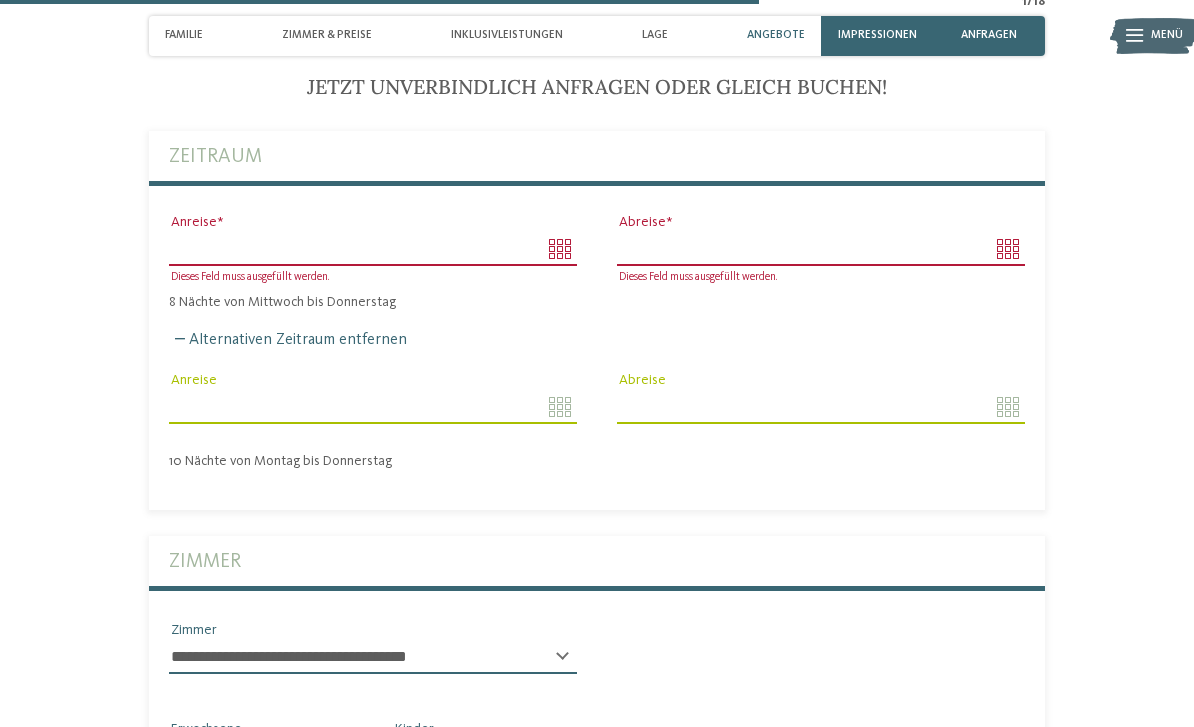click on "Anreise" at bounding box center (373, 249) 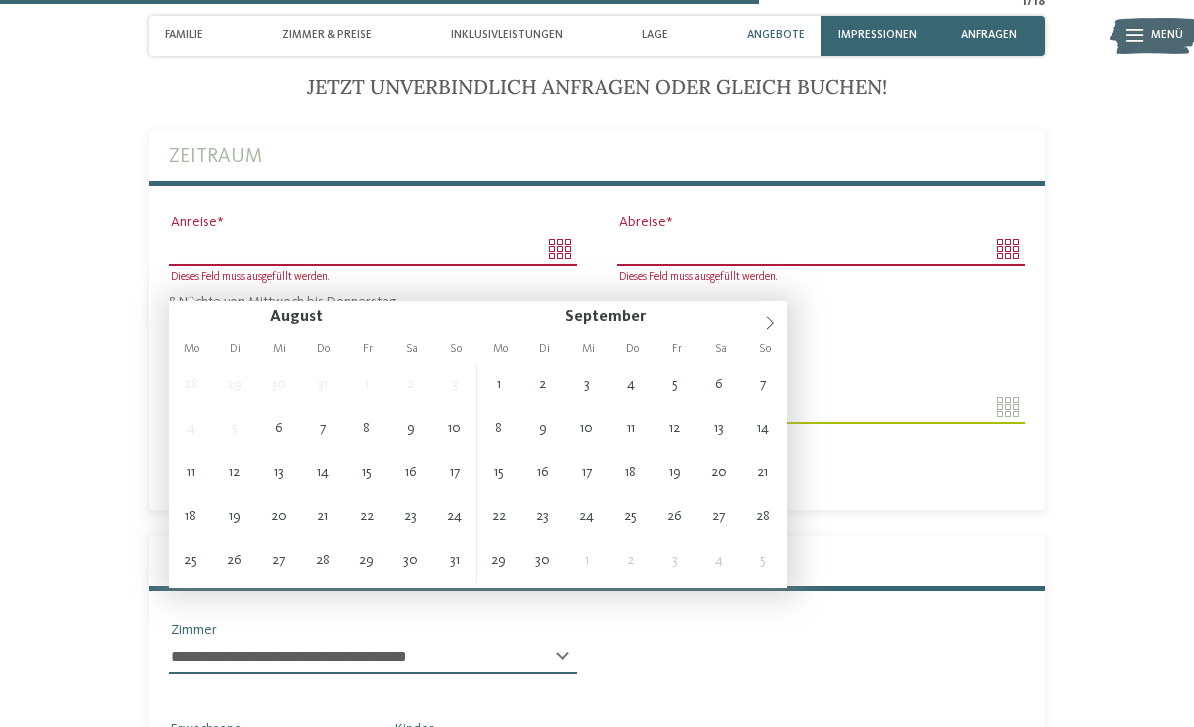 type on "**********" 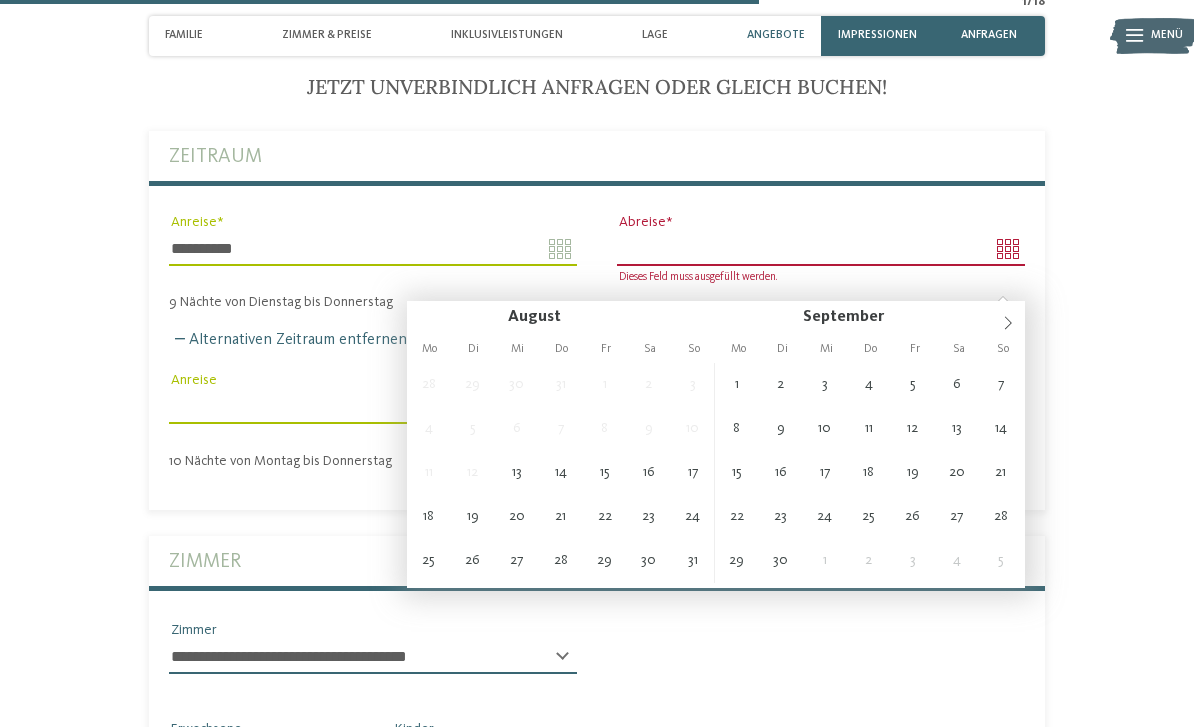 type on "**********" 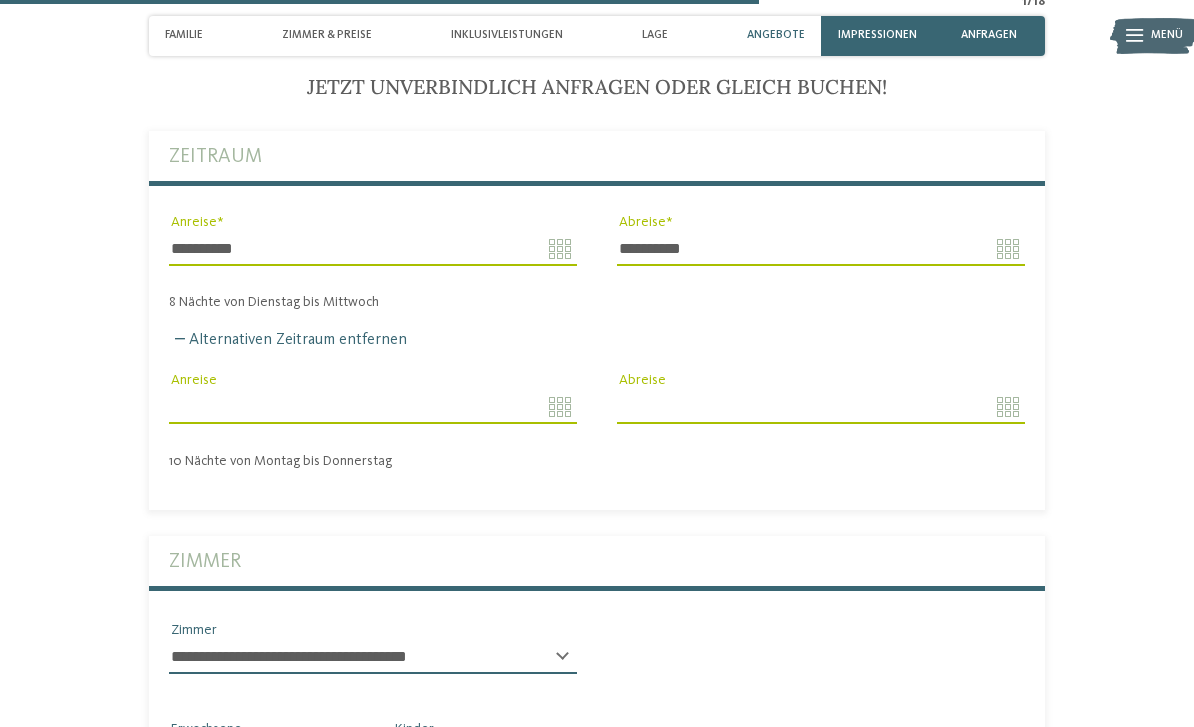 click on "Anreise" at bounding box center [373, 407] 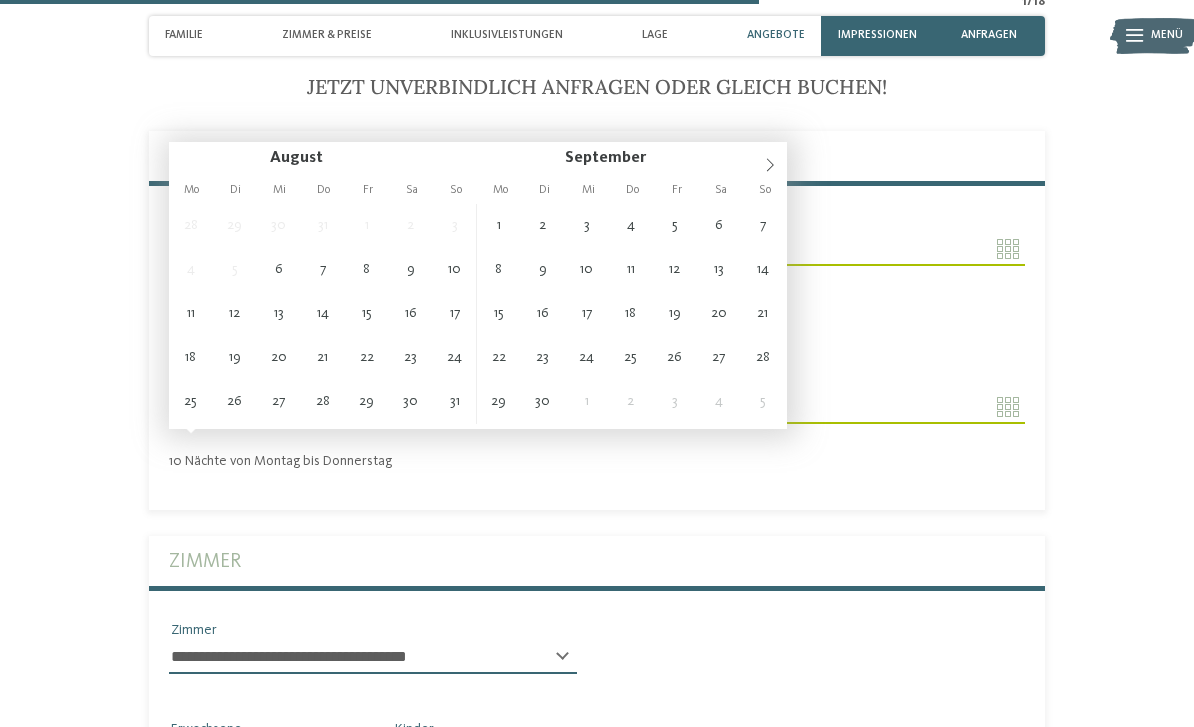 type on "**********" 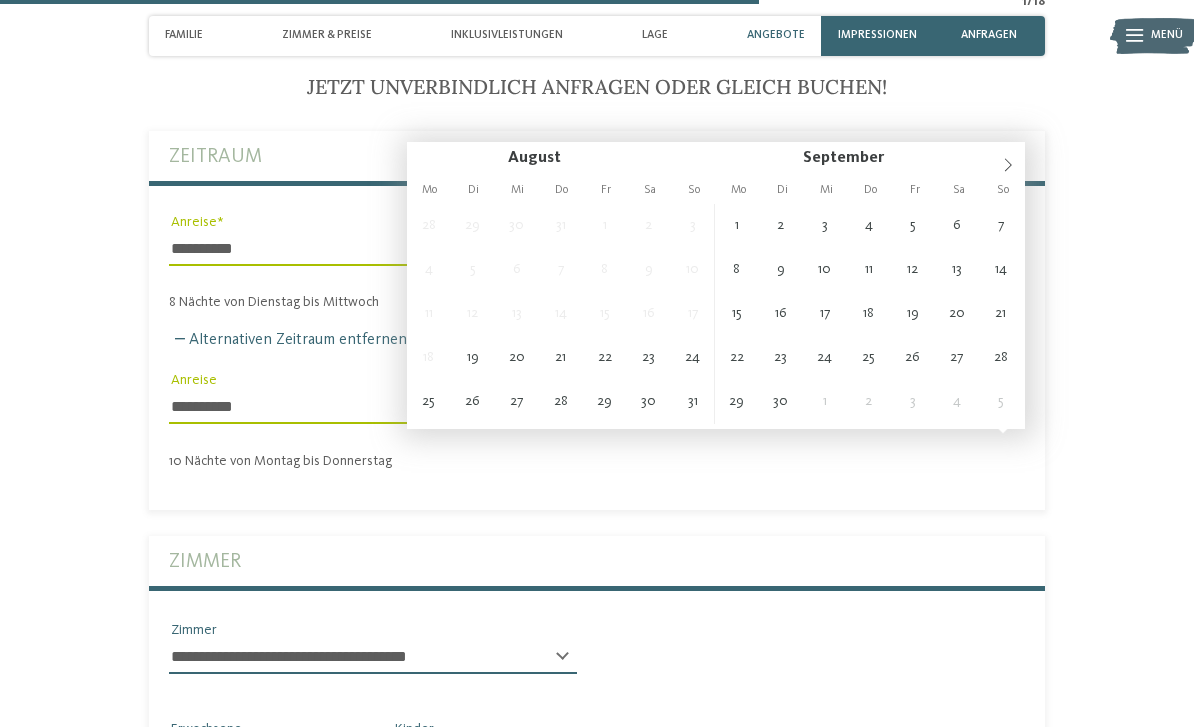 type on "**********" 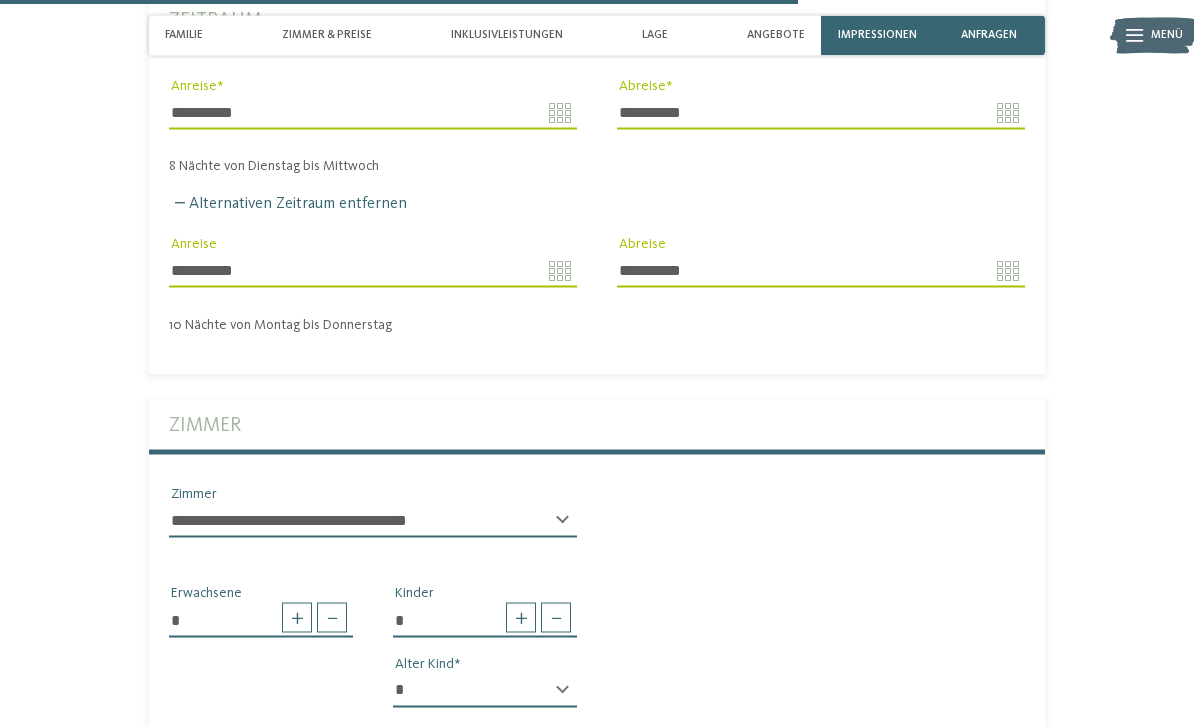 type 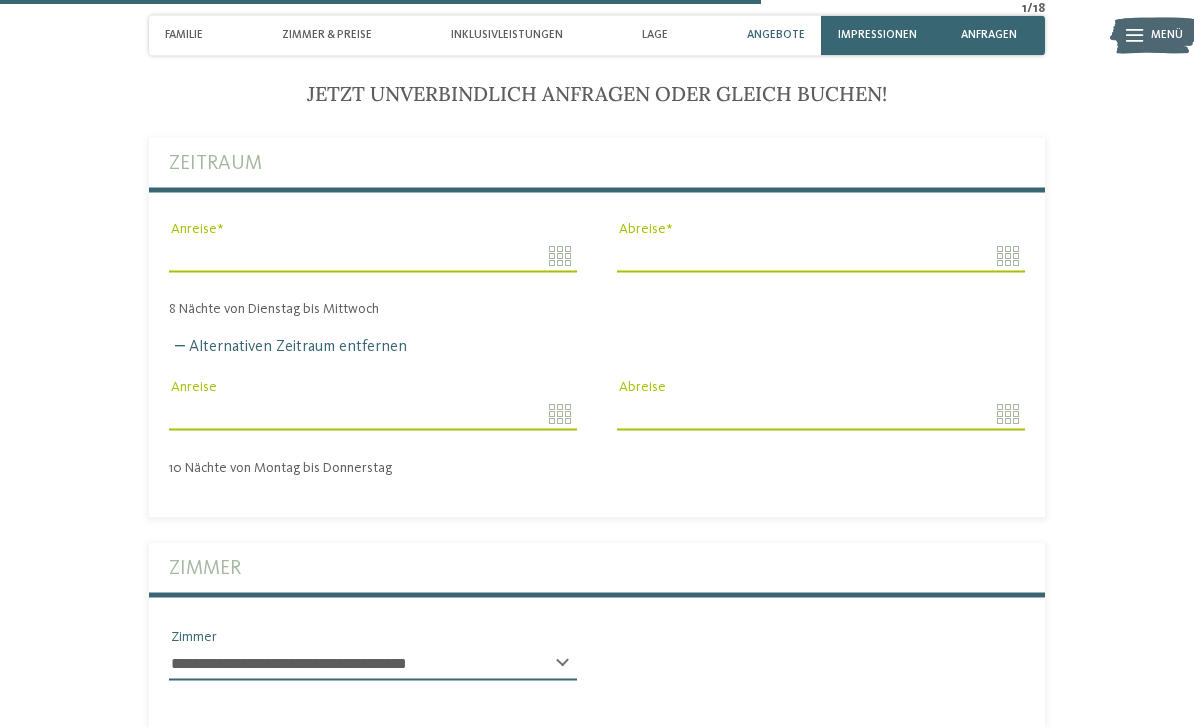scroll, scrollTop: 3596, scrollLeft: 0, axis: vertical 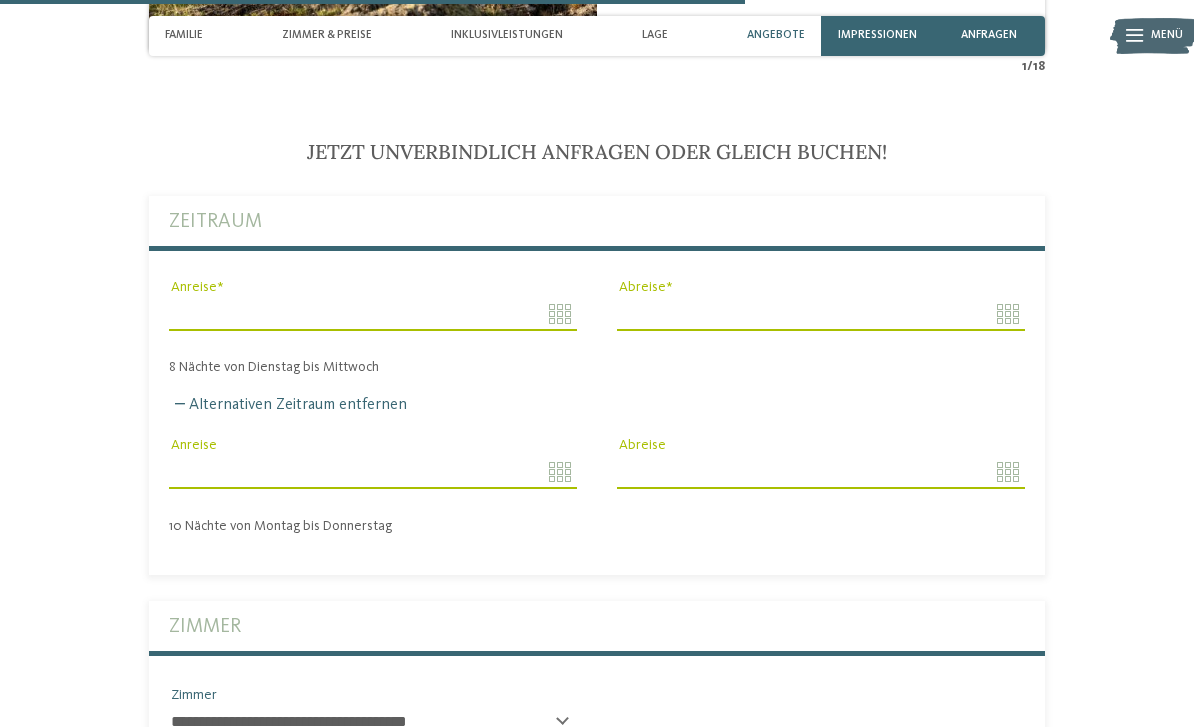 click on "Anreise" at bounding box center (373, 314) 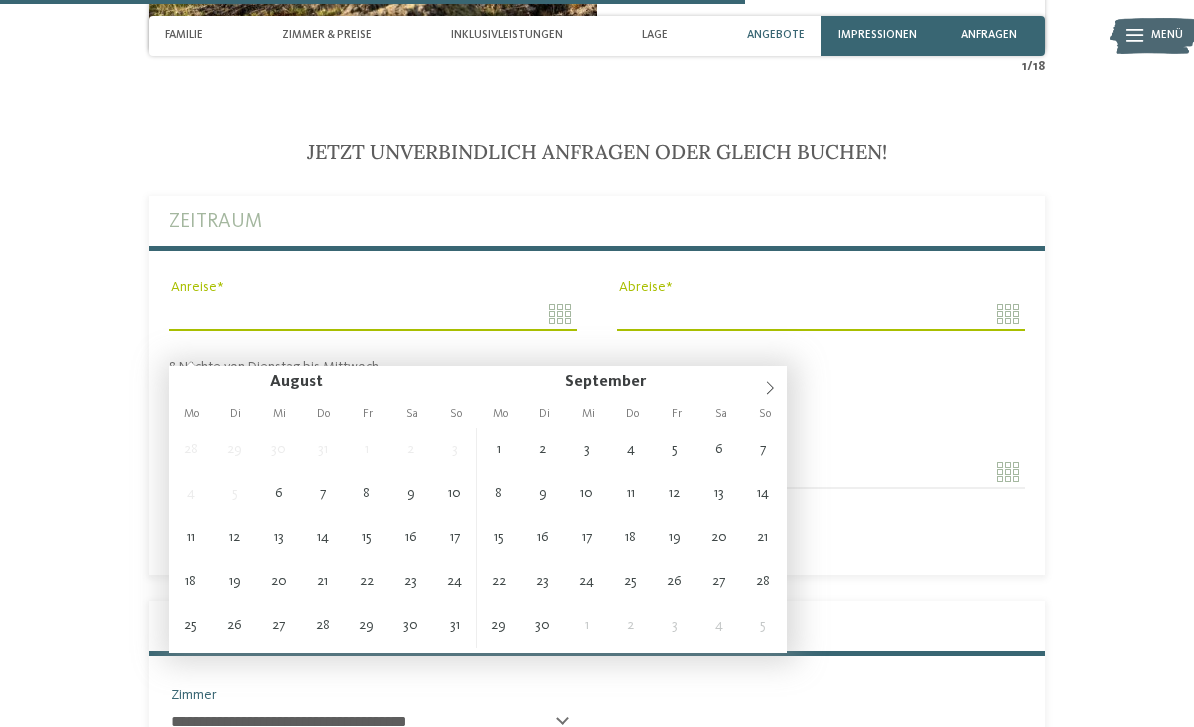type on "**********" 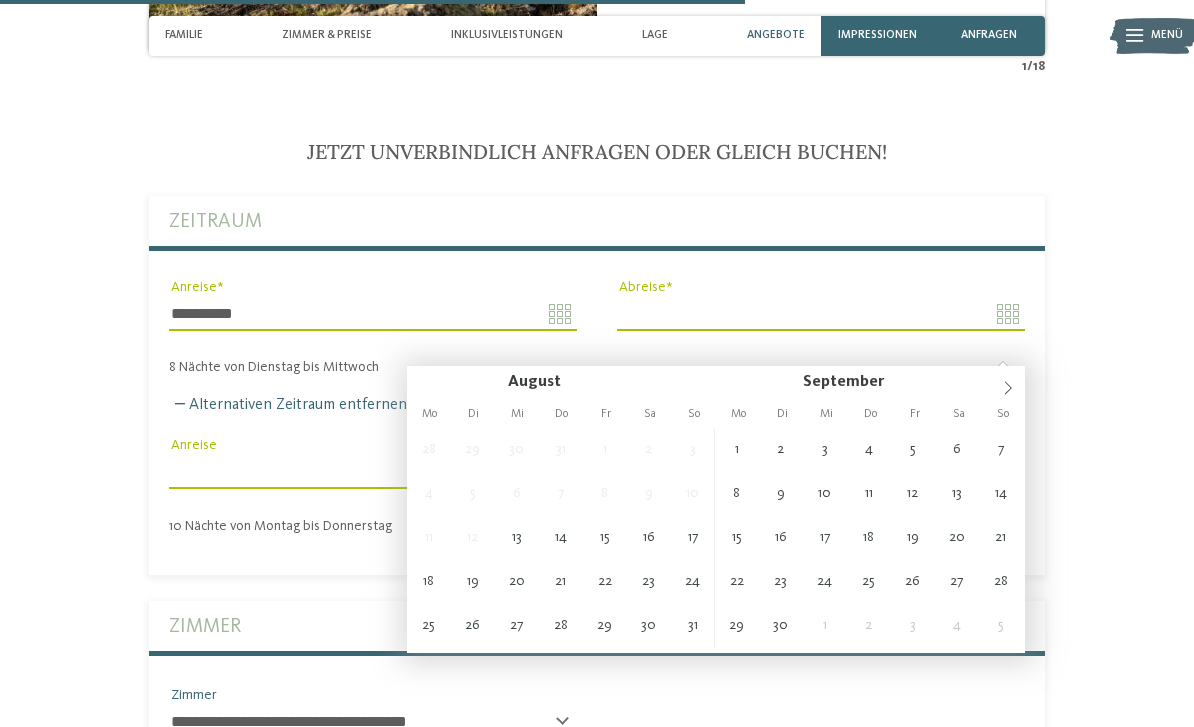 type on "**********" 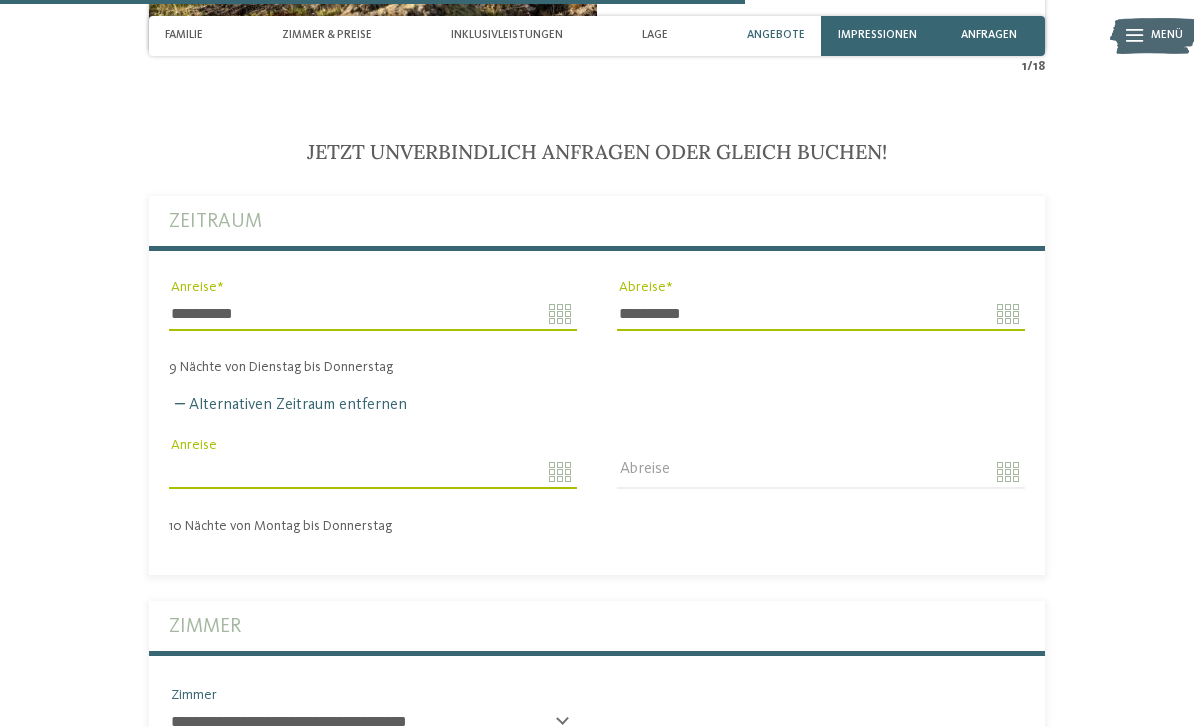 click on "Anreise" at bounding box center [373, 472] 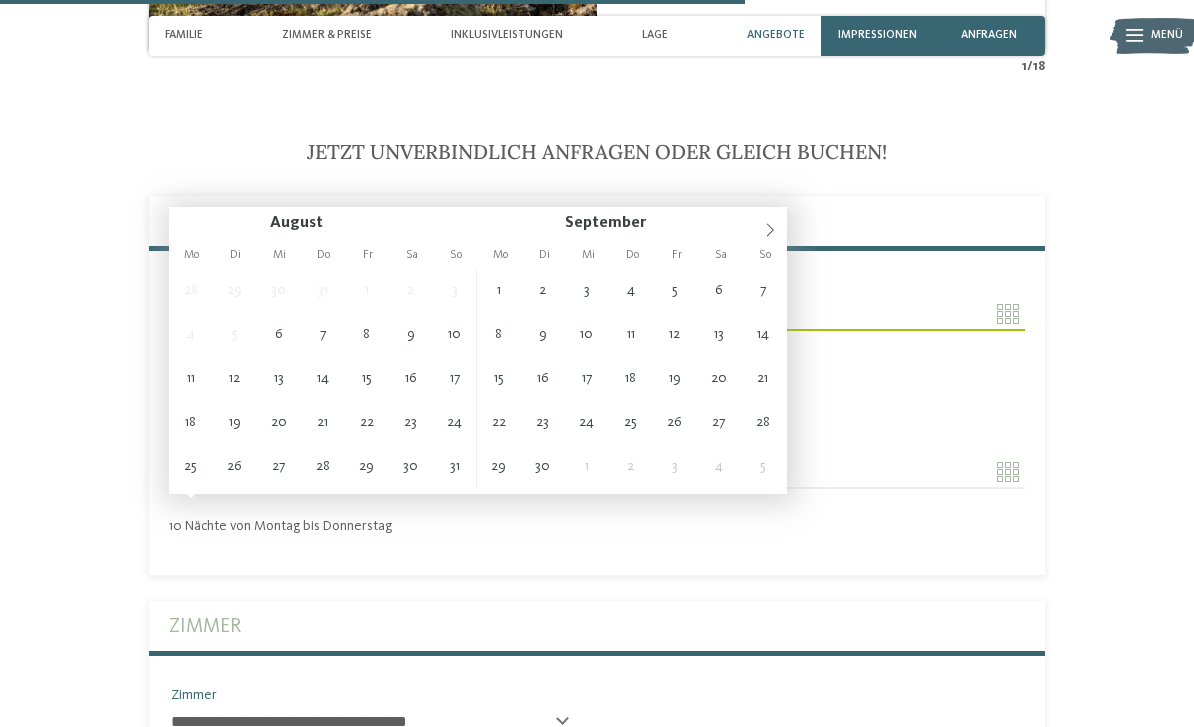 type on "**********" 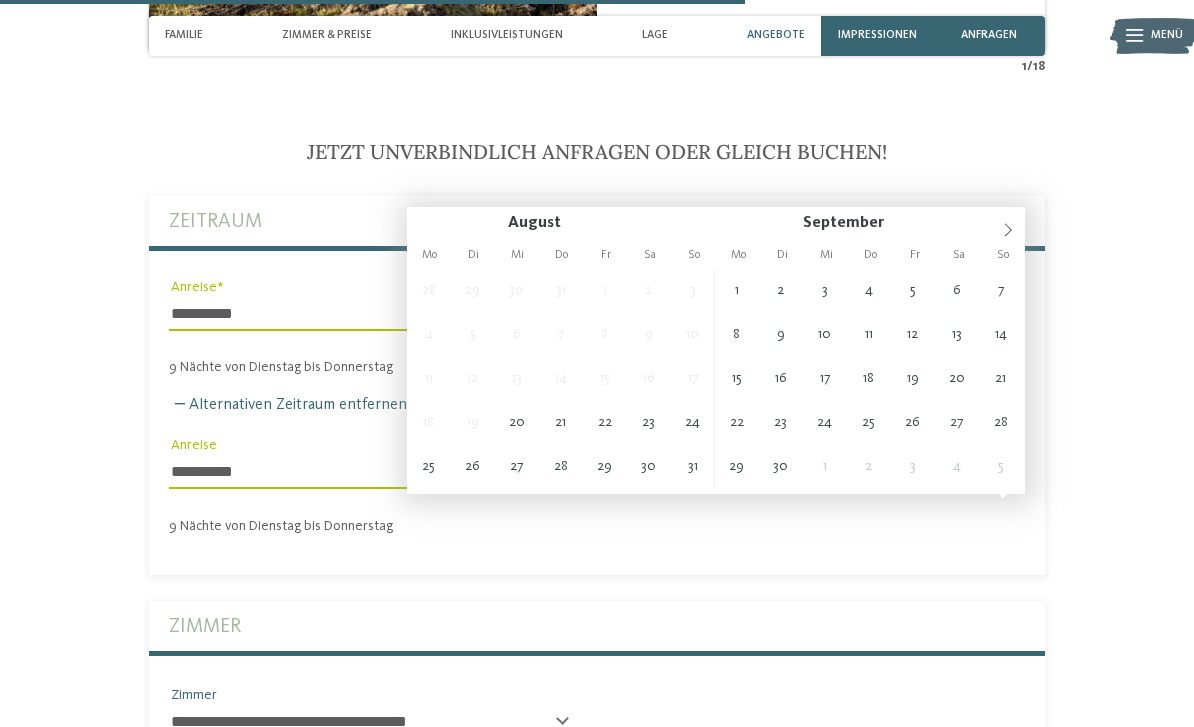 type on "**********" 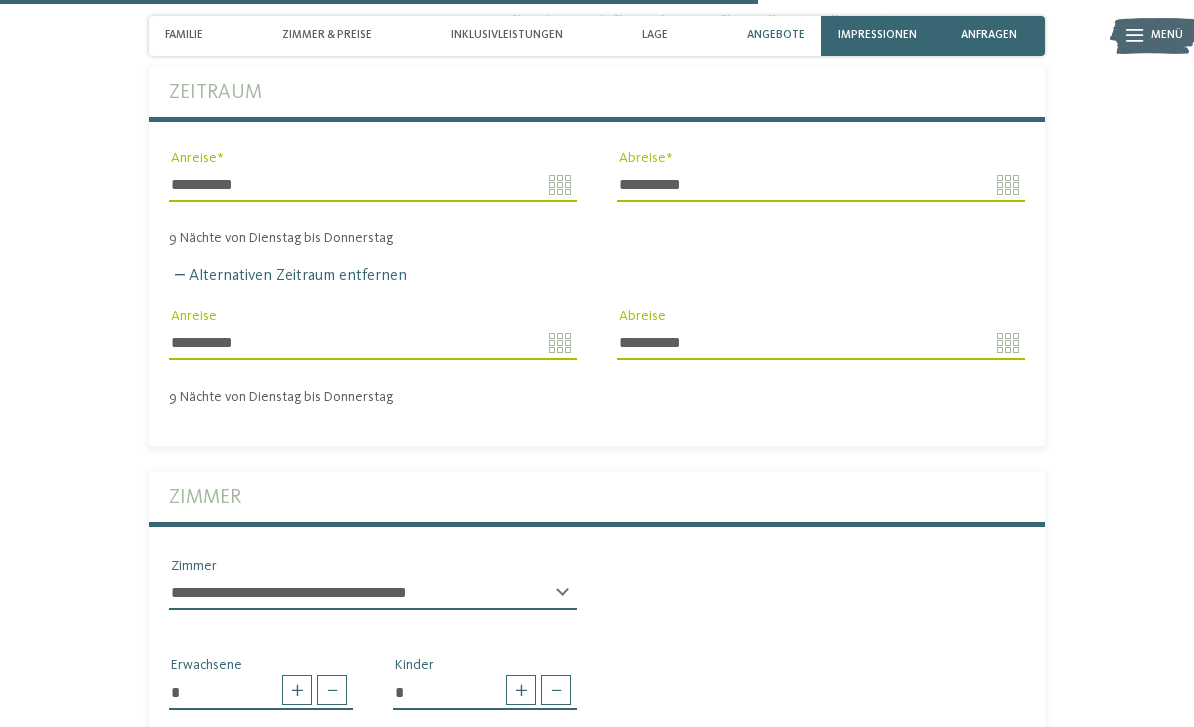 type 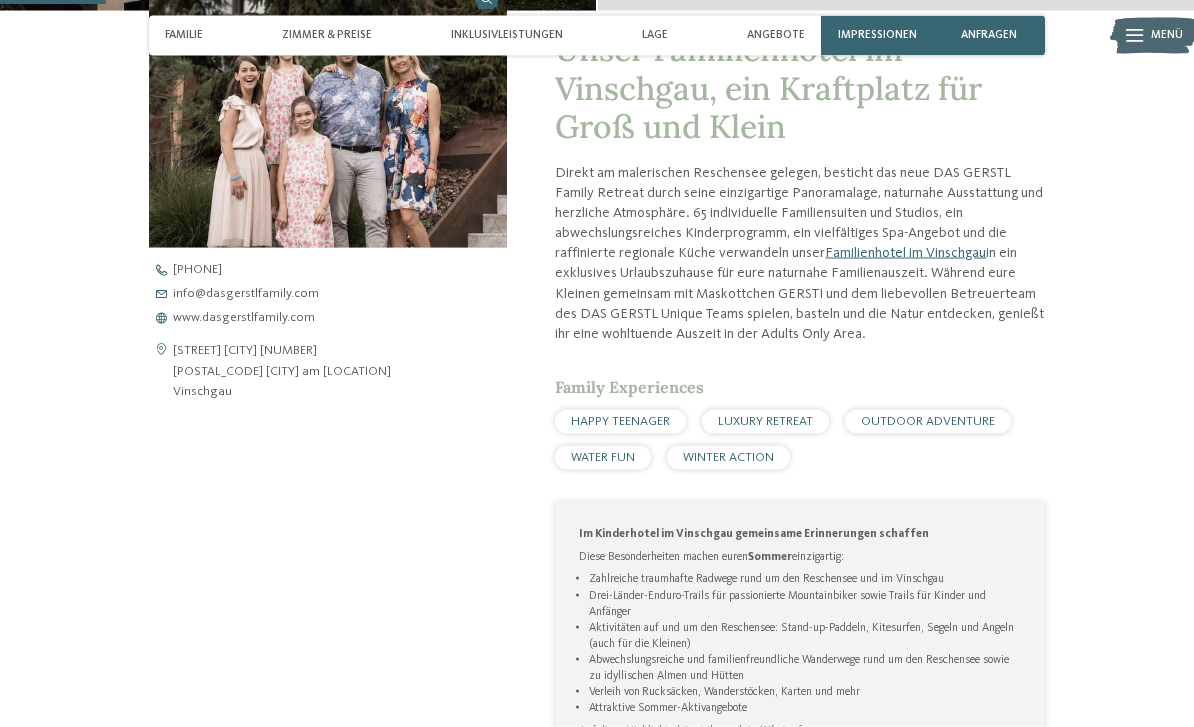 scroll, scrollTop: 512, scrollLeft: 0, axis: vertical 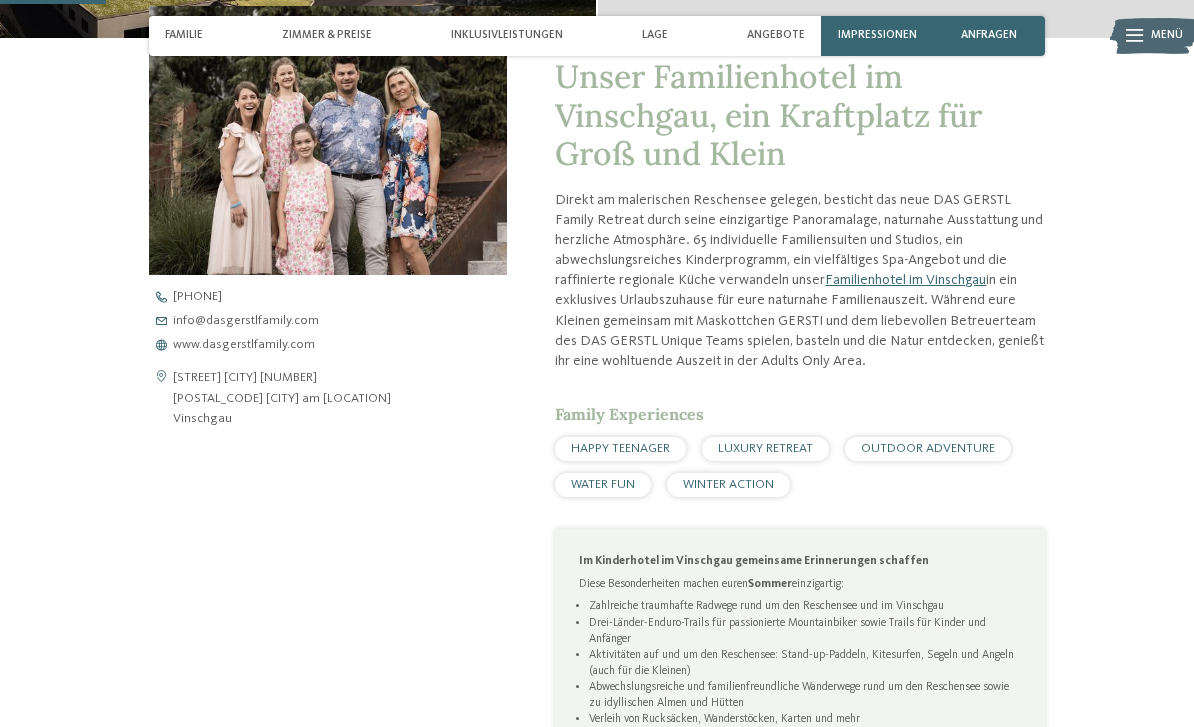 click on "www.dasgerstlfamily.com" at bounding box center [244, 345] 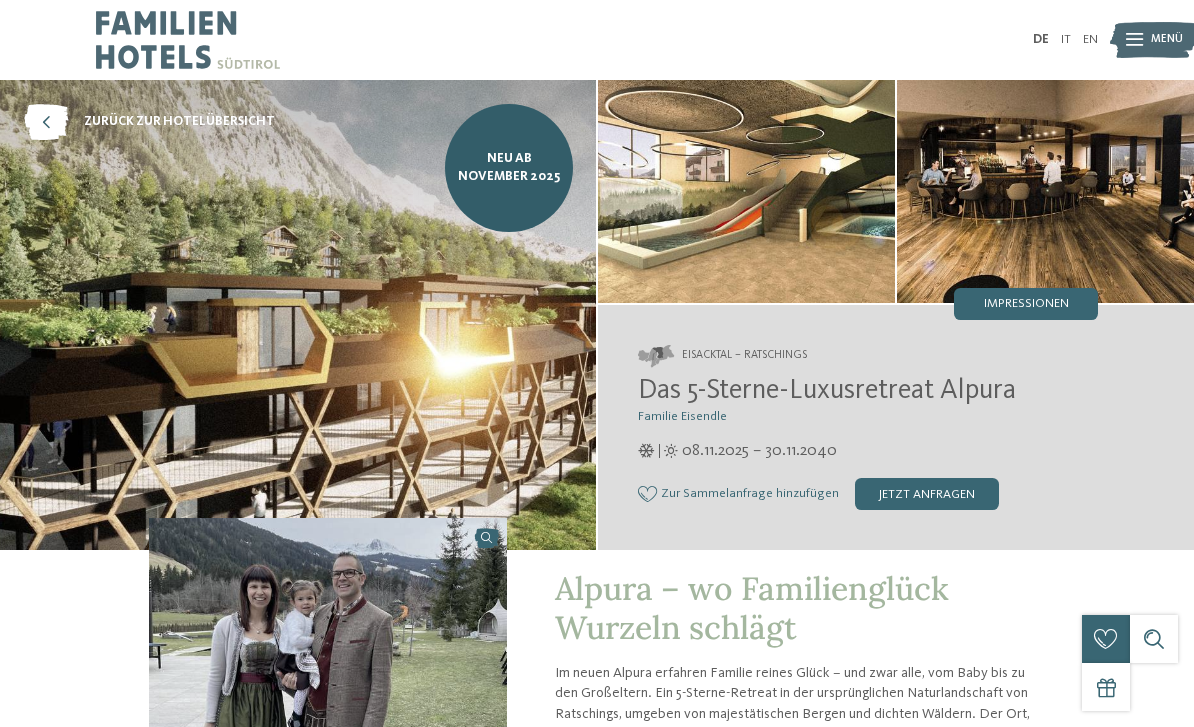 scroll, scrollTop: 0, scrollLeft: 0, axis: both 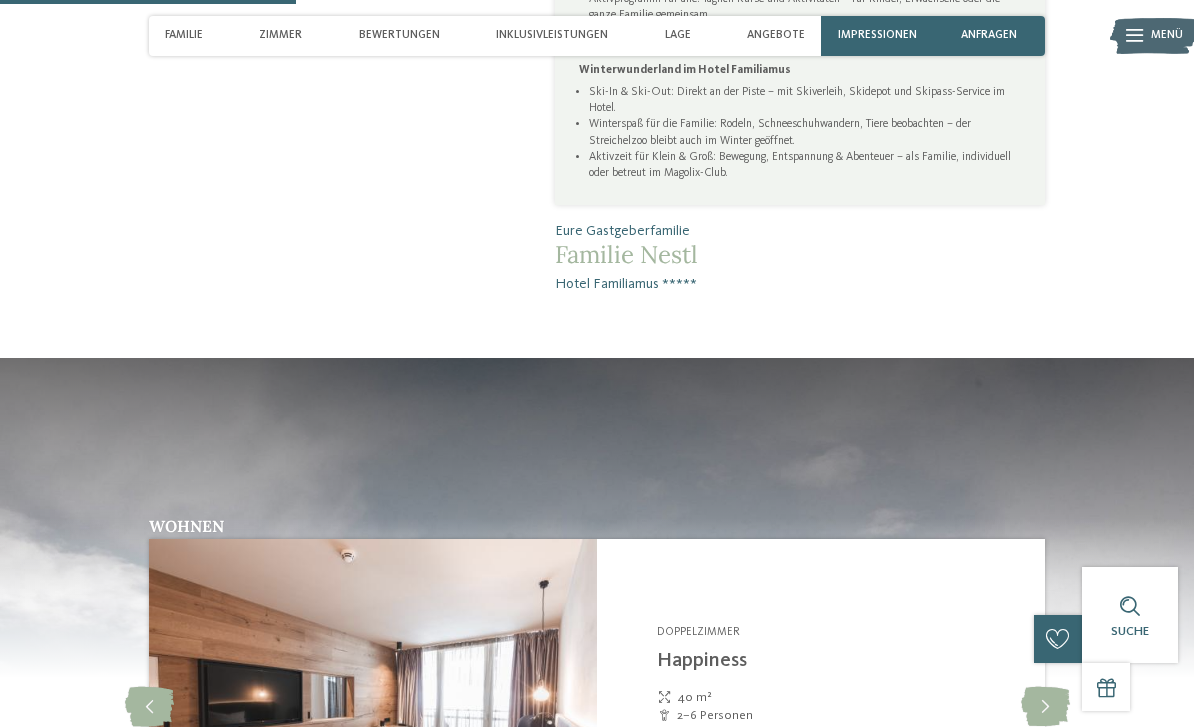 click on "Inklusivleistungen" at bounding box center (552, 35) 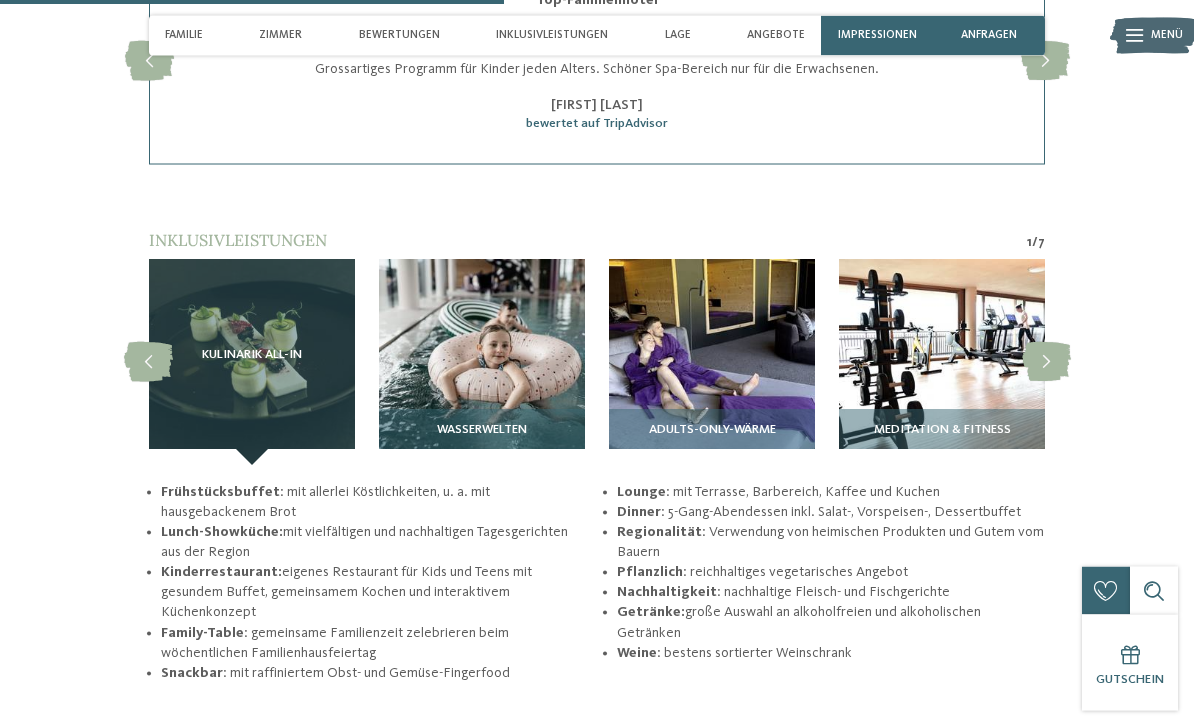 scroll, scrollTop: 2445, scrollLeft: 0, axis: vertical 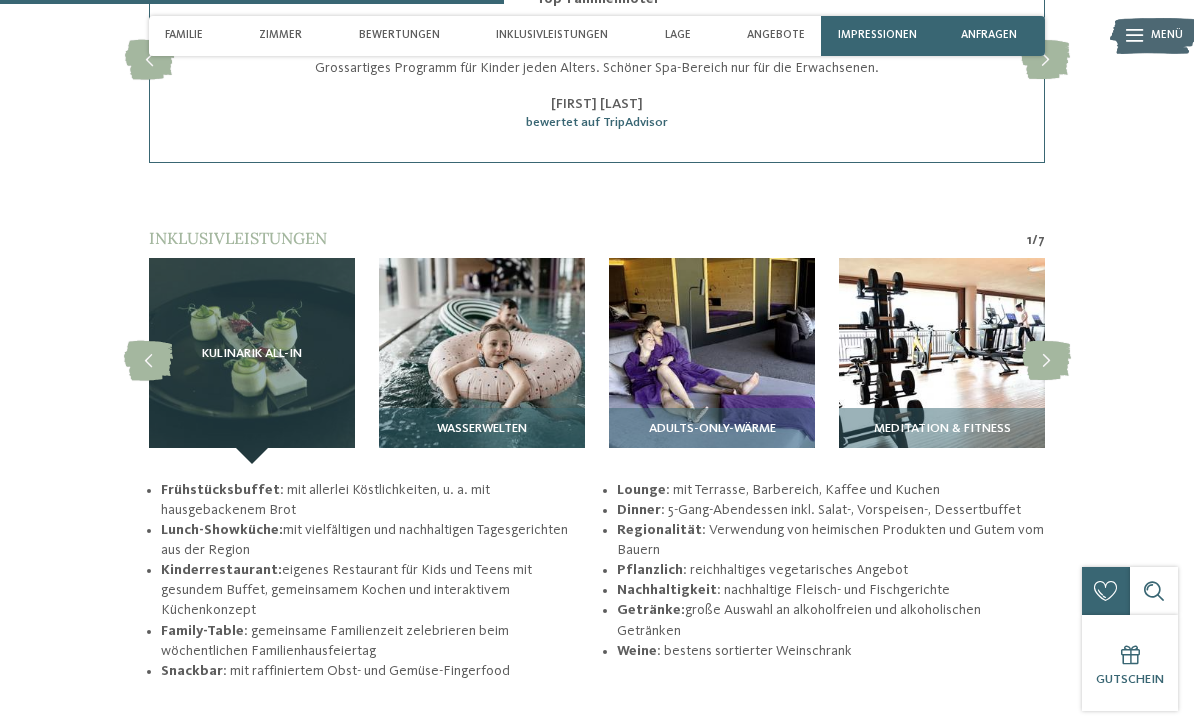 click at bounding box center [482, 361] 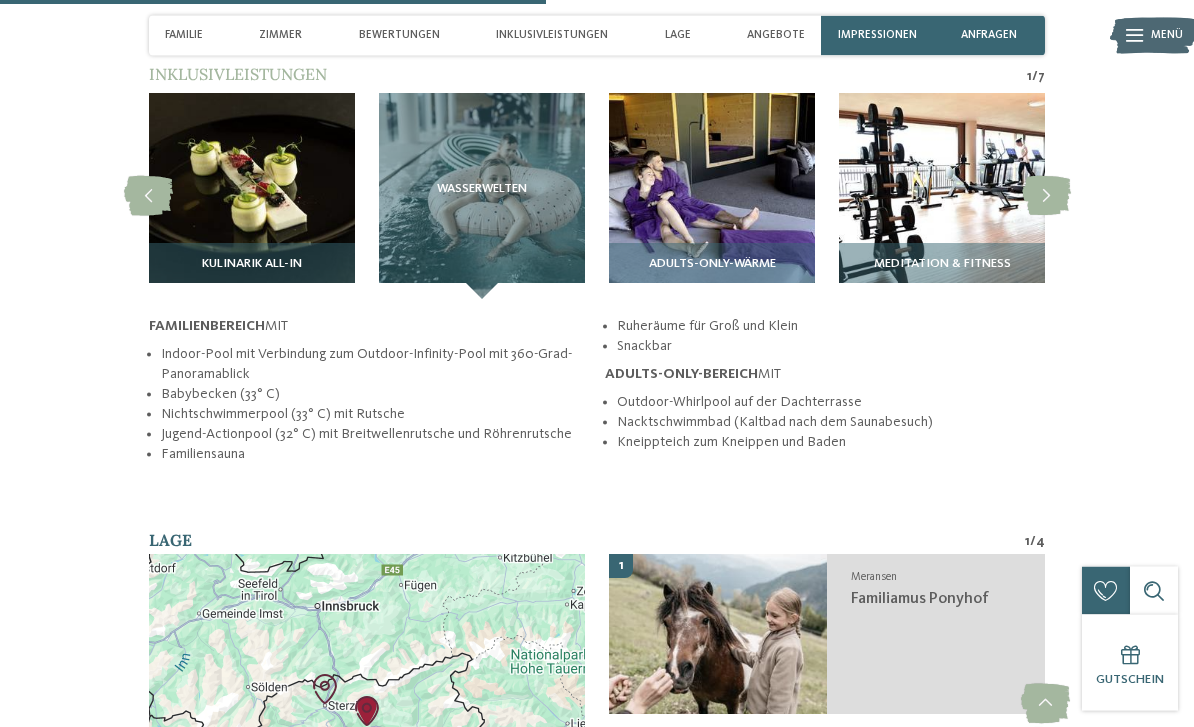 scroll, scrollTop: 2621, scrollLeft: 0, axis: vertical 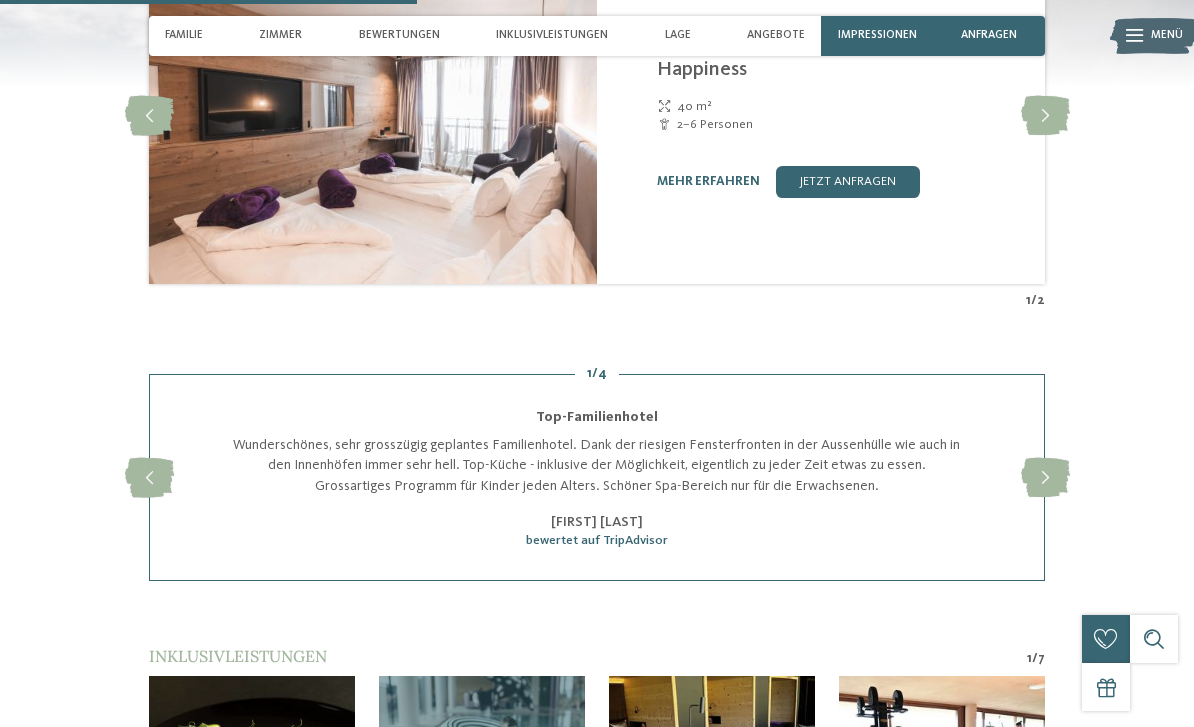 click on "anfragen" at bounding box center (989, 36) 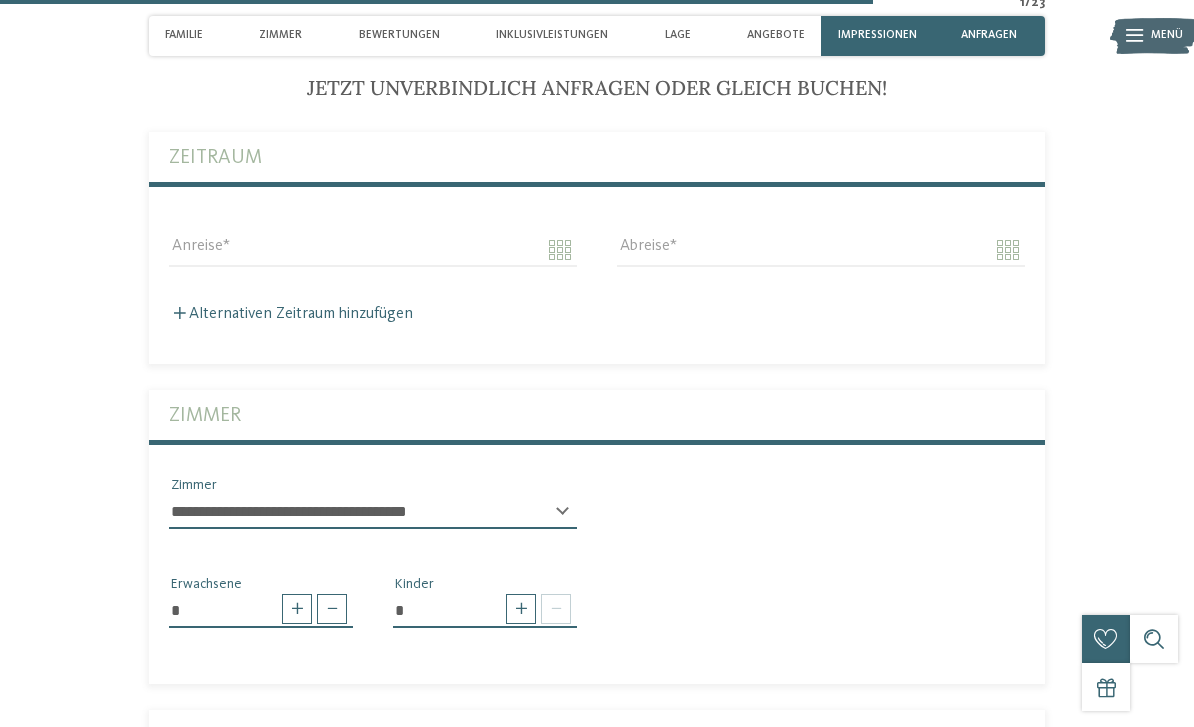 scroll, scrollTop: 4240, scrollLeft: 0, axis: vertical 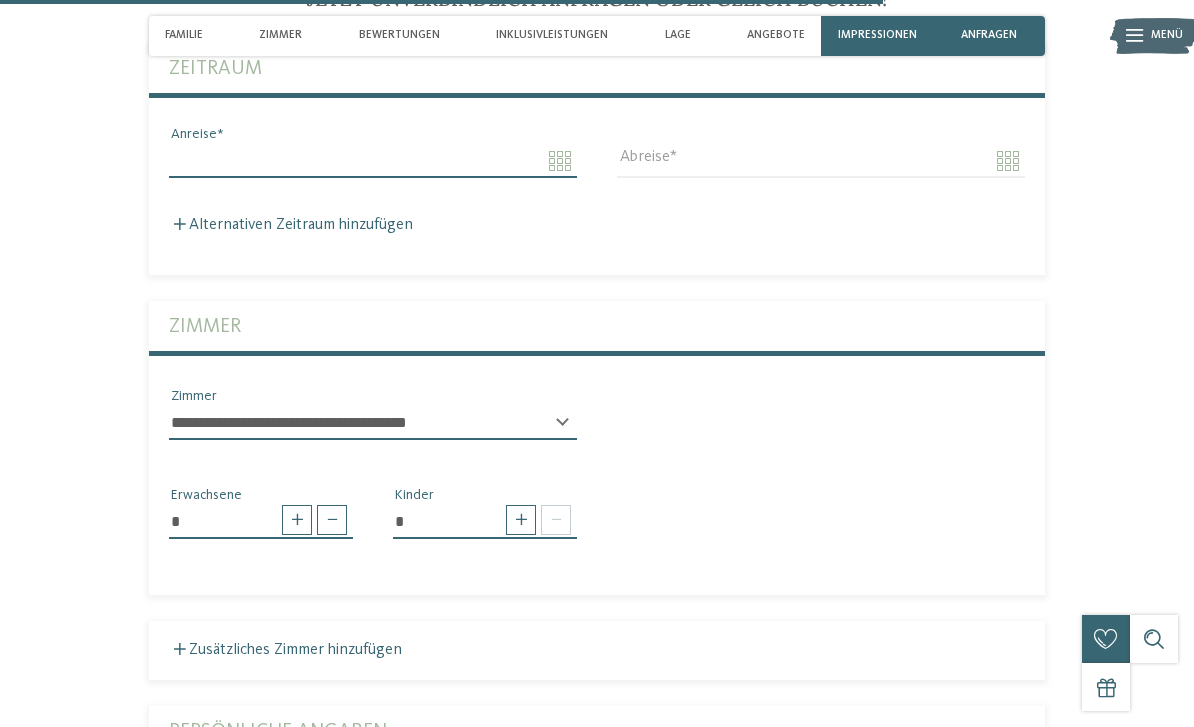 click on "Kleinen Moment noch – die Webseite wird geladen …
DE
IT" at bounding box center [597, -966] 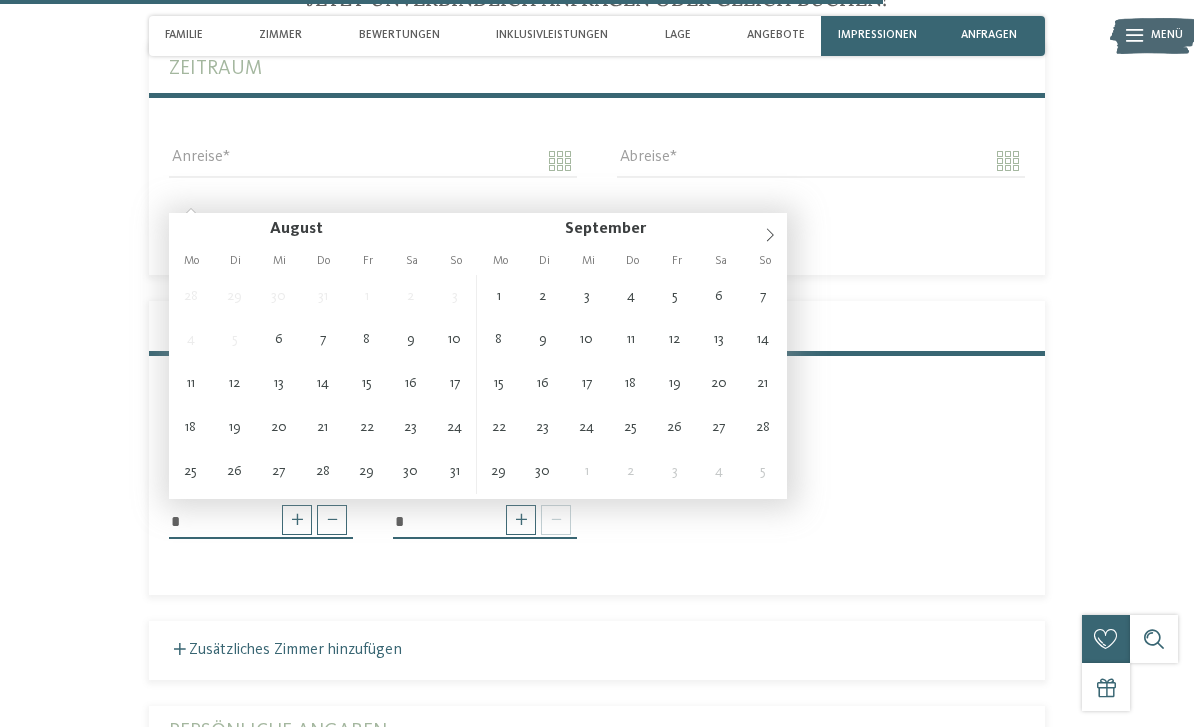 type on "**********" 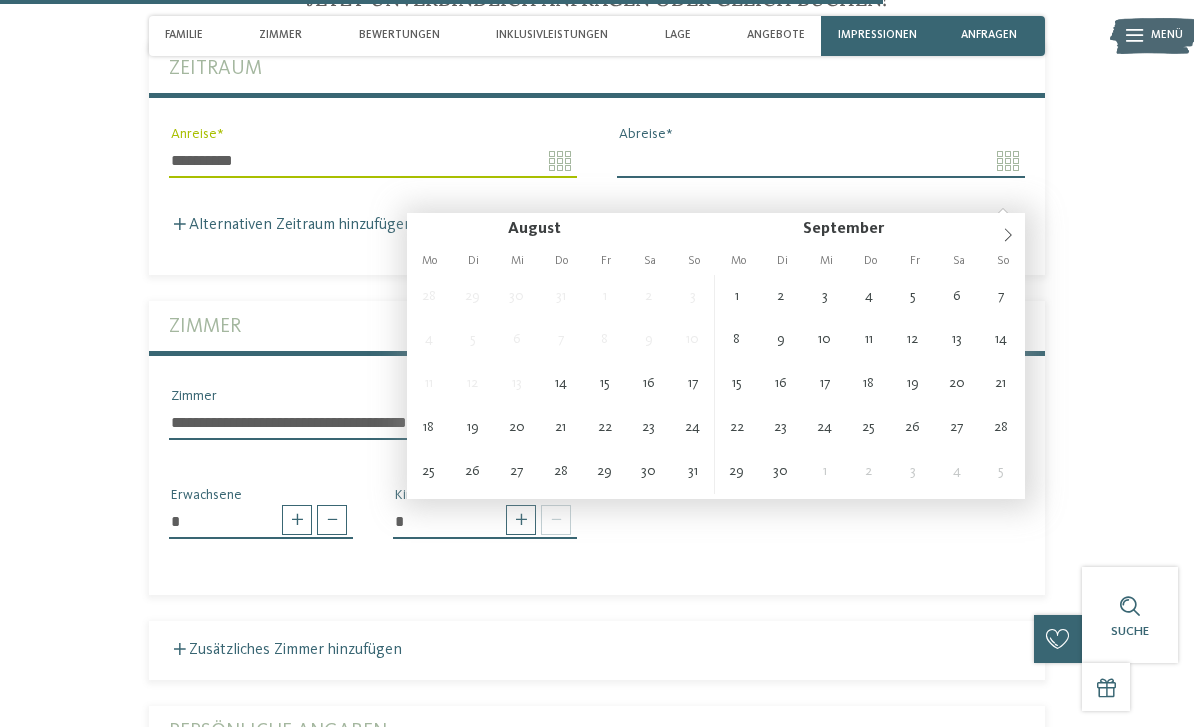 type on "**********" 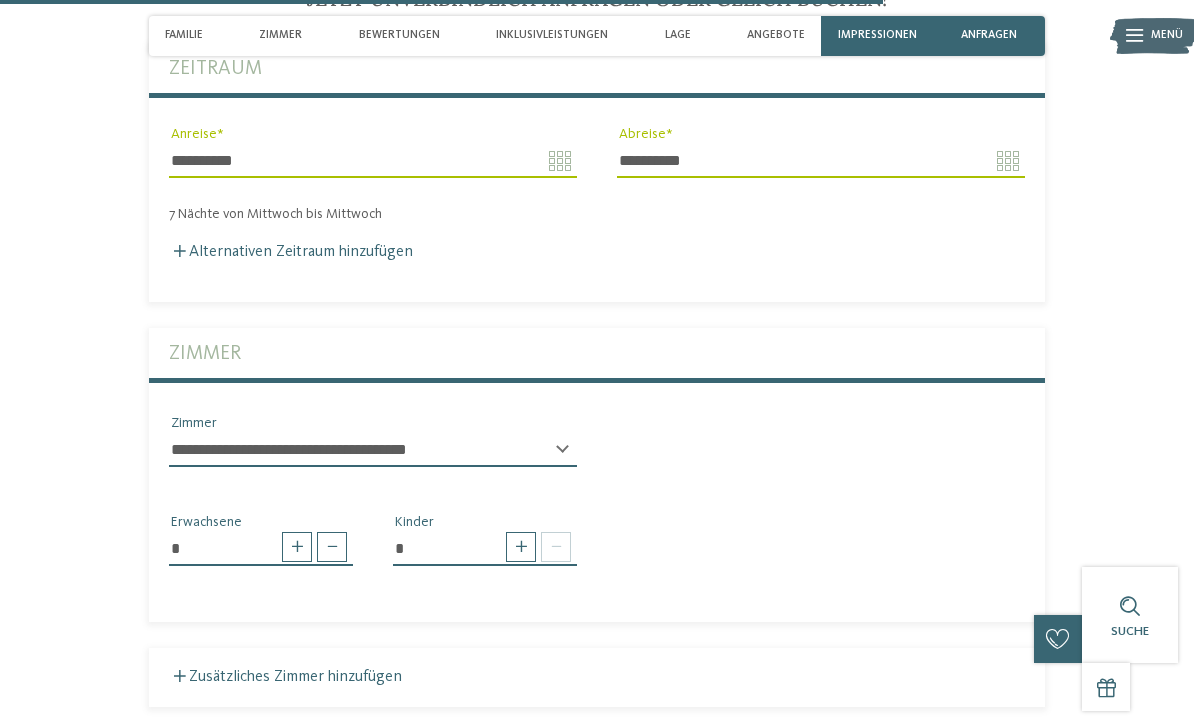 click on "Alternativen Zeitraum hinzufügen" at bounding box center (291, 252) 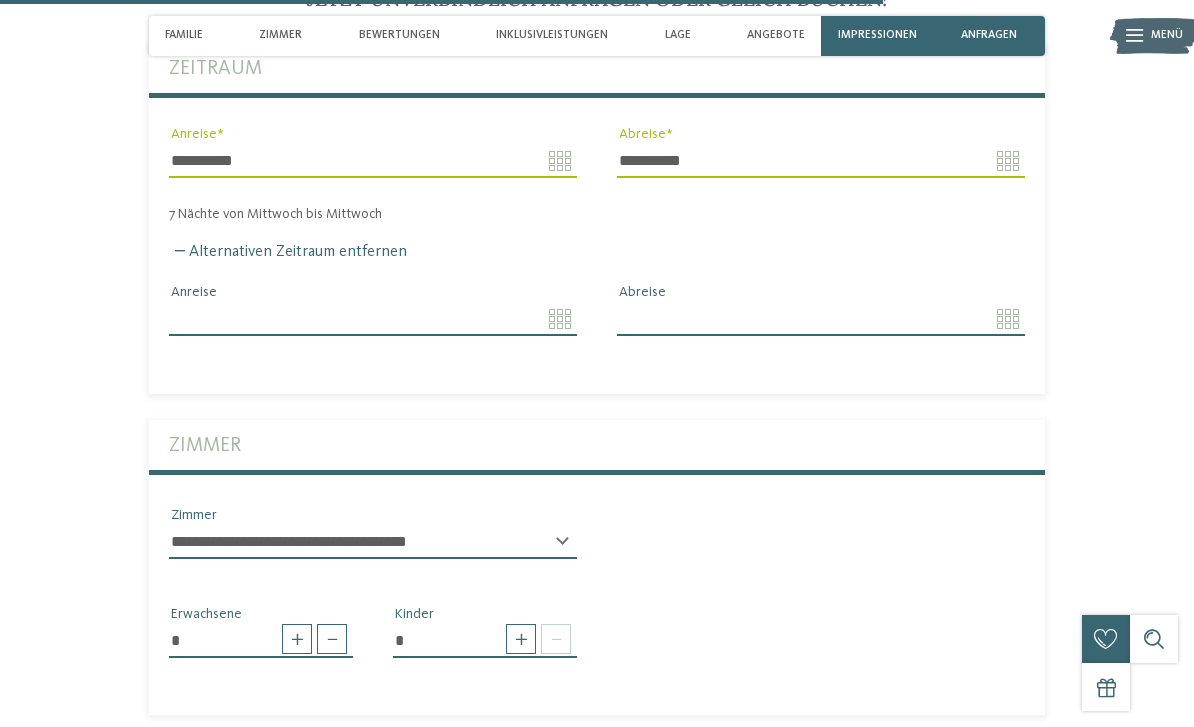 click on "Anreise" at bounding box center (373, 319) 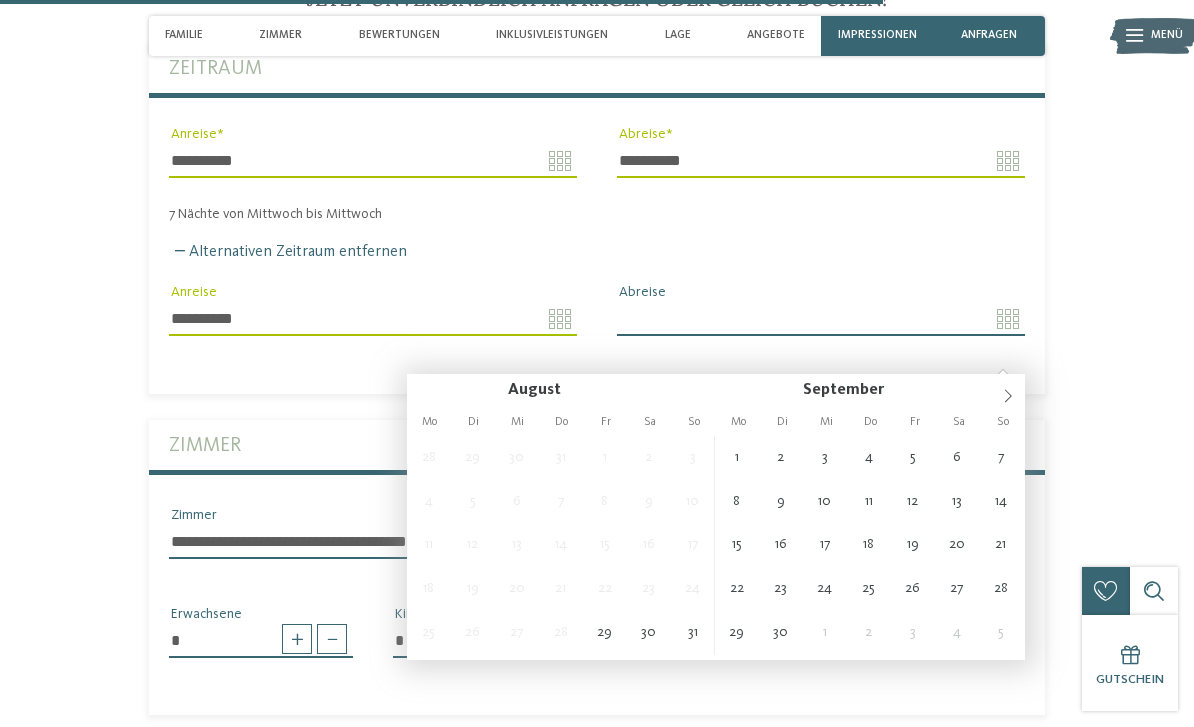 click on "Kleinen Moment noch – die Webseite wird geladen …
DE
IT" at bounding box center (597, -907) 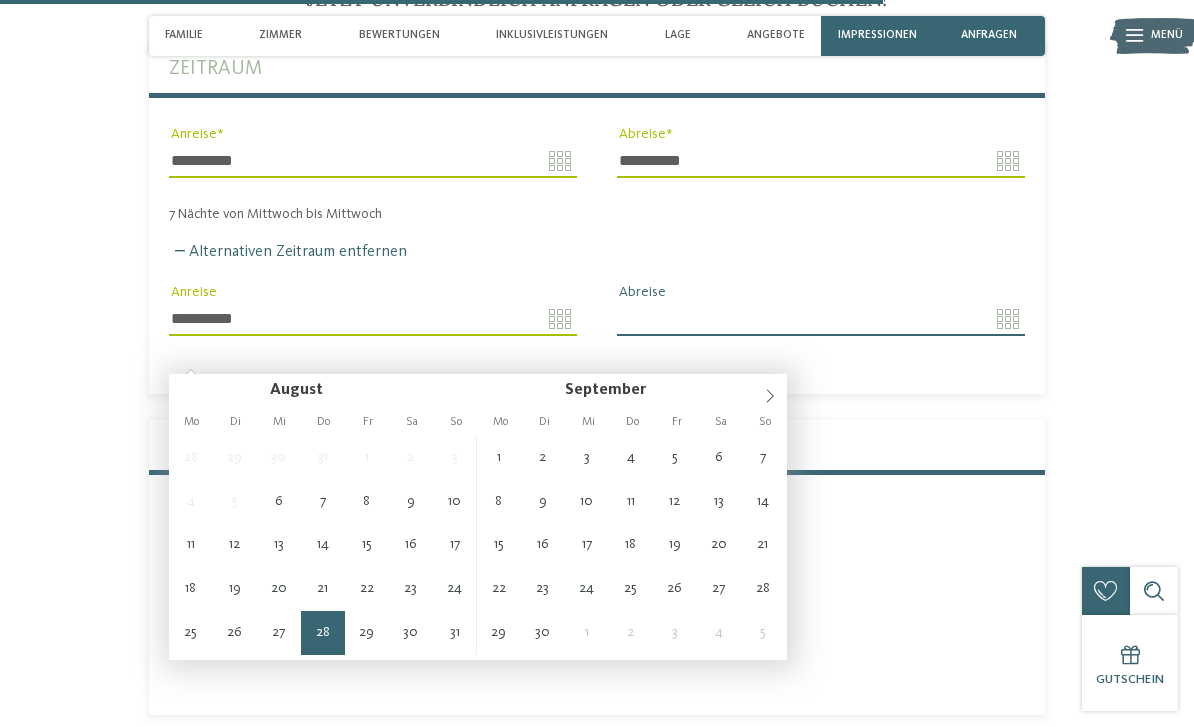 type on "**********" 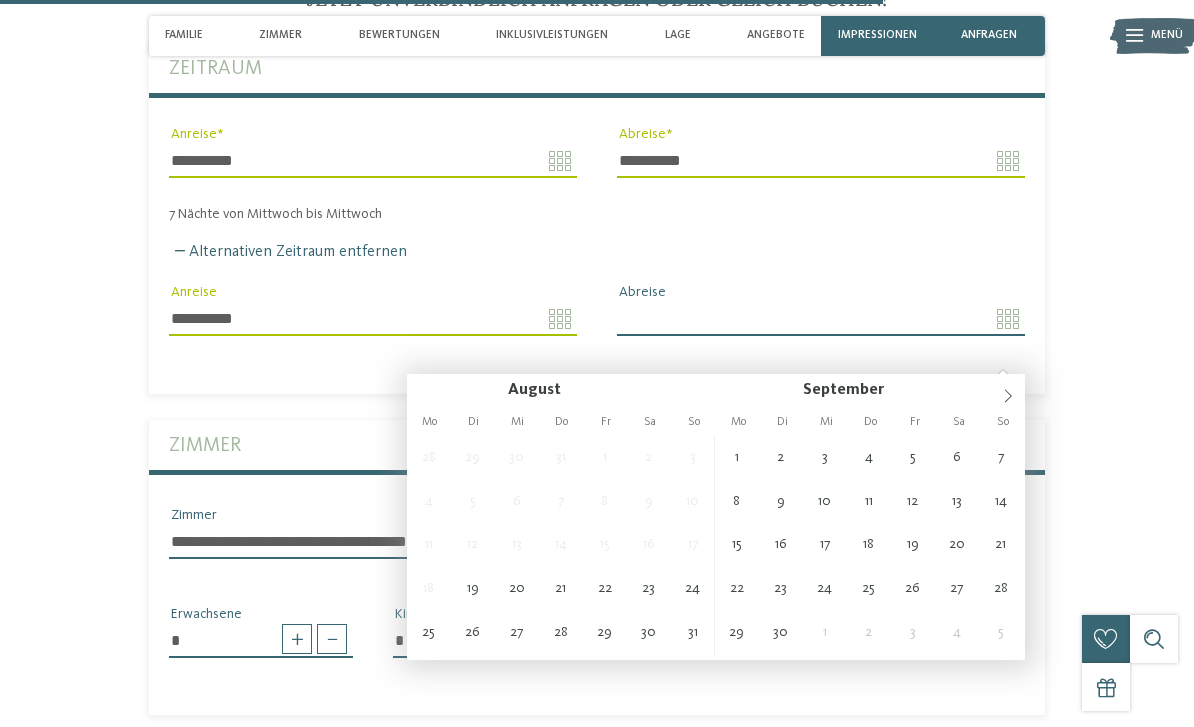 type on "**********" 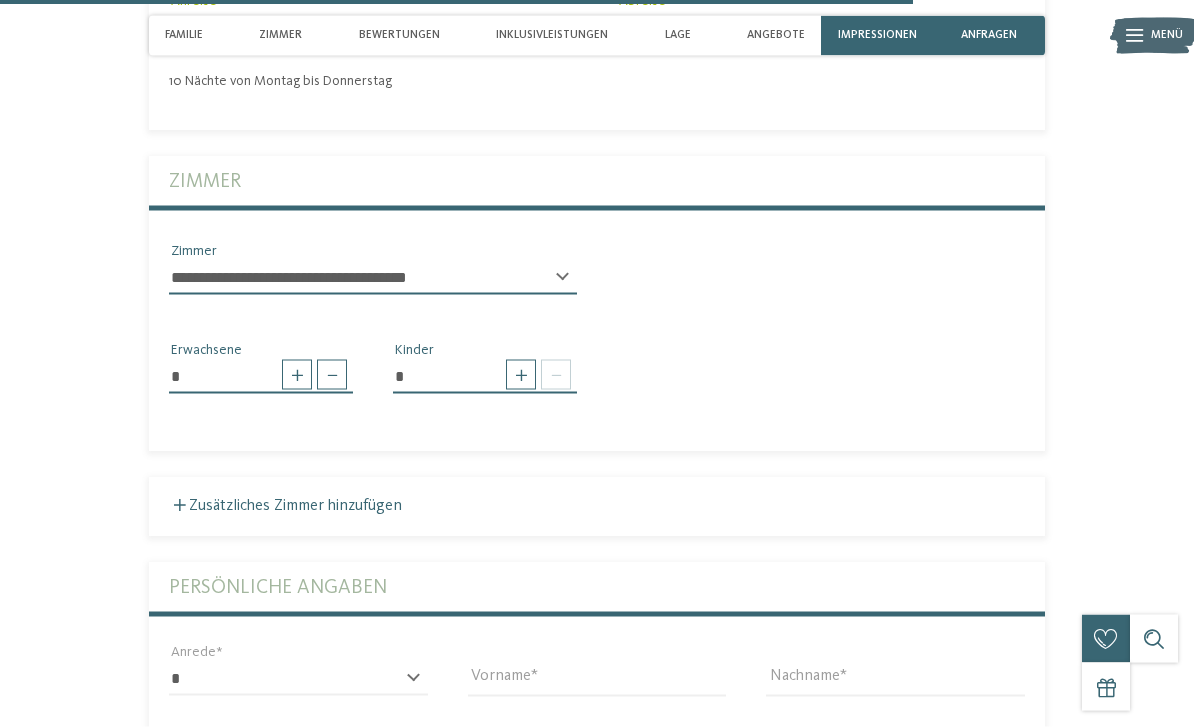 scroll, scrollTop: 4563, scrollLeft: 0, axis: vertical 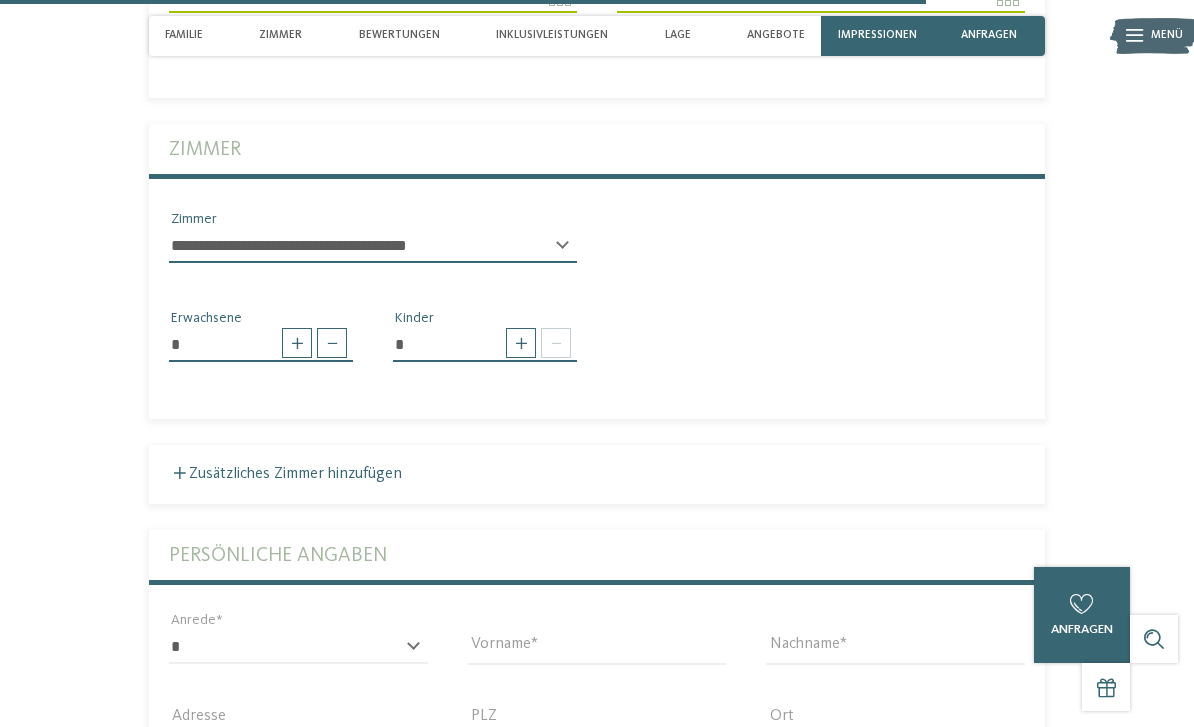 click at bounding box center (521, 343) 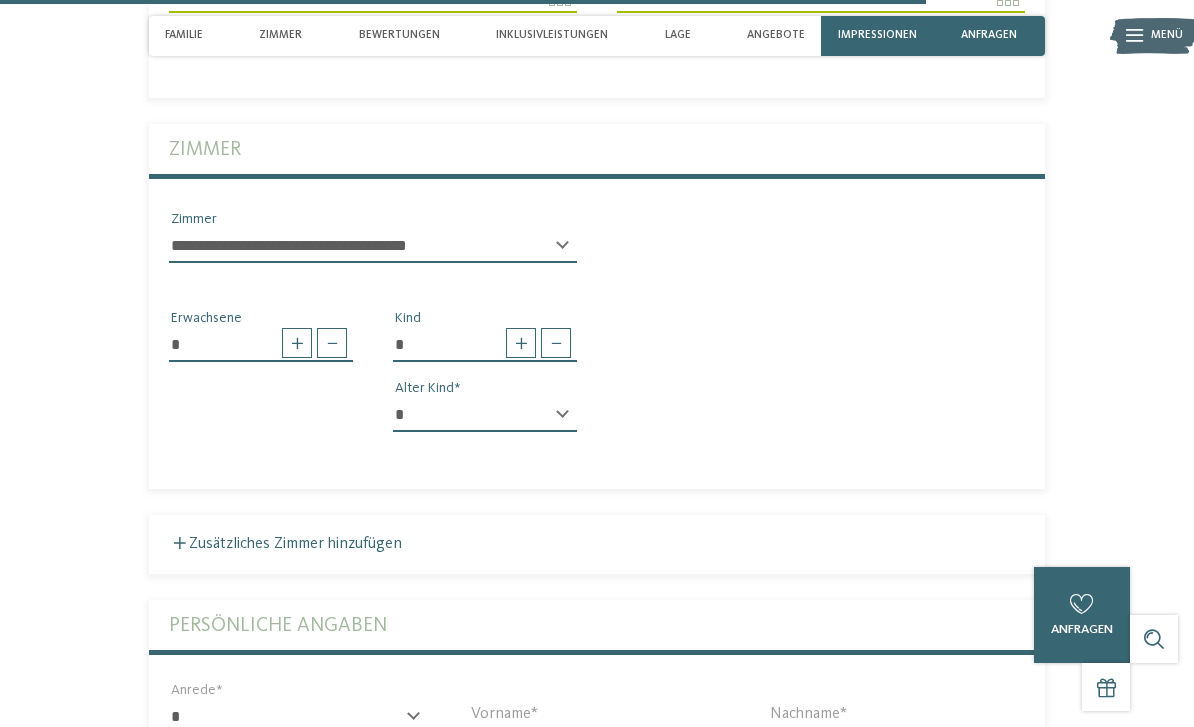 click at bounding box center [521, 343] 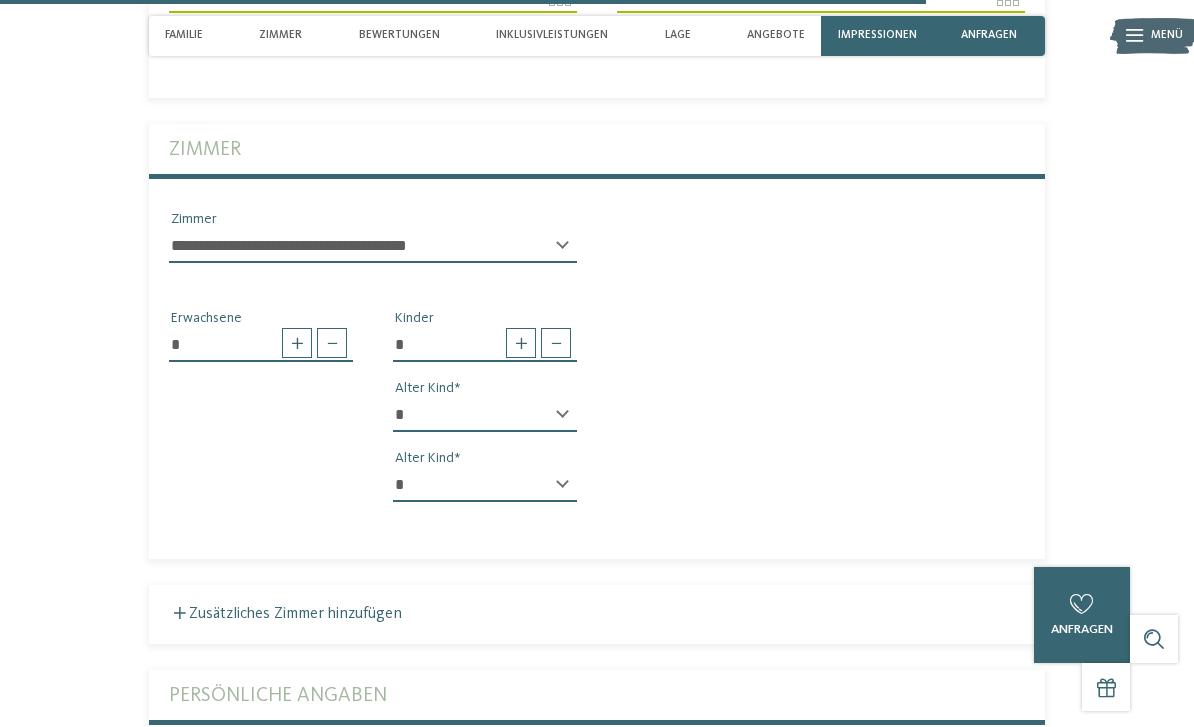 click at bounding box center [521, 343] 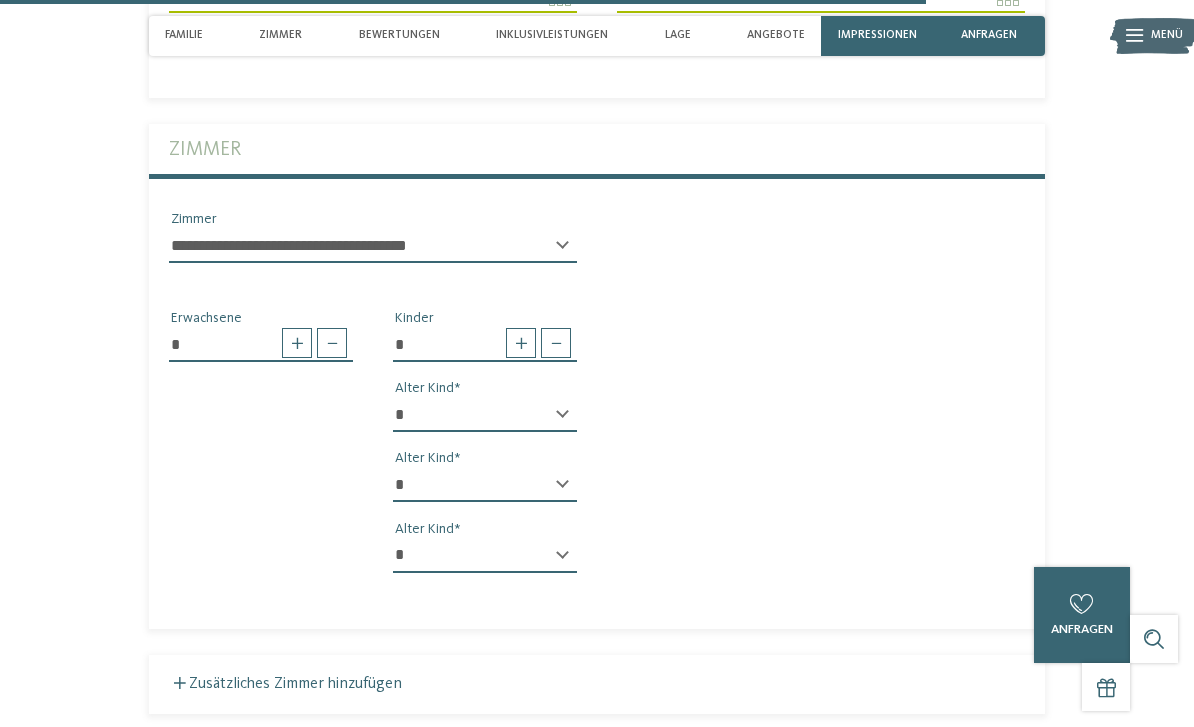 click on "* * * * * * * * * * * ** ** ** ** ** ** ** **" at bounding box center (485, 415) 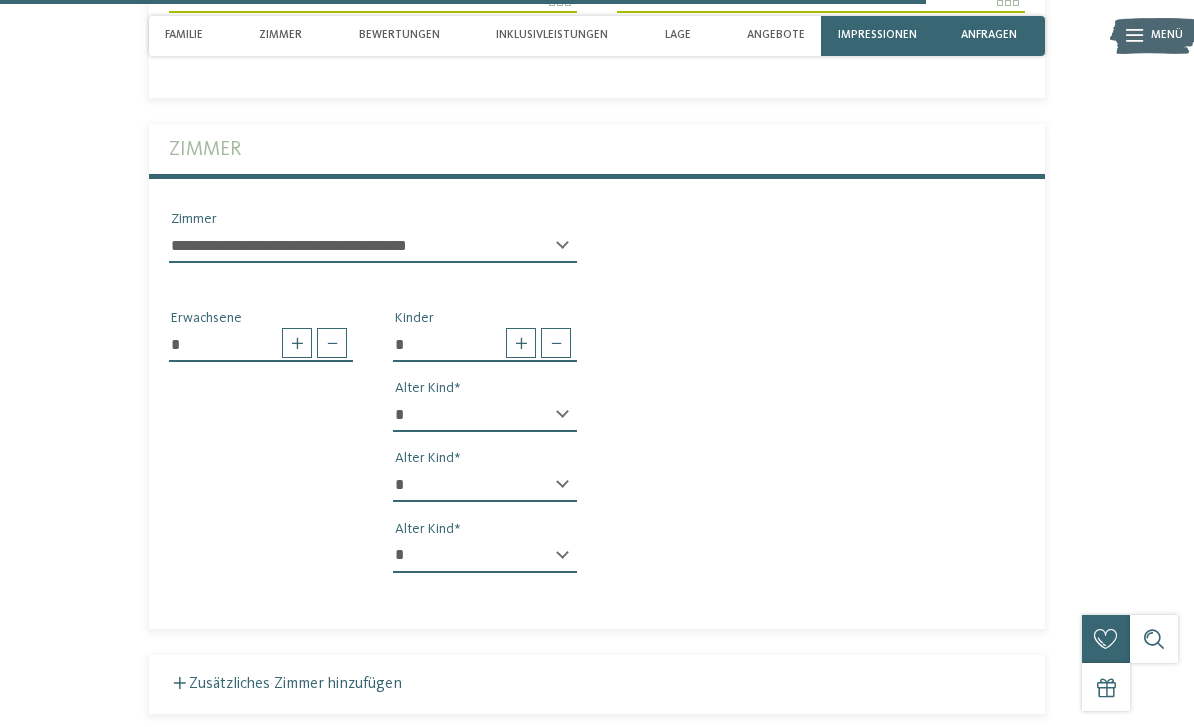 click on "* * * * * * * * * * * ** ** ** ** ** ** ** **" at bounding box center [485, 485] 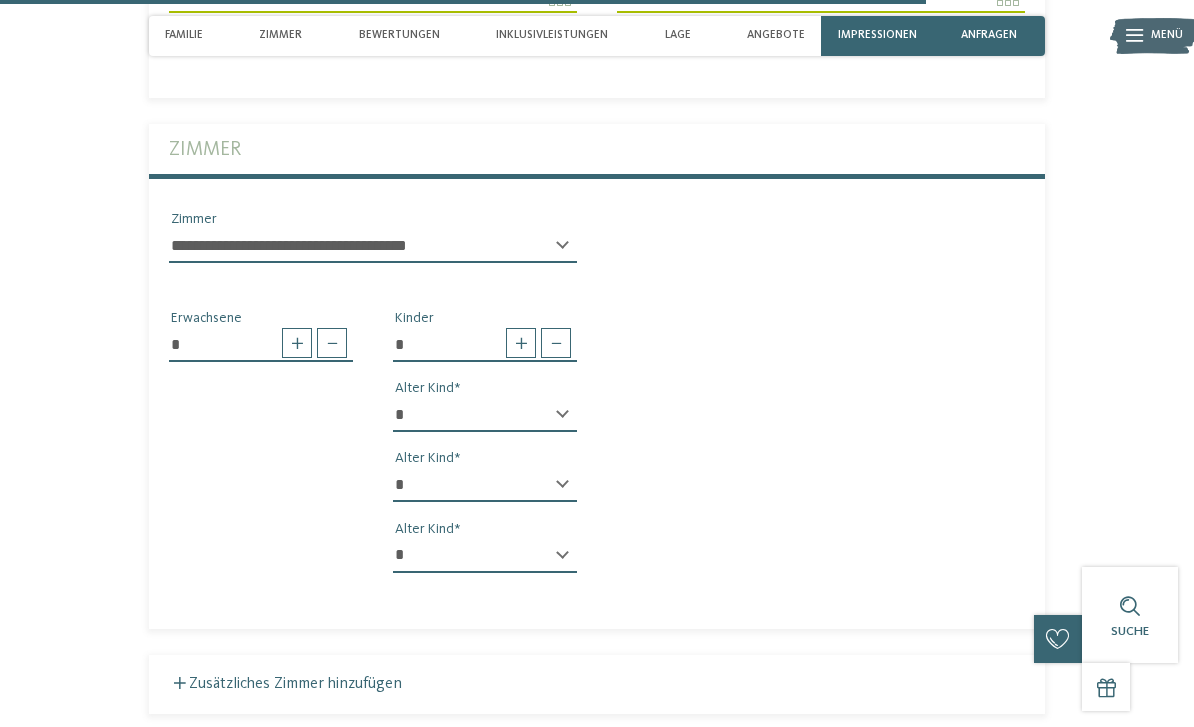 select on "**" 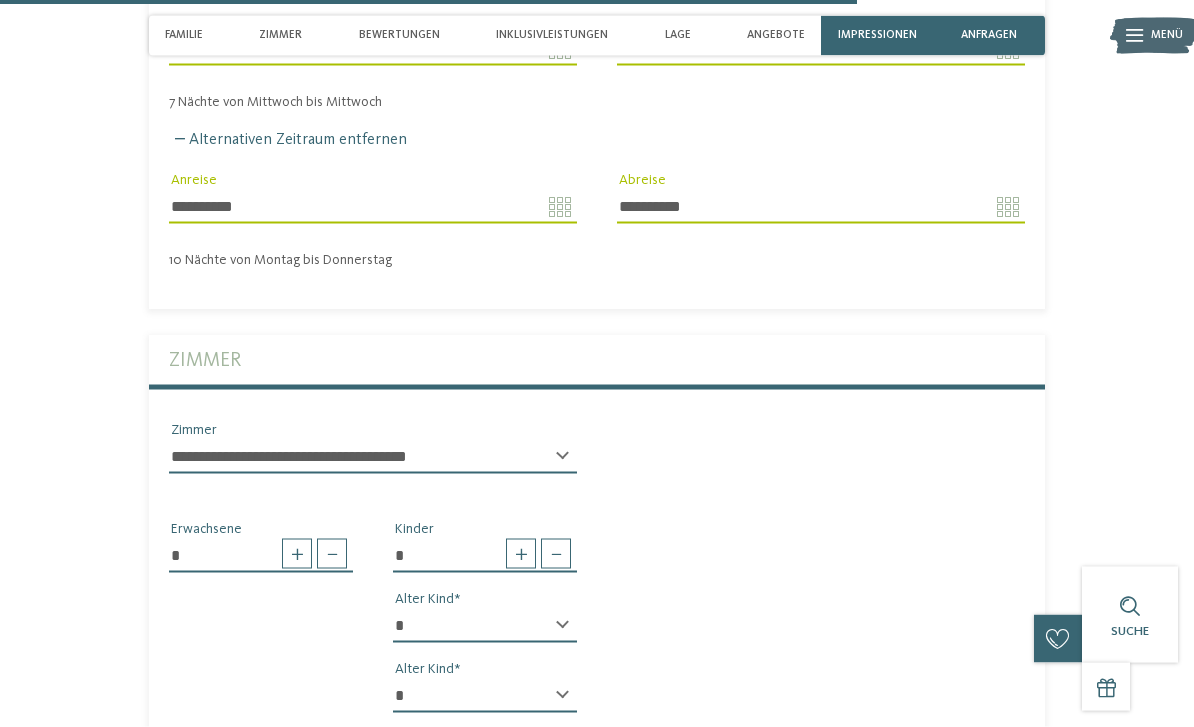 type 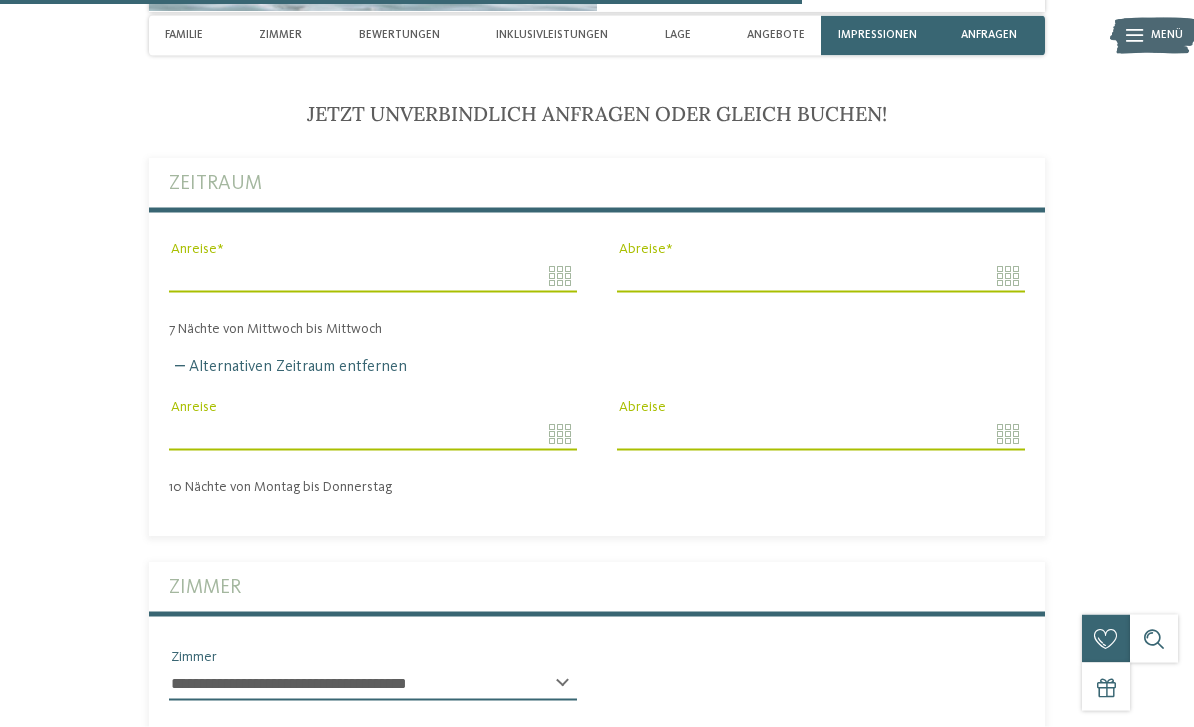 scroll, scrollTop: 4084, scrollLeft: 0, axis: vertical 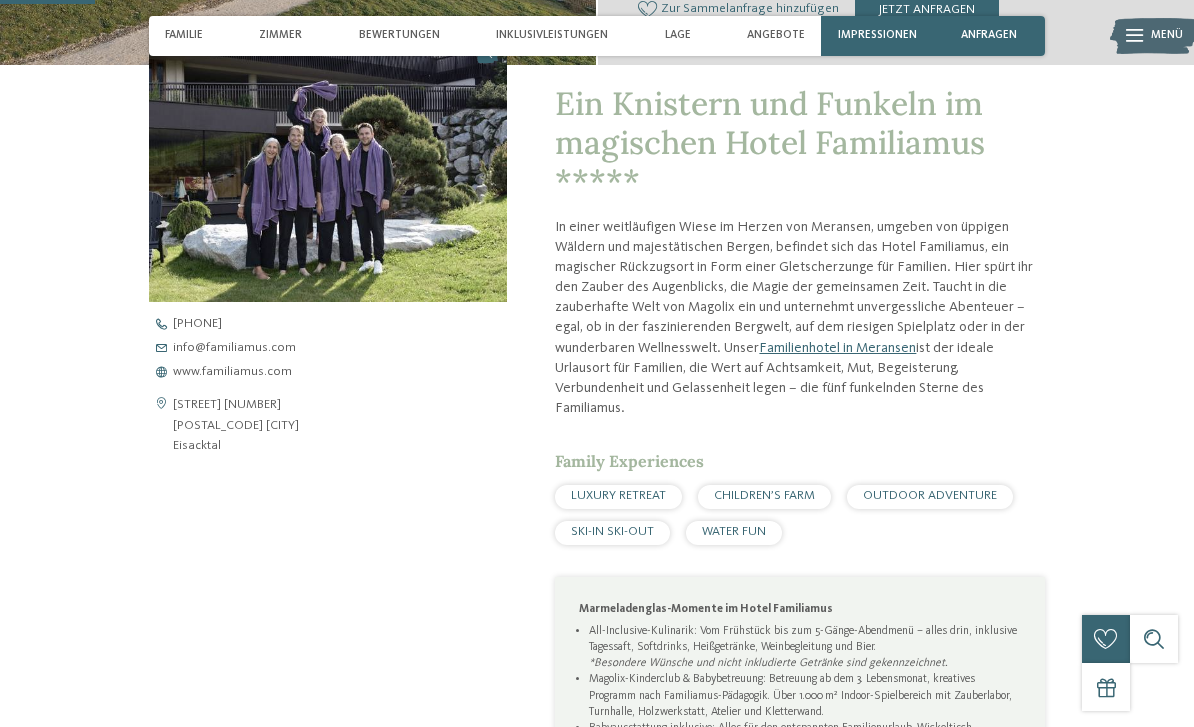 click on "www.familiamus.com" at bounding box center (232, 372) 